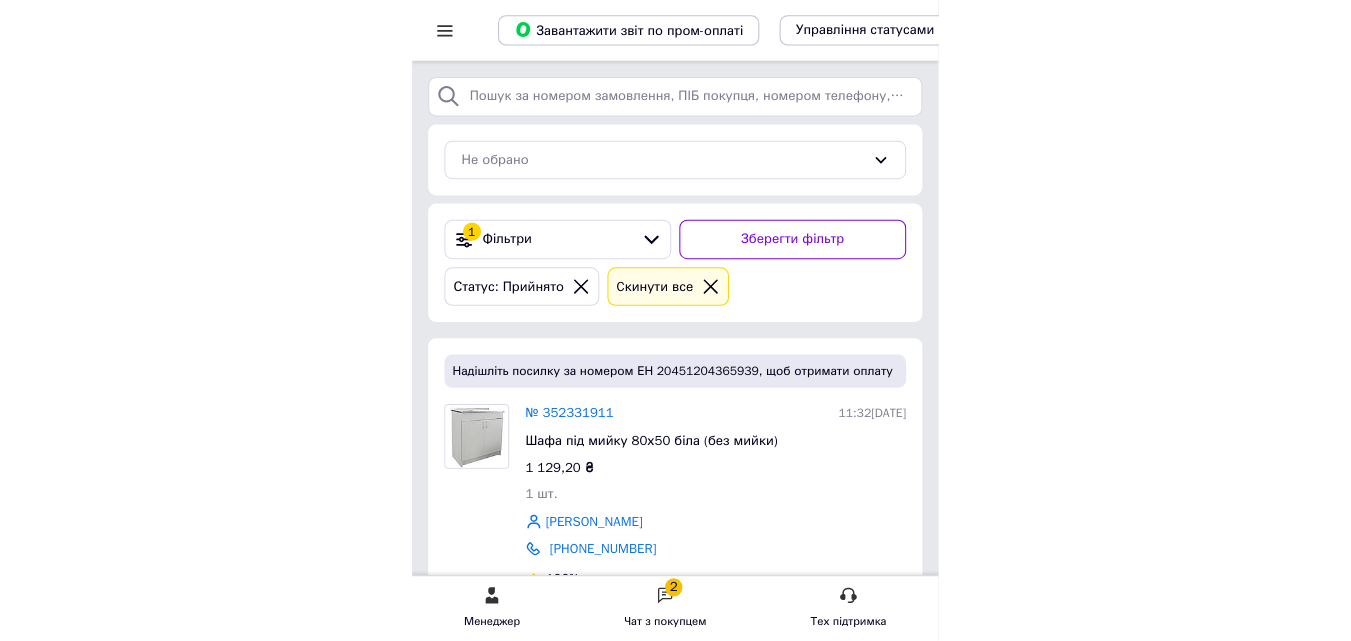 scroll, scrollTop: 0, scrollLeft: 0, axis: both 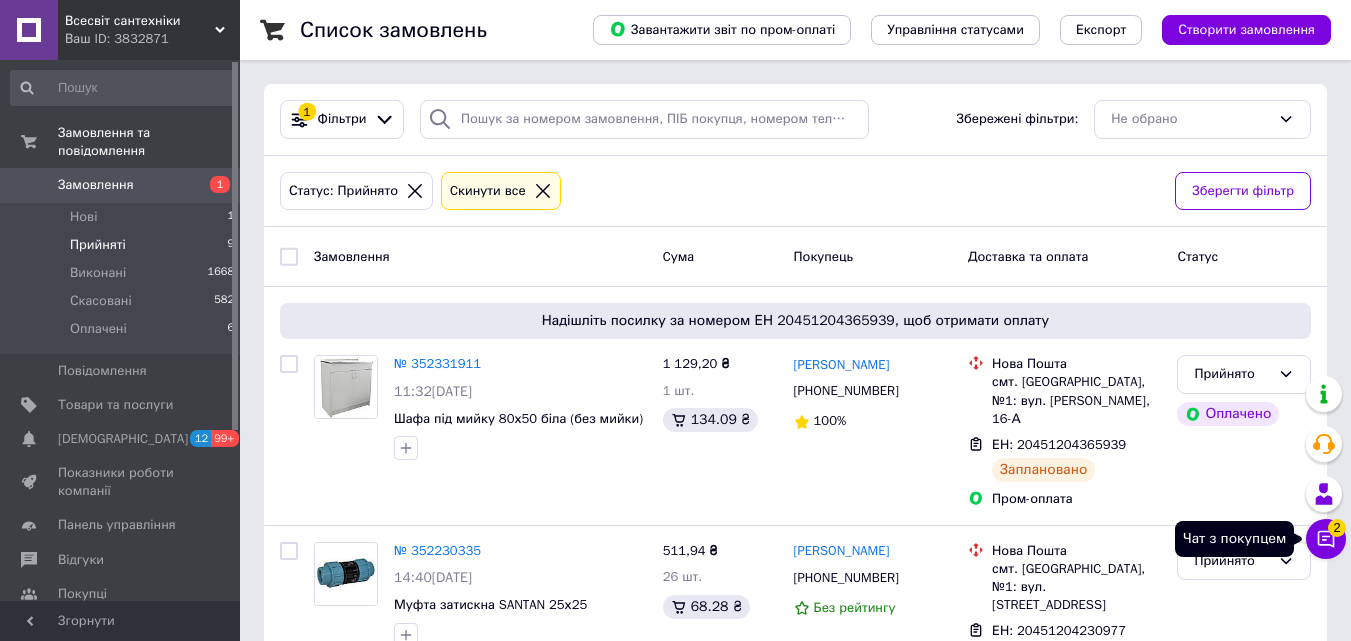 click on "2" at bounding box center [1337, 528] 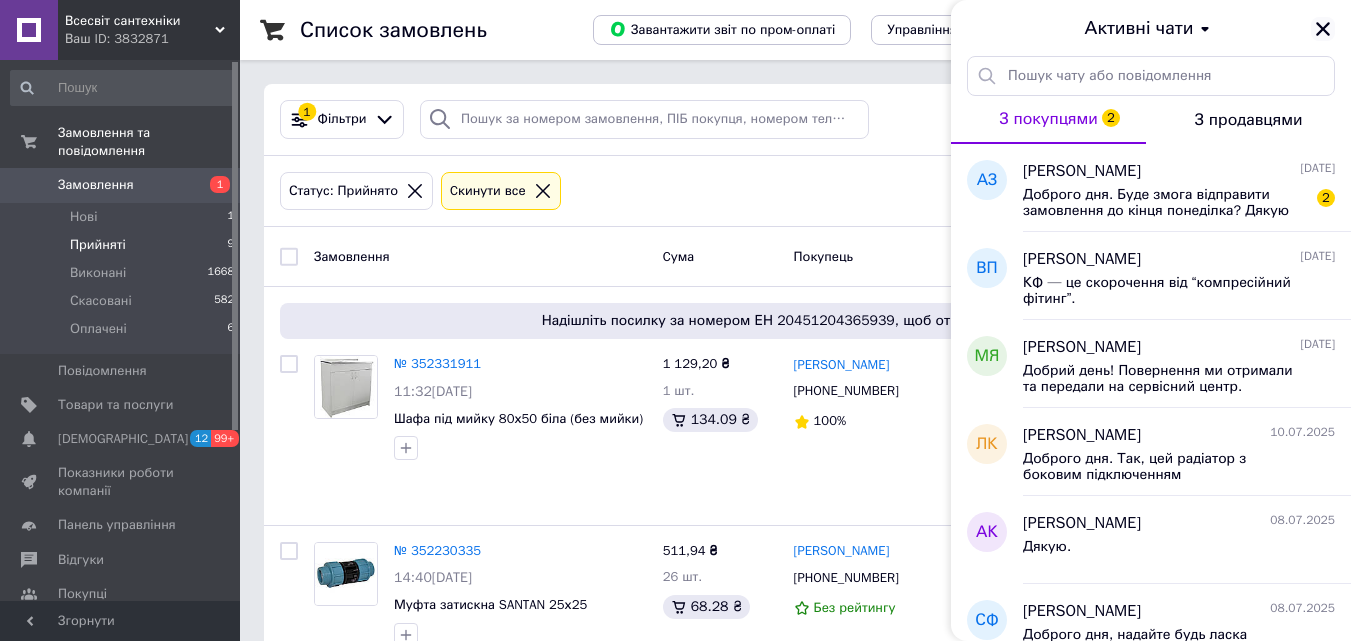 click 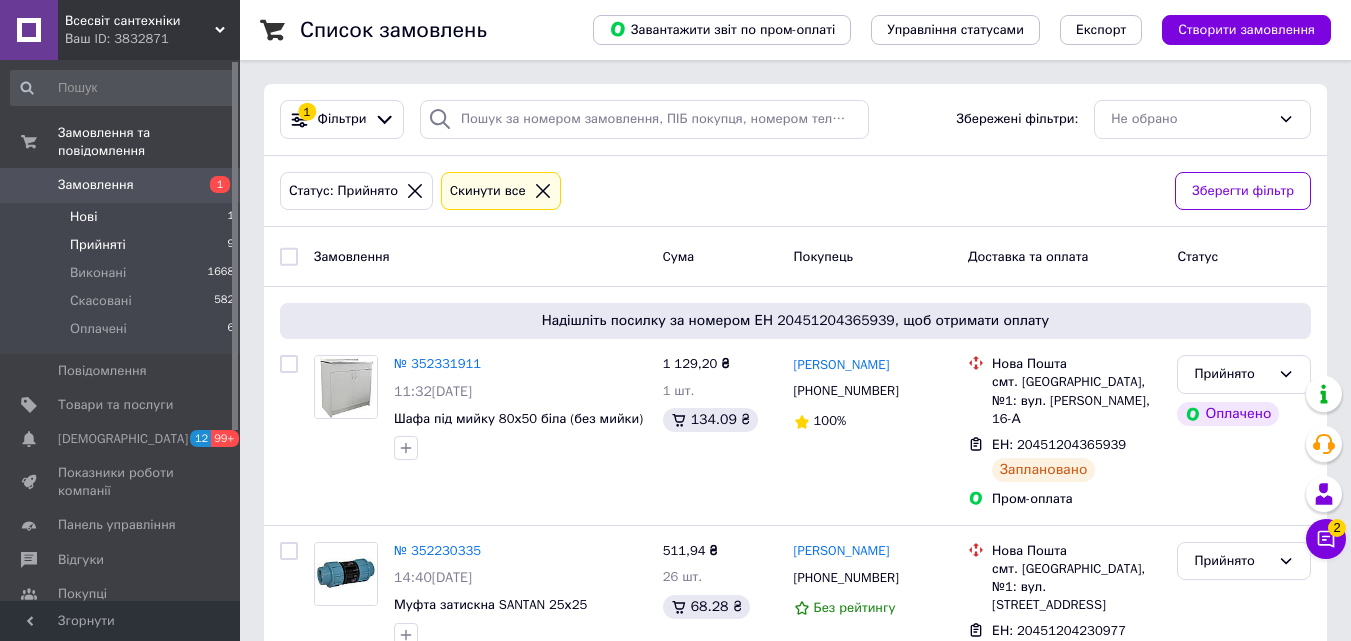 click on "Нові 1" at bounding box center [123, 217] 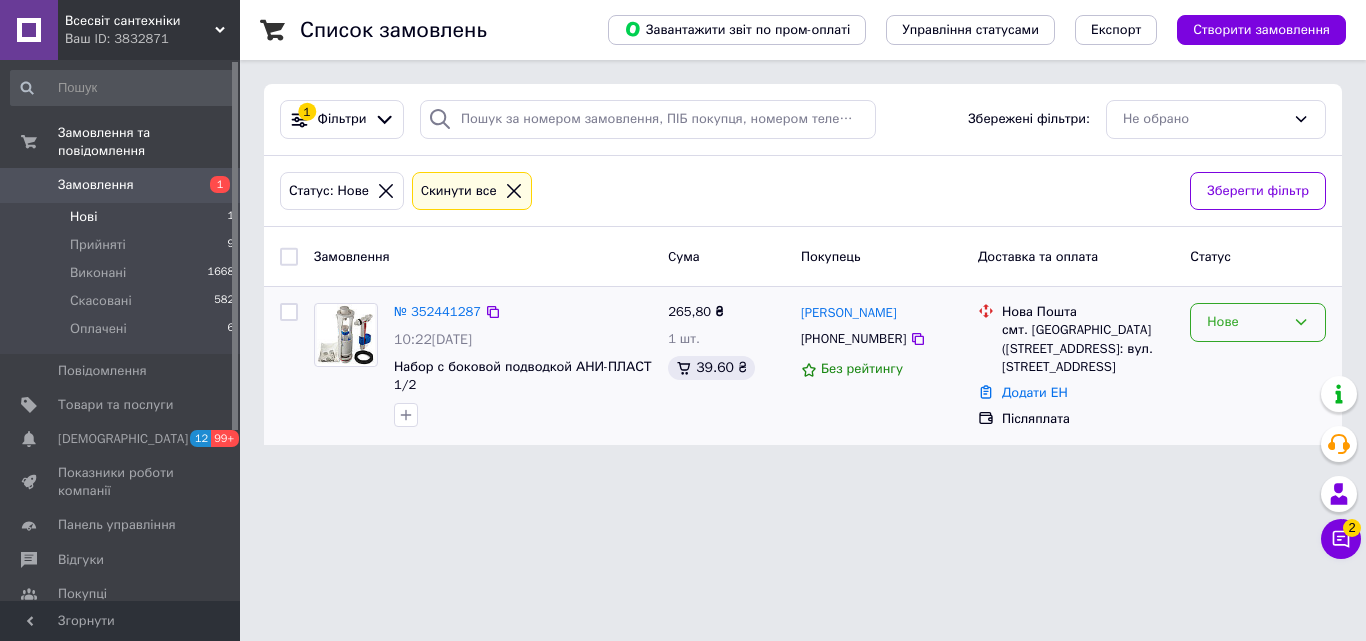 click on "Нове" at bounding box center [1246, 322] 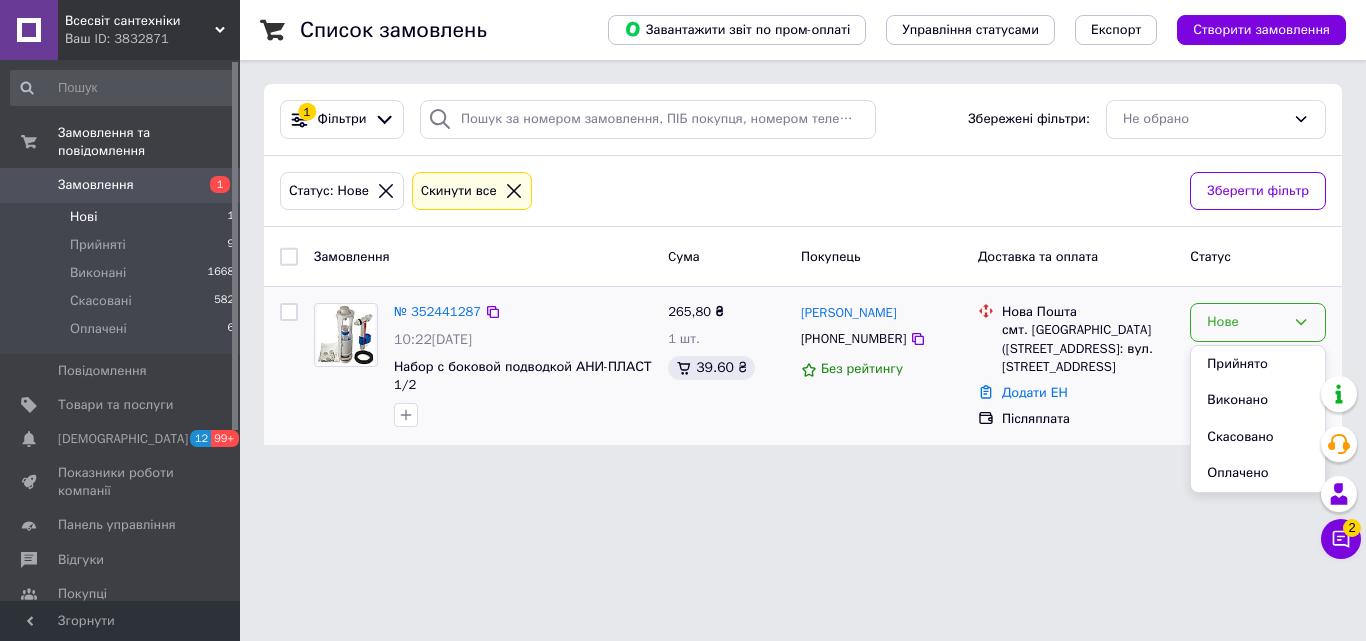 click on "Прийнято" at bounding box center (1258, 364) 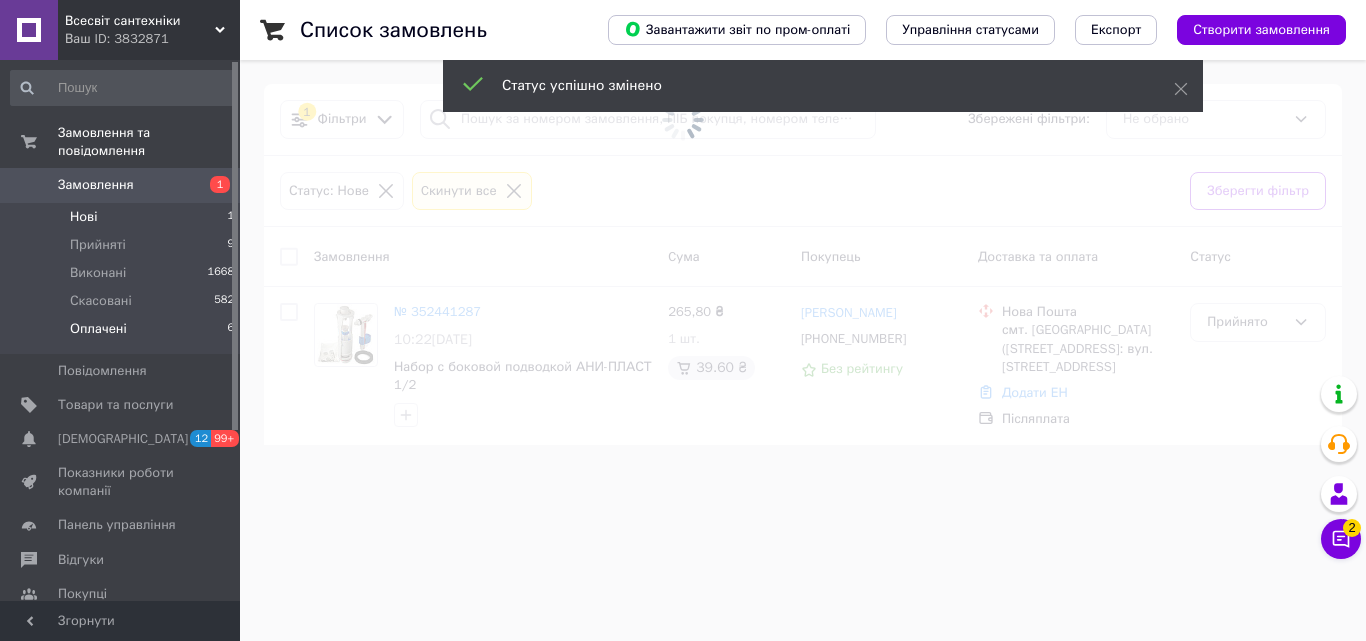 click on "Оплачені" at bounding box center [98, 329] 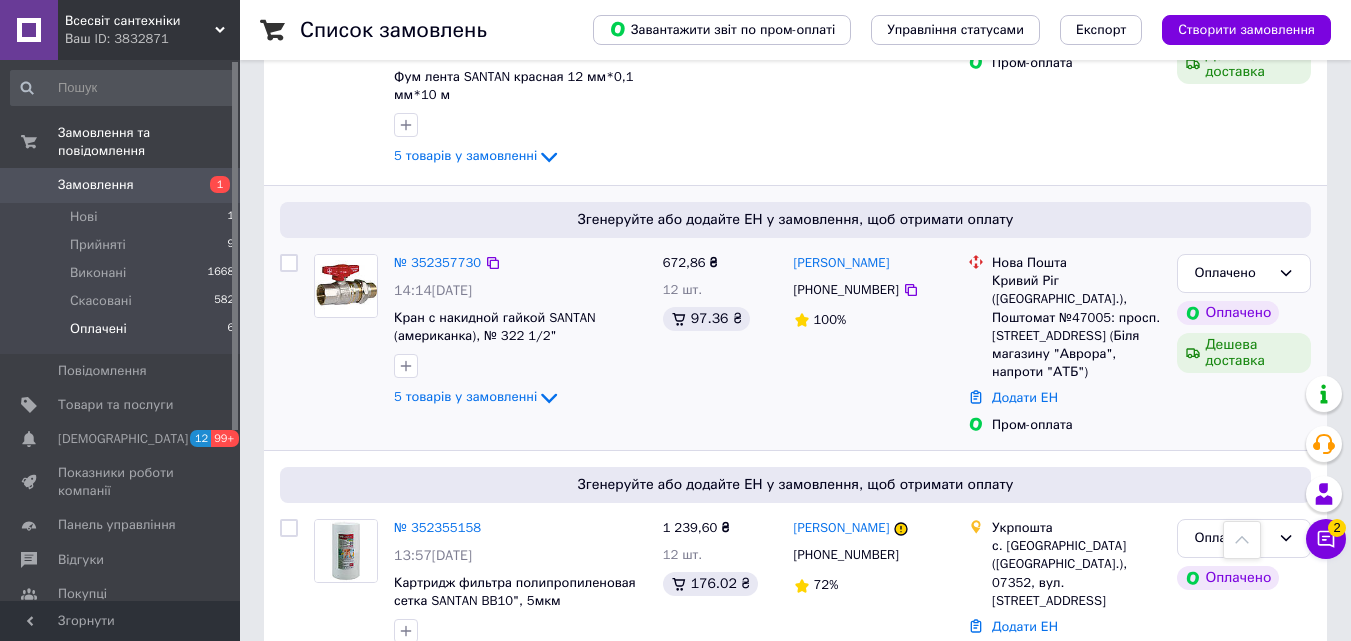 scroll, scrollTop: 1124, scrollLeft: 0, axis: vertical 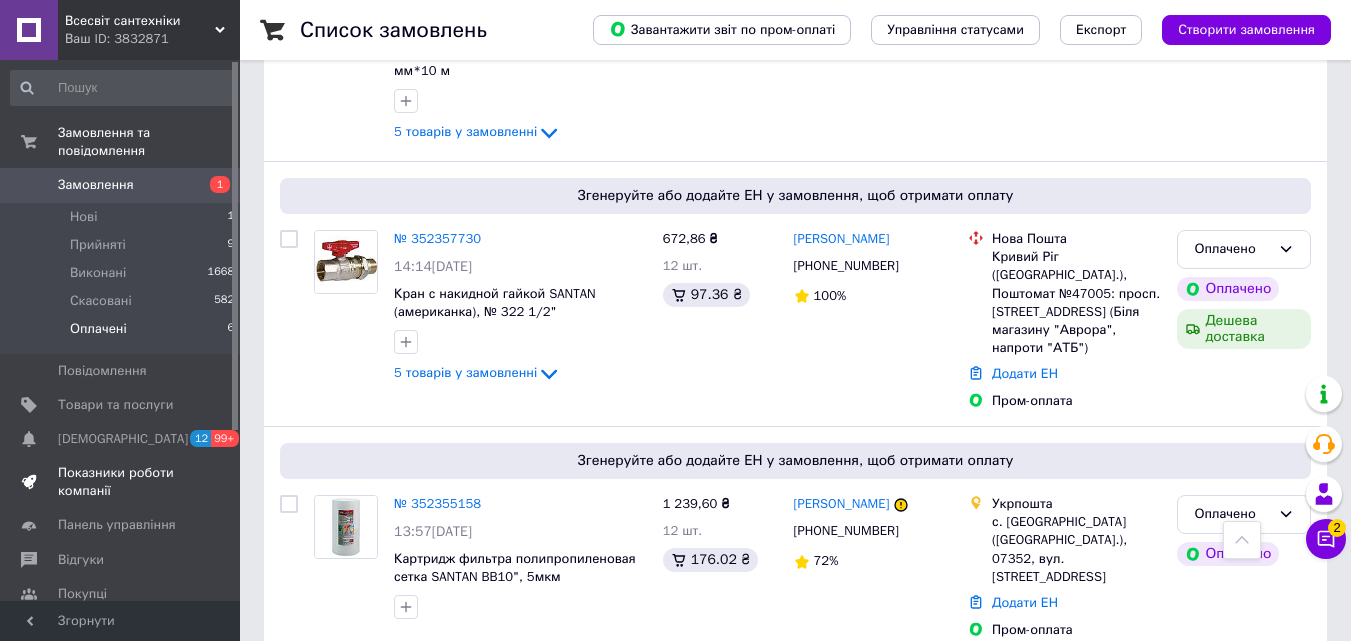 click on "Показники роботи компанії" at bounding box center (121, 482) 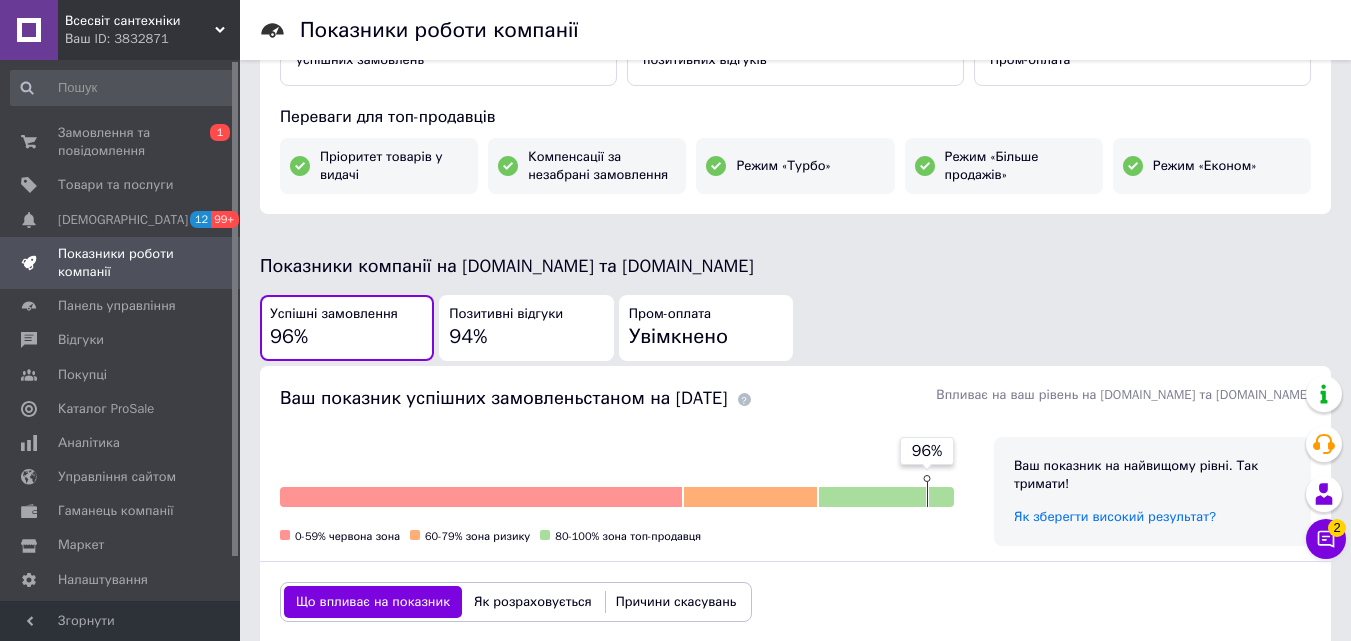 scroll, scrollTop: 0, scrollLeft: 0, axis: both 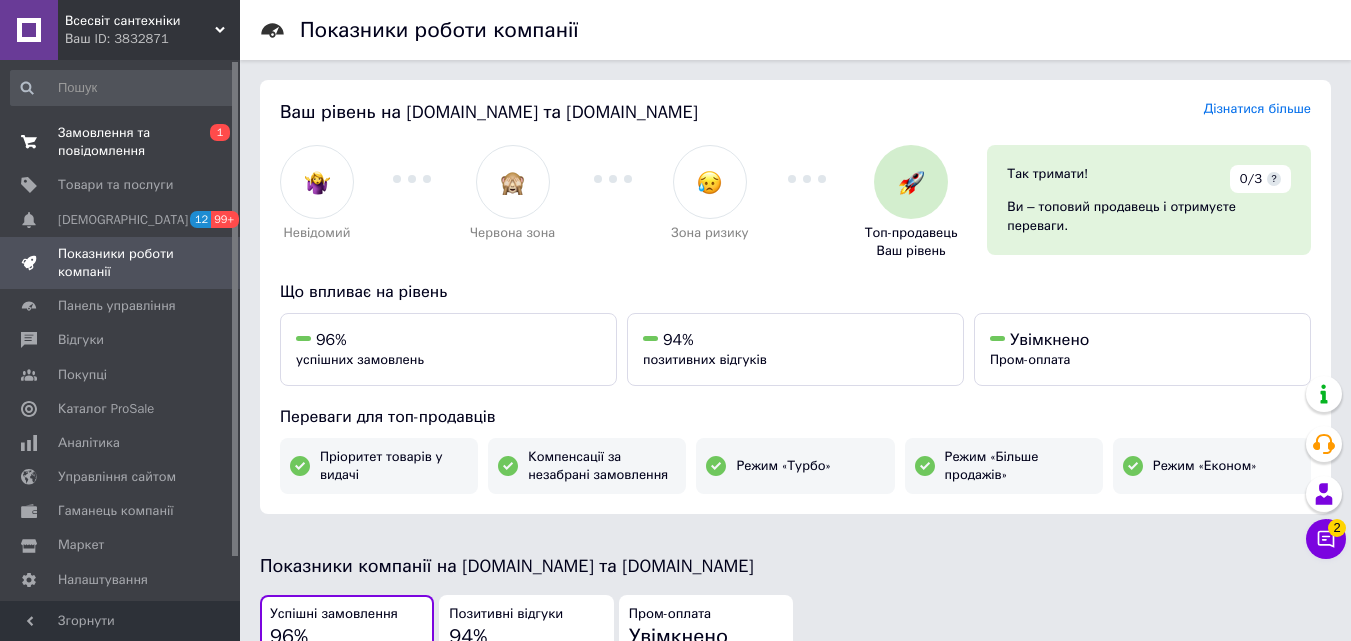 click on "Замовлення та повідомлення" at bounding box center [121, 142] 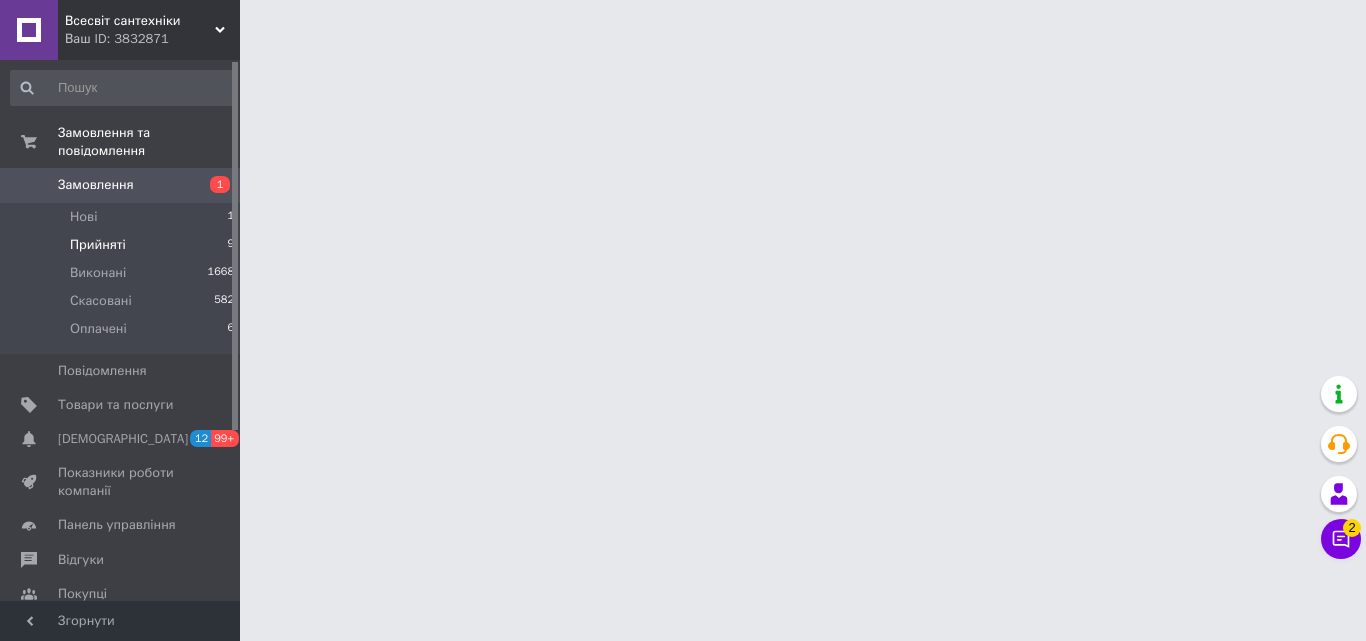 click on "Прийняті" at bounding box center [98, 245] 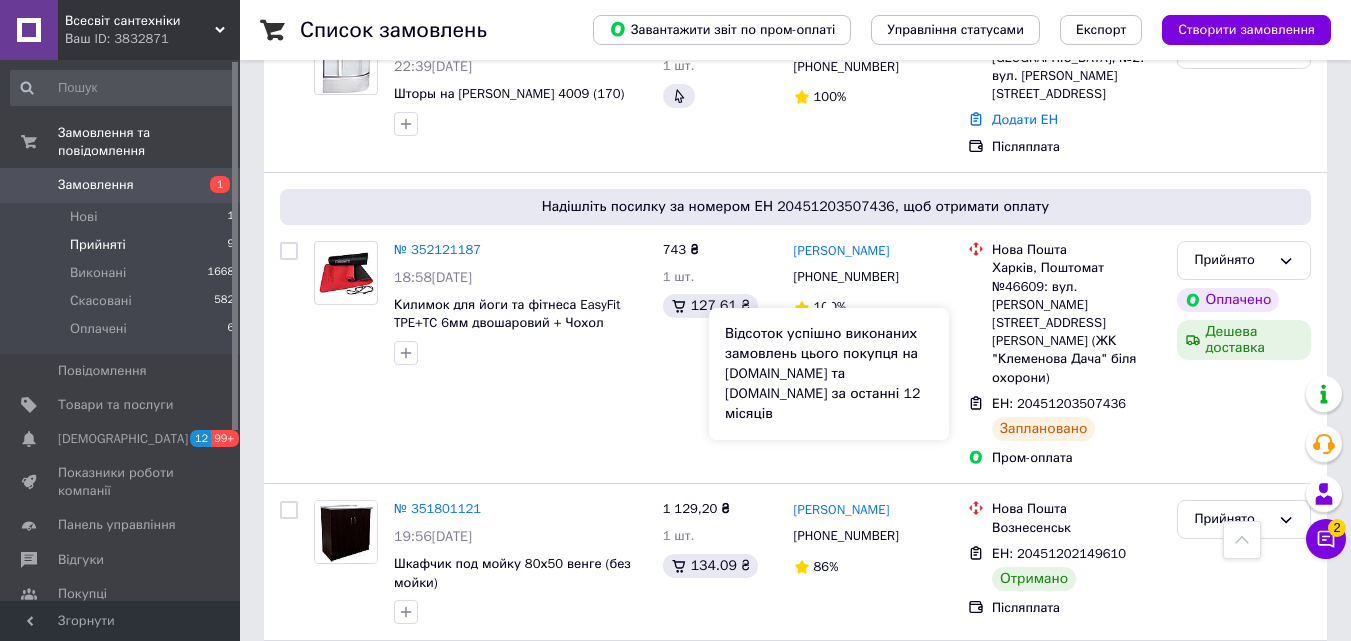 scroll, scrollTop: 1000, scrollLeft: 0, axis: vertical 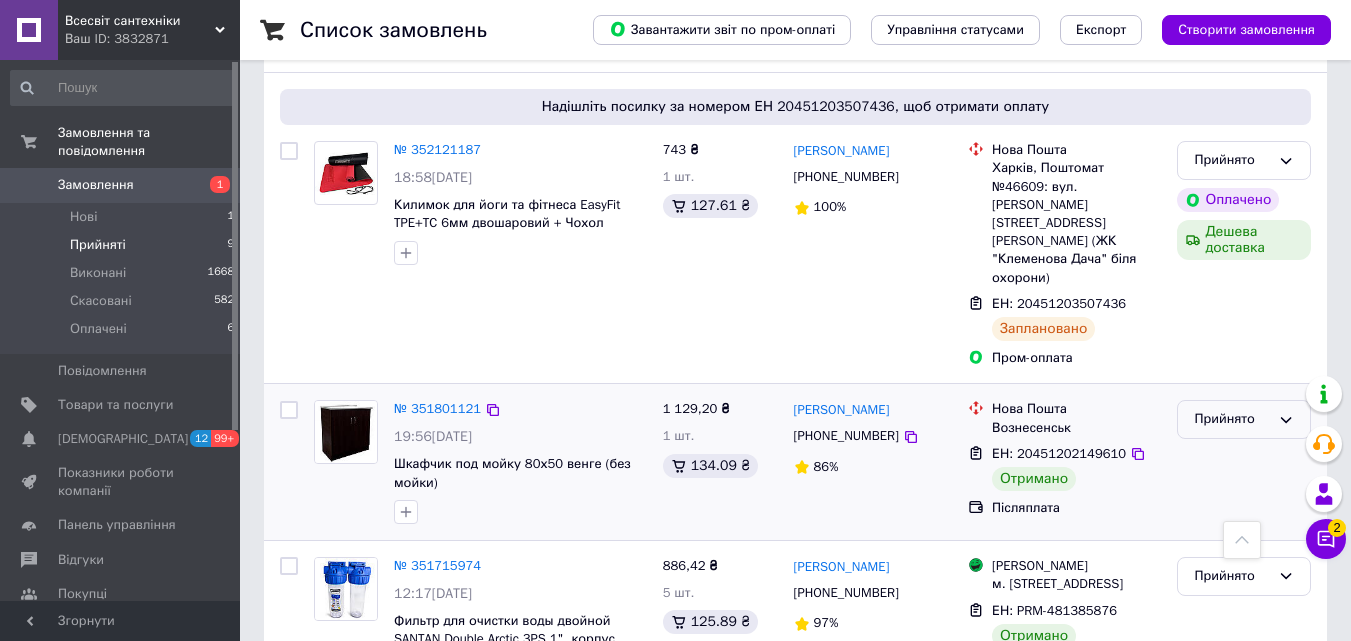 click on "Прийнято" at bounding box center (1232, 419) 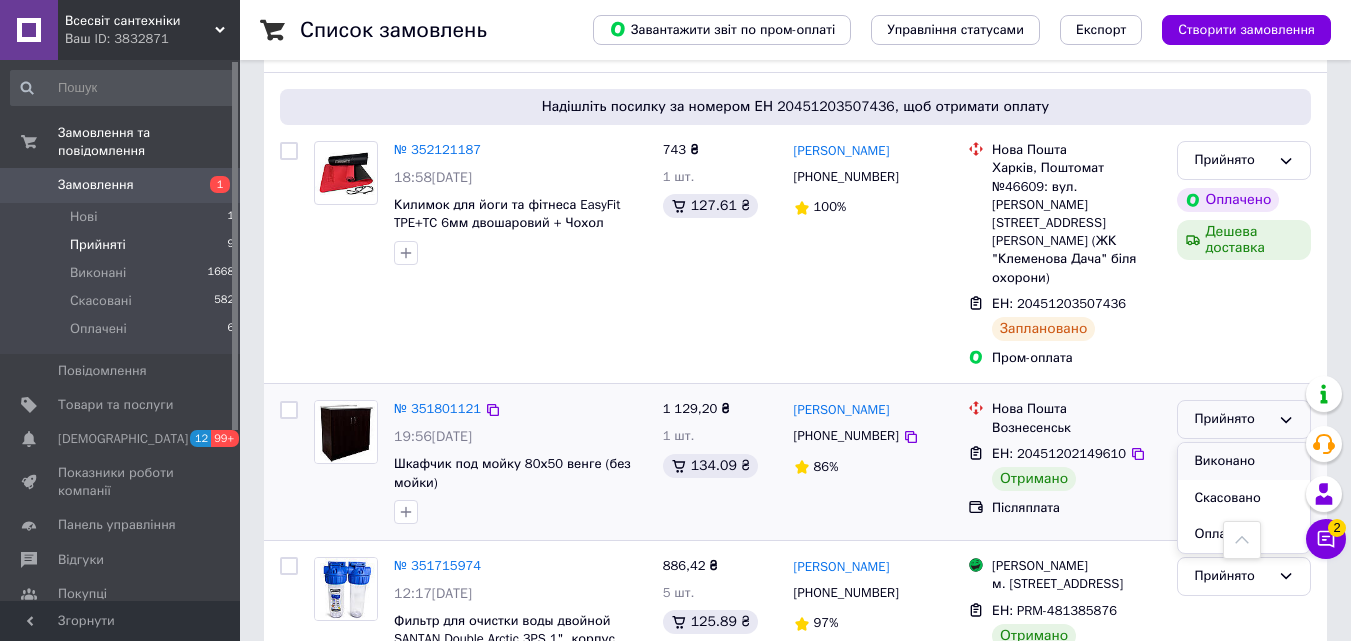 click on "Виконано" at bounding box center [1244, 461] 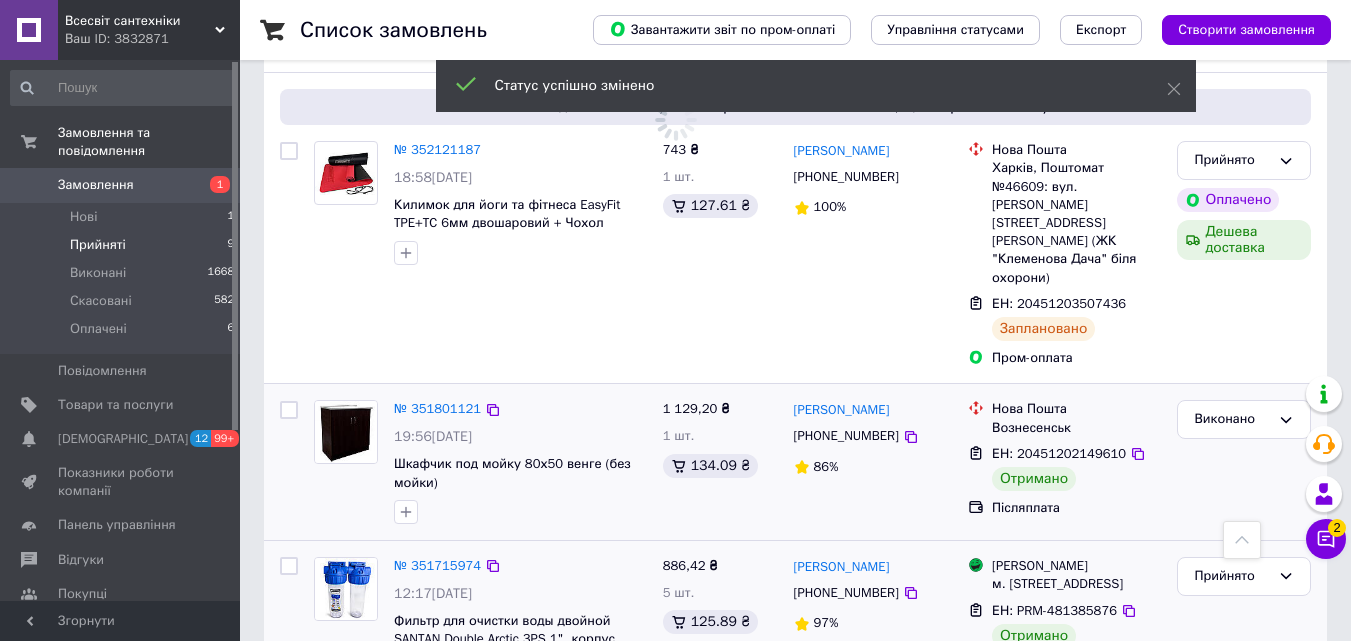 scroll, scrollTop: 1100, scrollLeft: 0, axis: vertical 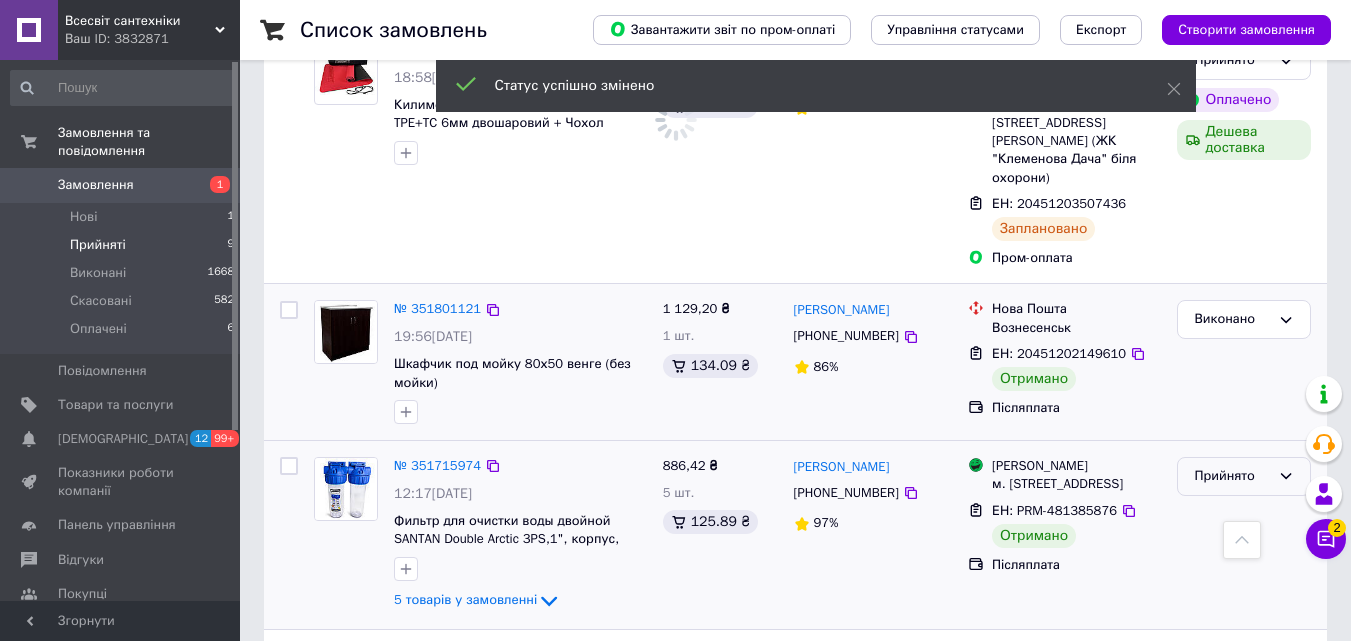 click on "Прийнято" at bounding box center (1232, 476) 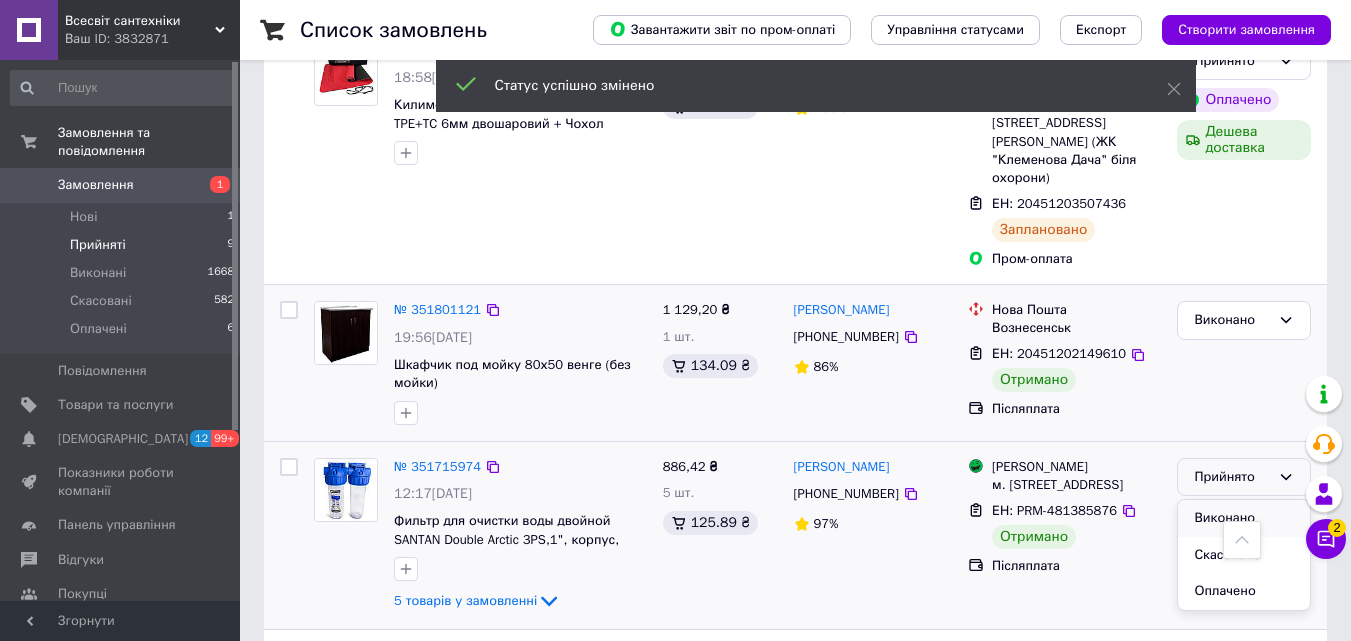 click on "Виконано" at bounding box center [1244, 518] 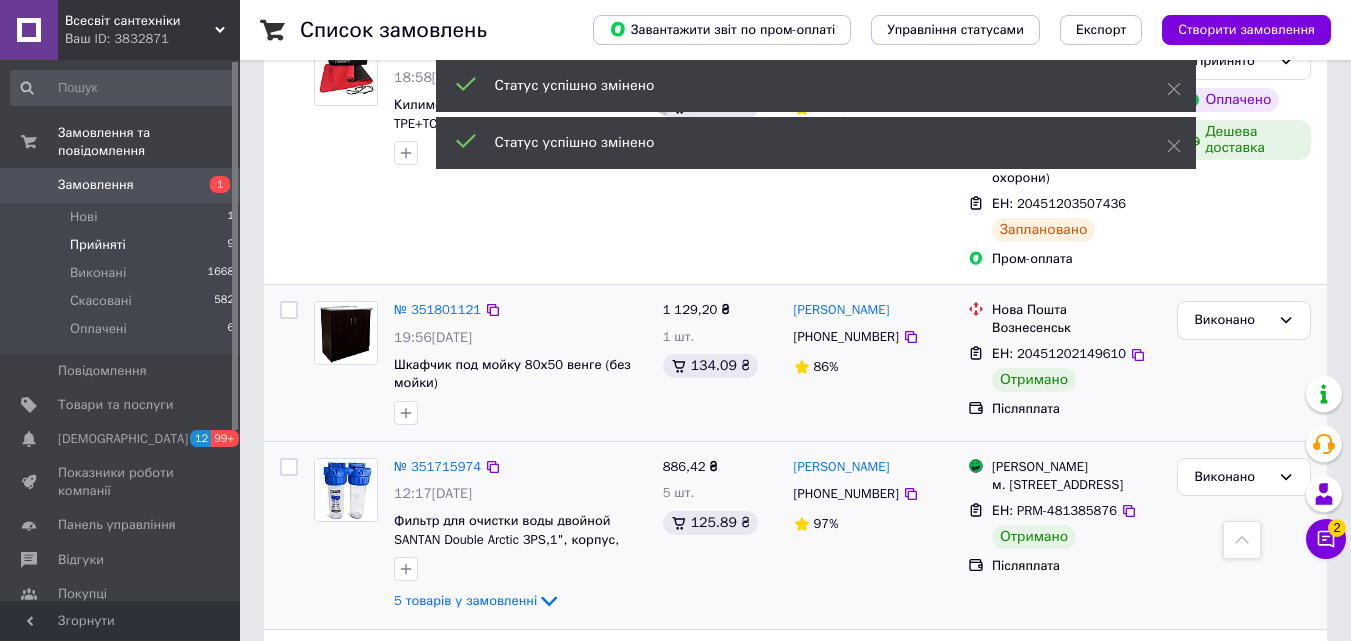 scroll, scrollTop: 1358, scrollLeft: 0, axis: vertical 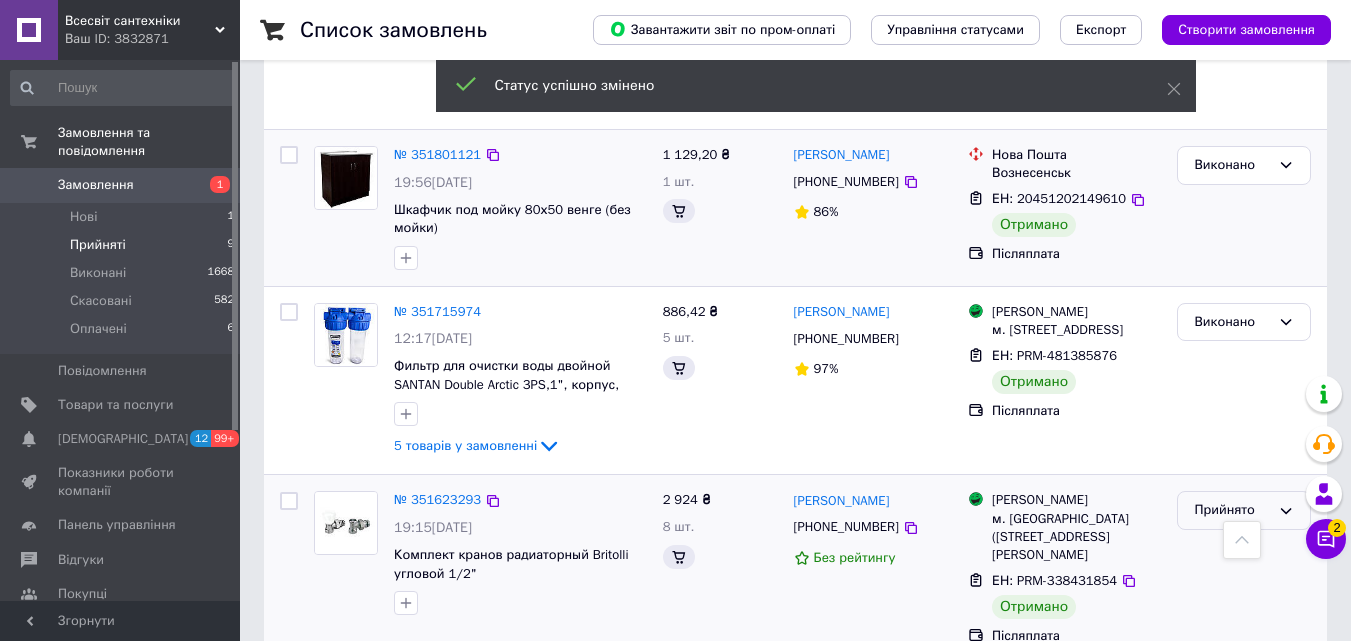 click on "Прийнято" at bounding box center [1232, 510] 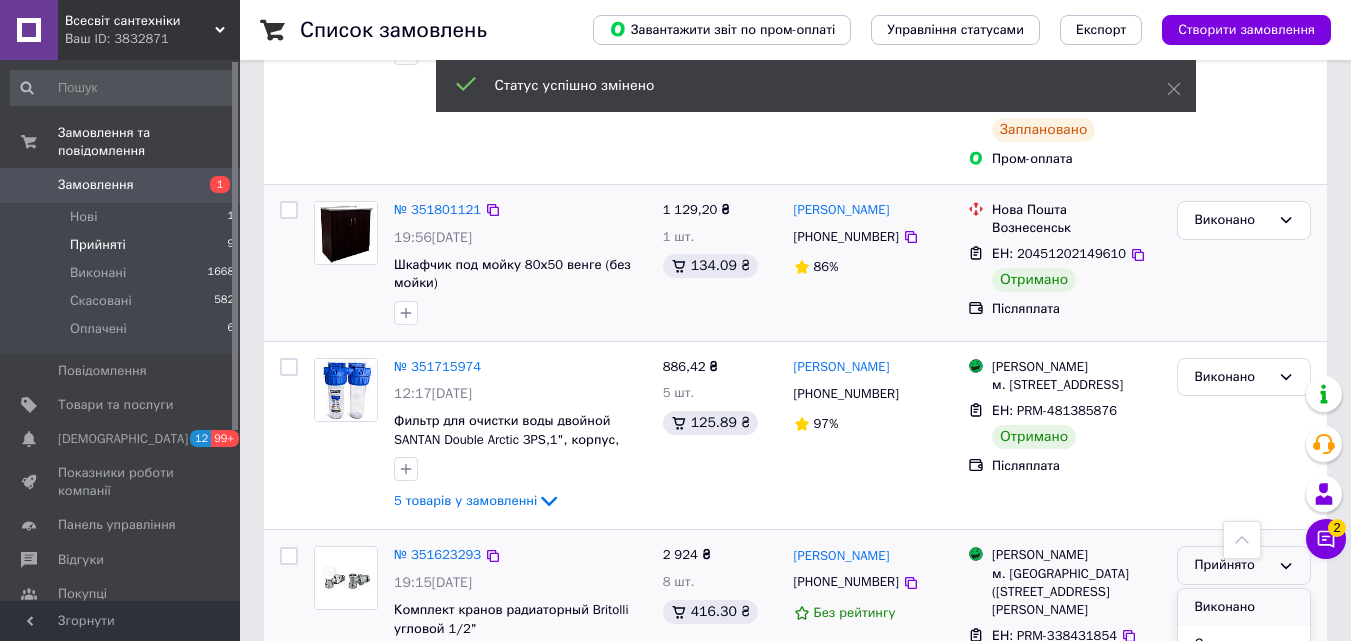 click on "Виконано" at bounding box center [1244, 607] 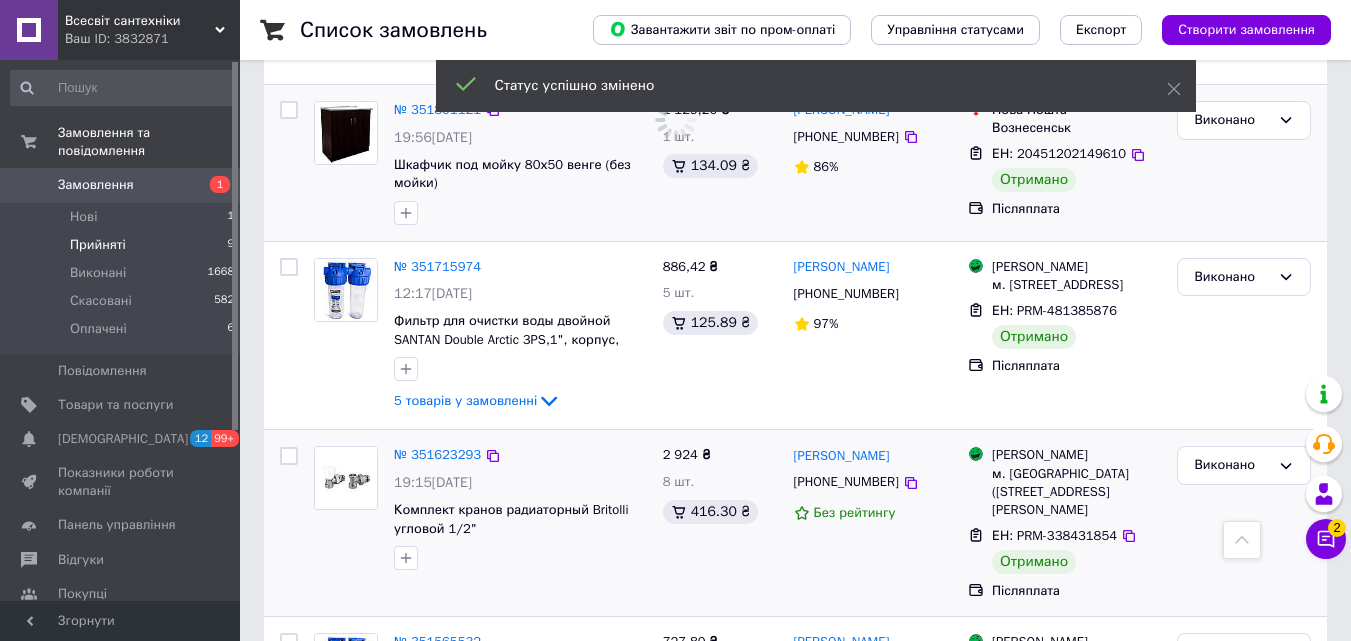 scroll, scrollTop: 1558, scrollLeft: 0, axis: vertical 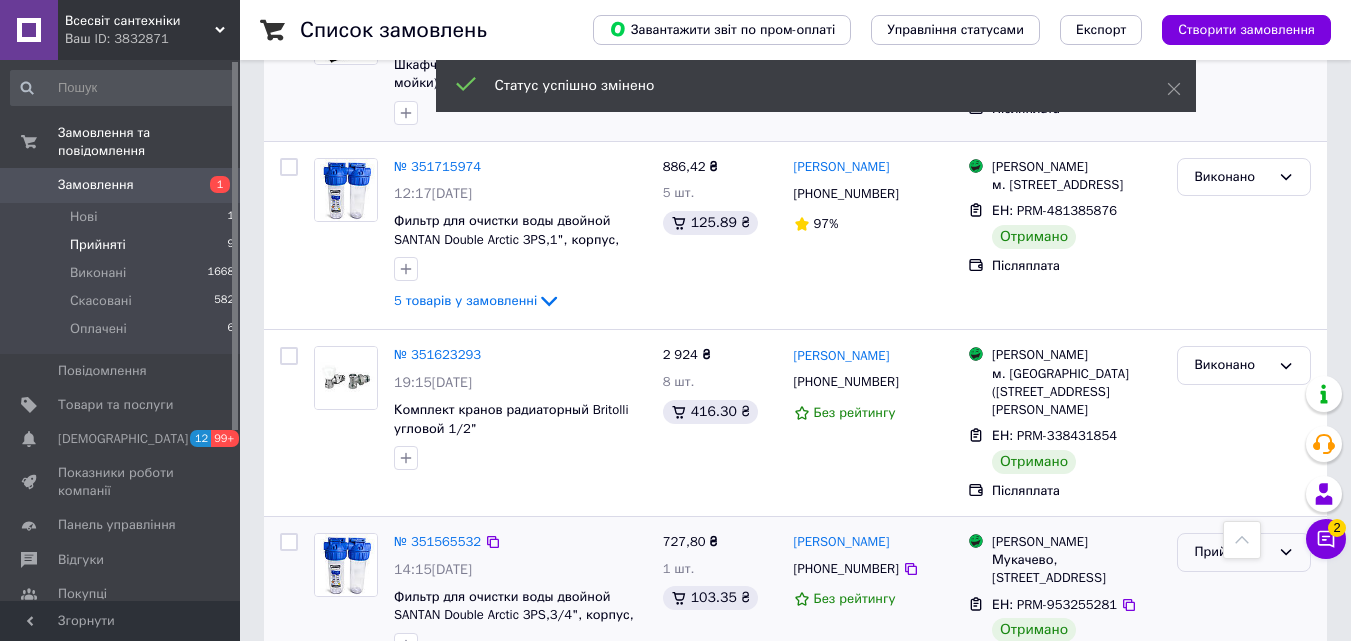 click on "Прийнято" at bounding box center (1244, 552) 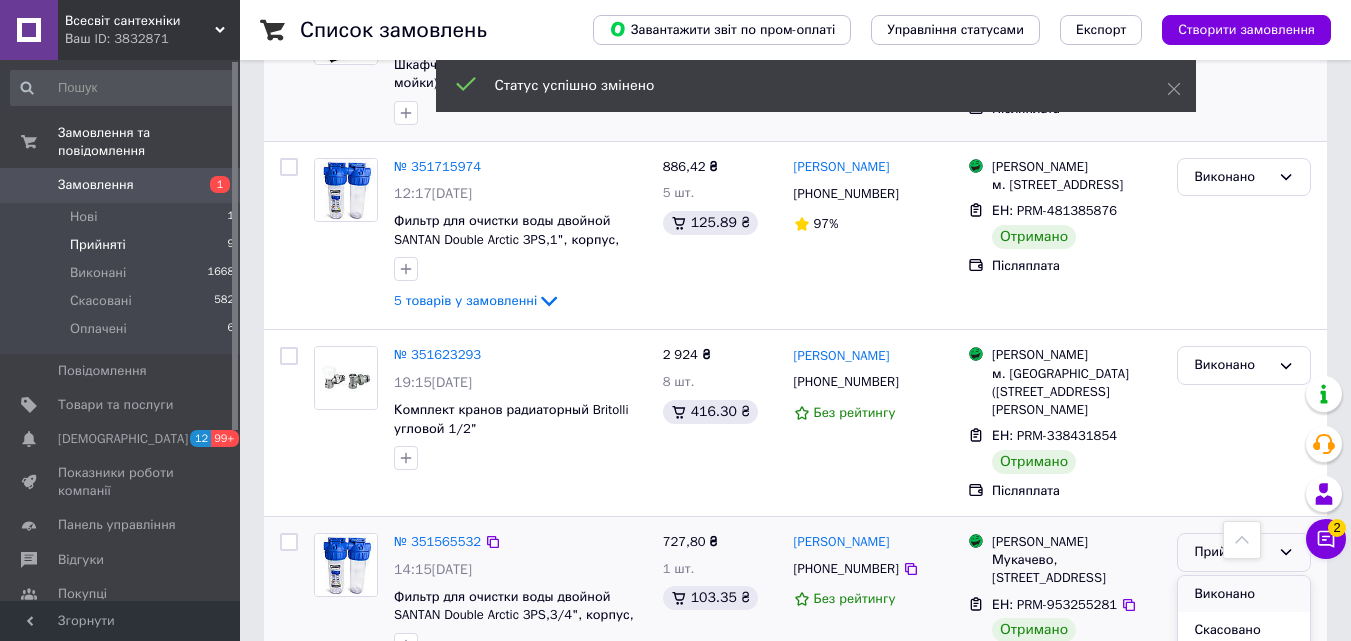 click on "Виконано" at bounding box center (1244, 594) 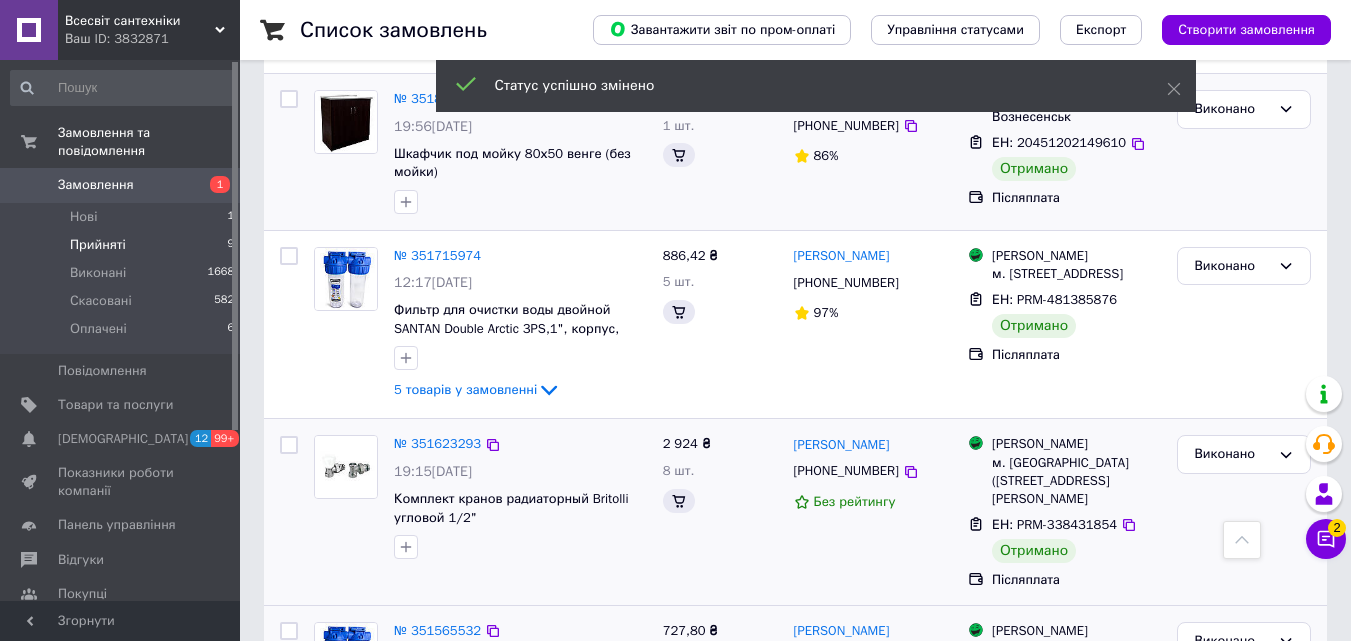 scroll, scrollTop: 1469, scrollLeft: 0, axis: vertical 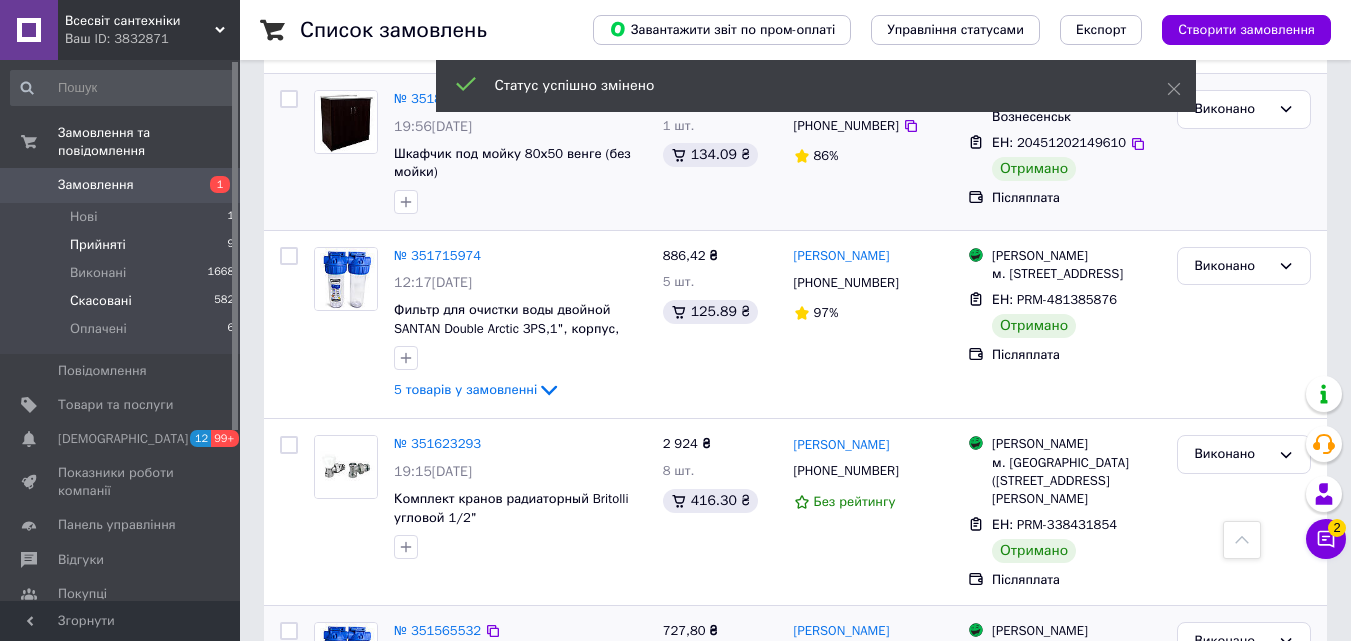 click on "Скасовані" at bounding box center (101, 301) 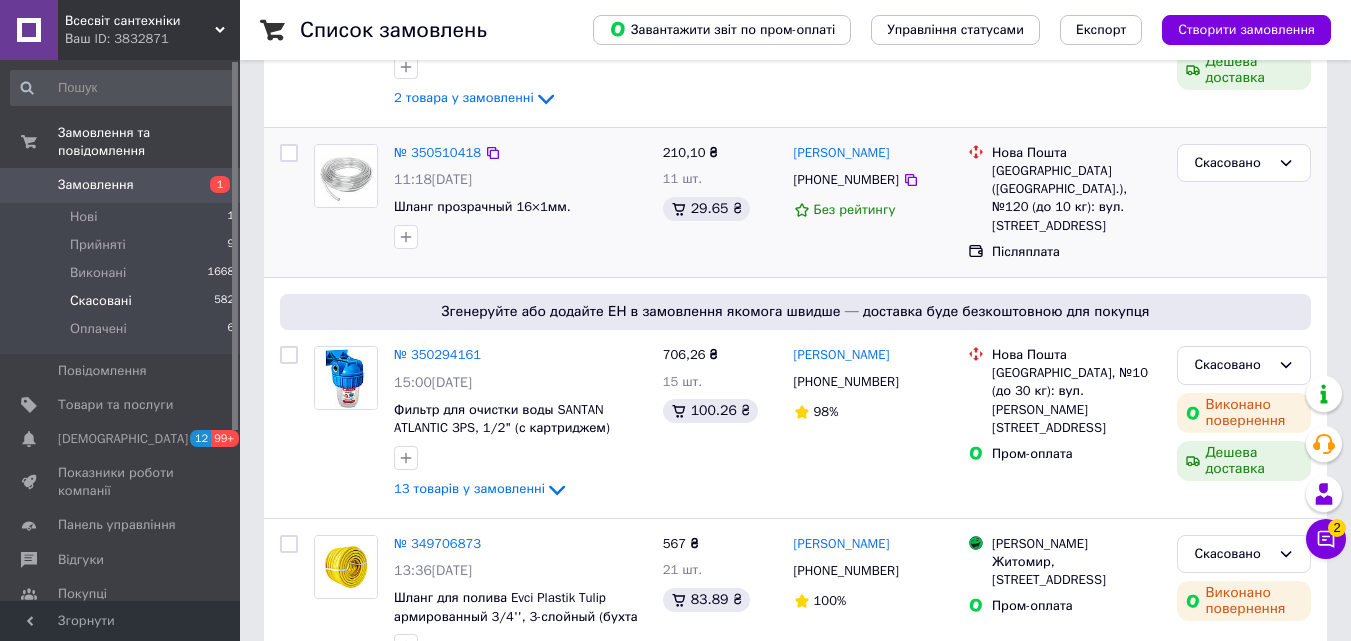 scroll, scrollTop: 500, scrollLeft: 0, axis: vertical 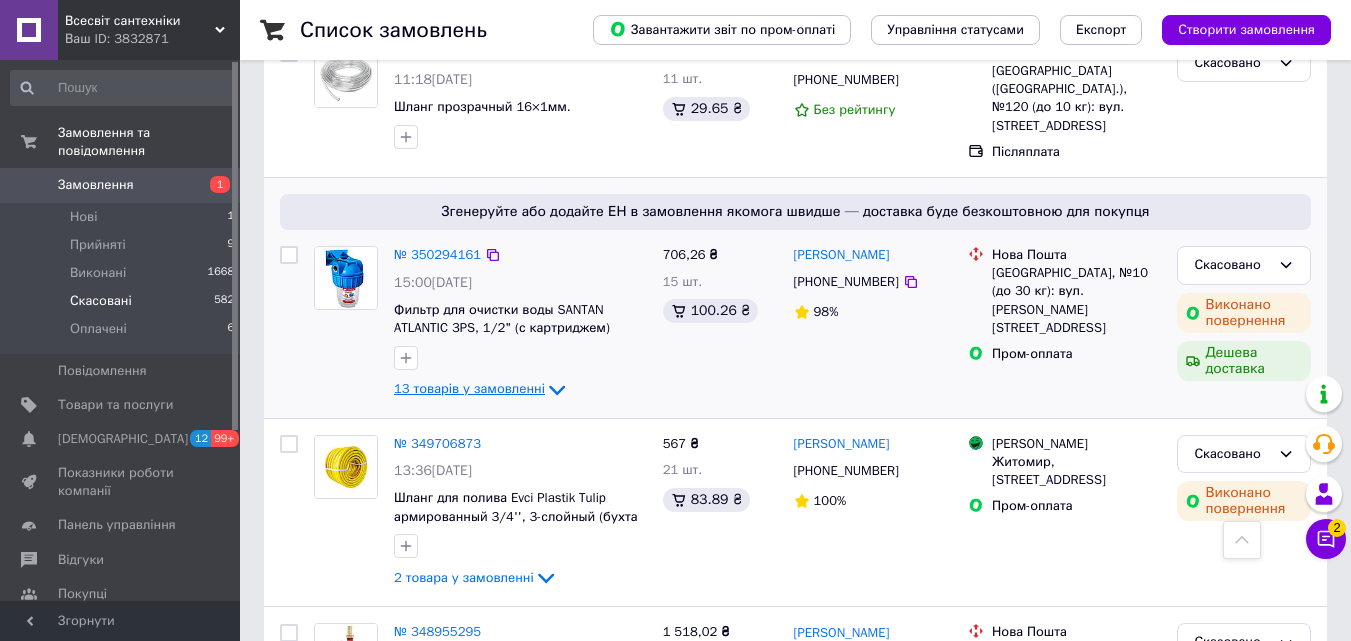 click 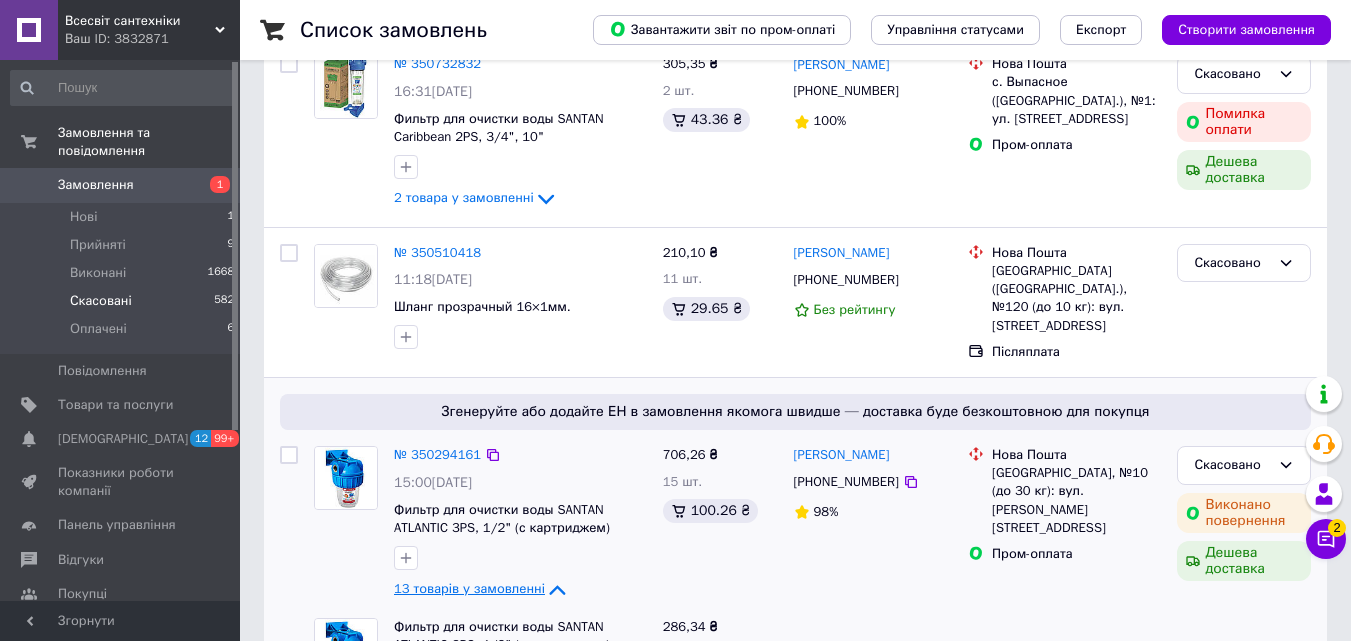 scroll, scrollTop: 400, scrollLeft: 0, axis: vertical 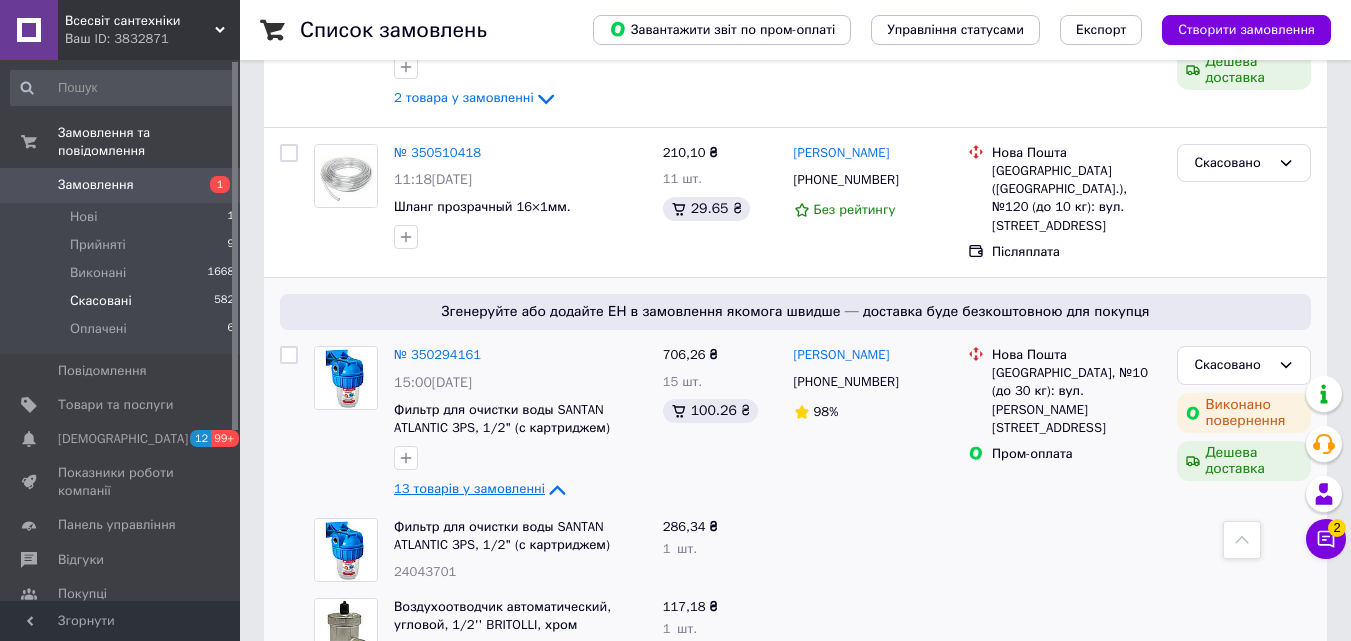 click 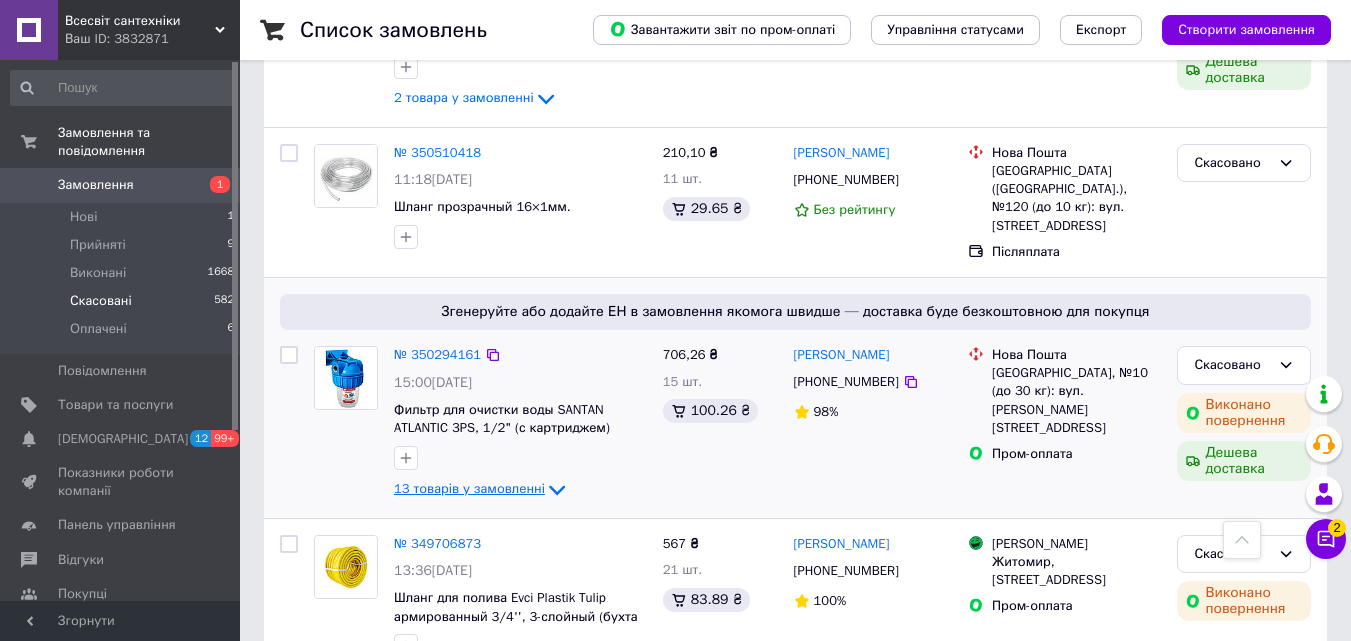 scroll, scrollTop: 0, scrollLeft: 0, axis: both 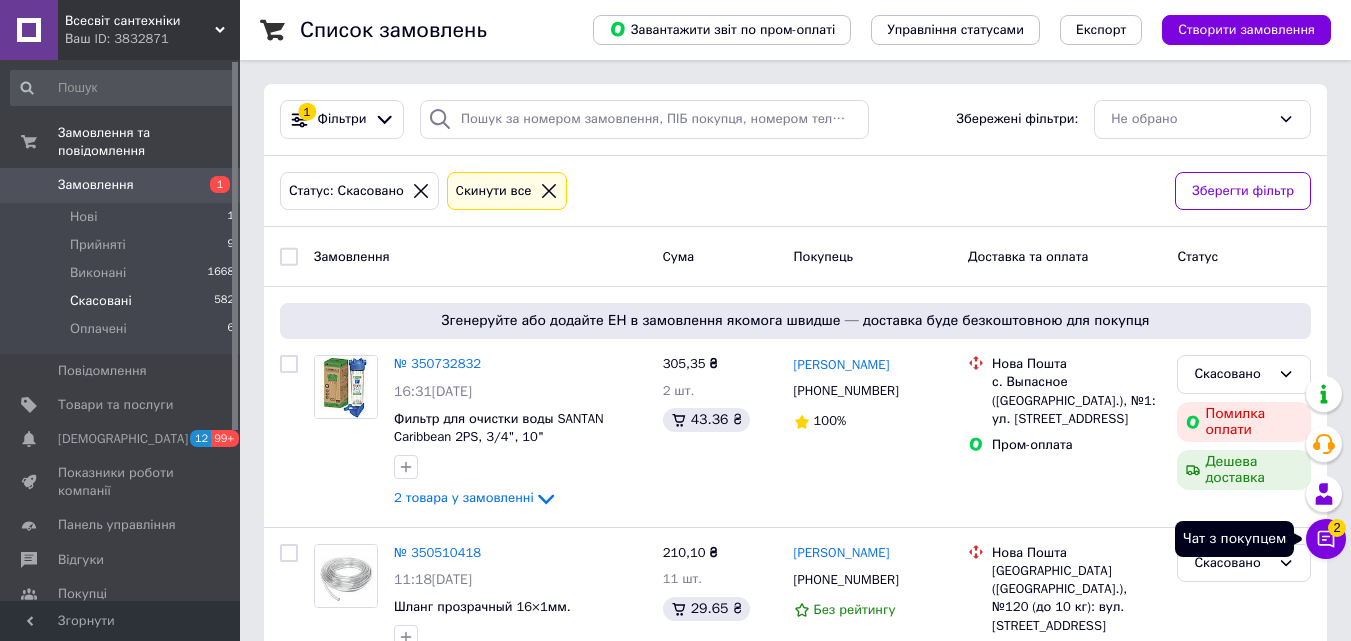 click 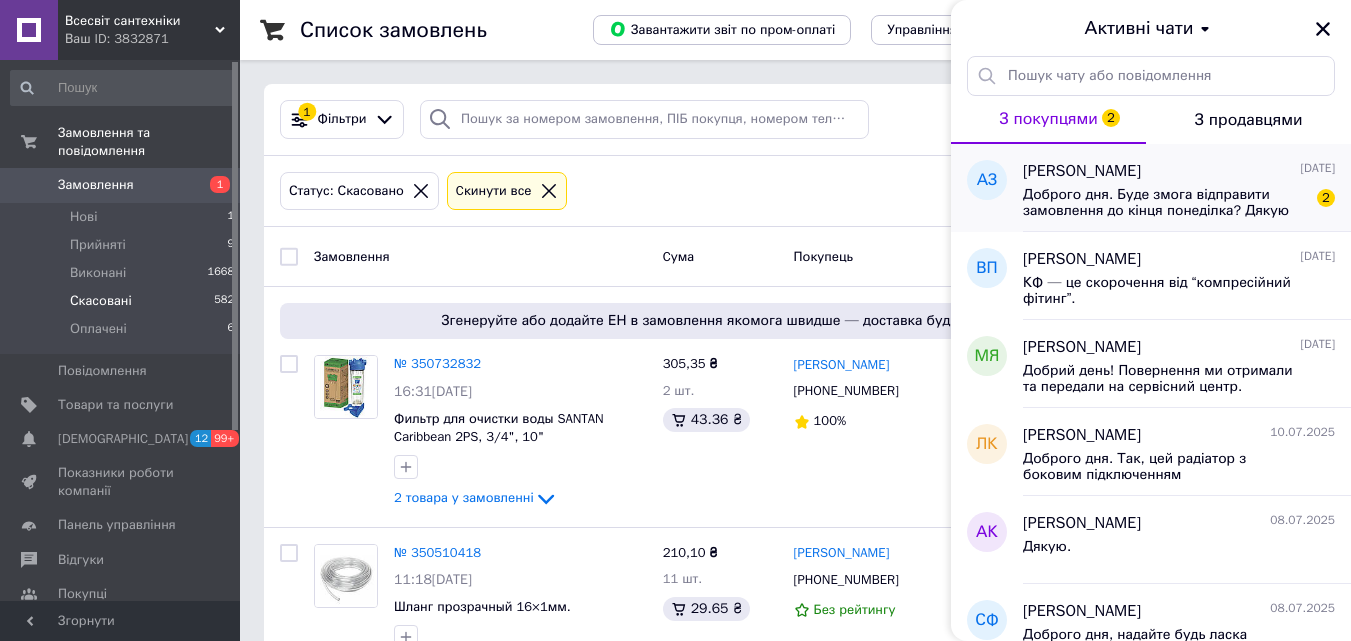 click on "[PERSON_NAME]" at bounding box center (1082, 171) 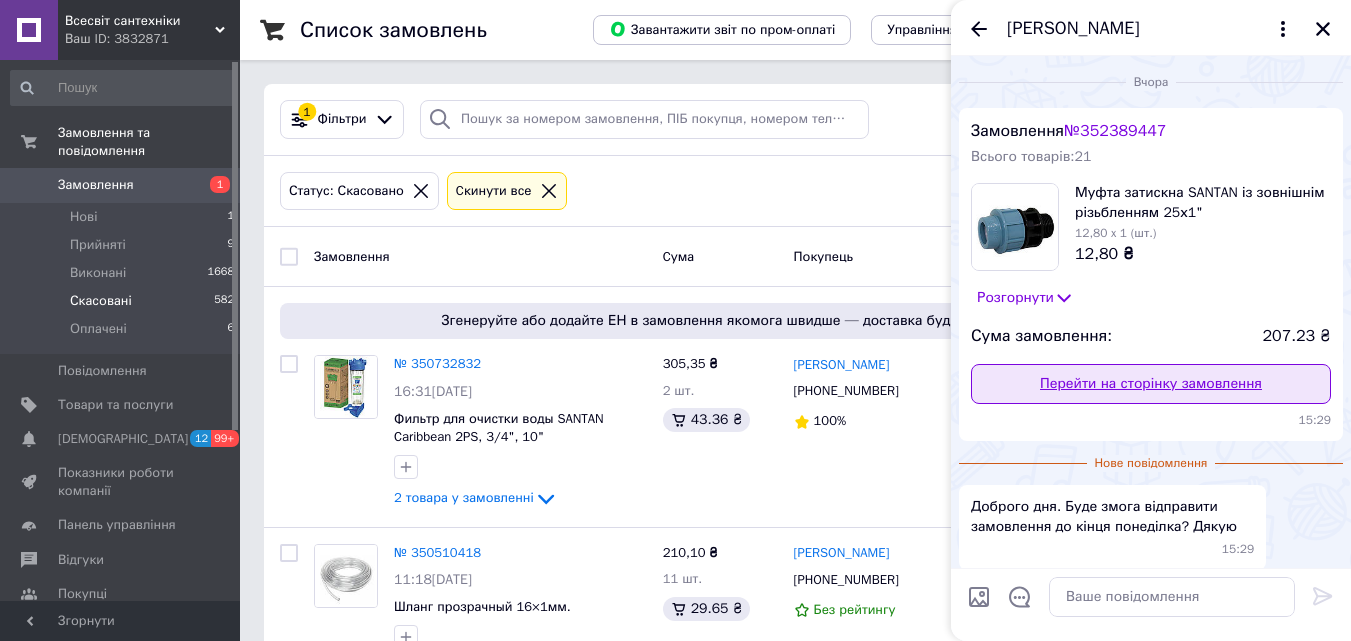 scroll, scrollTop: 83, scrollLeft: 0, axis: vertical 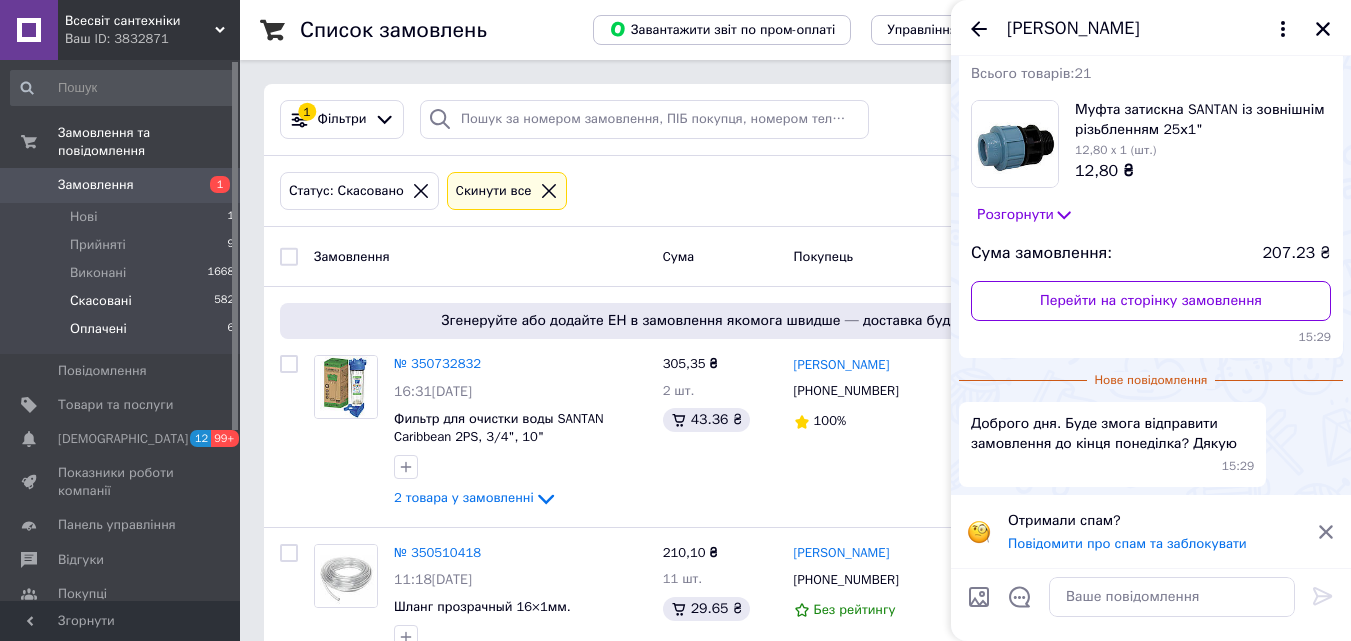 click on "Оплачені 6" at bounding box center (123, 334) 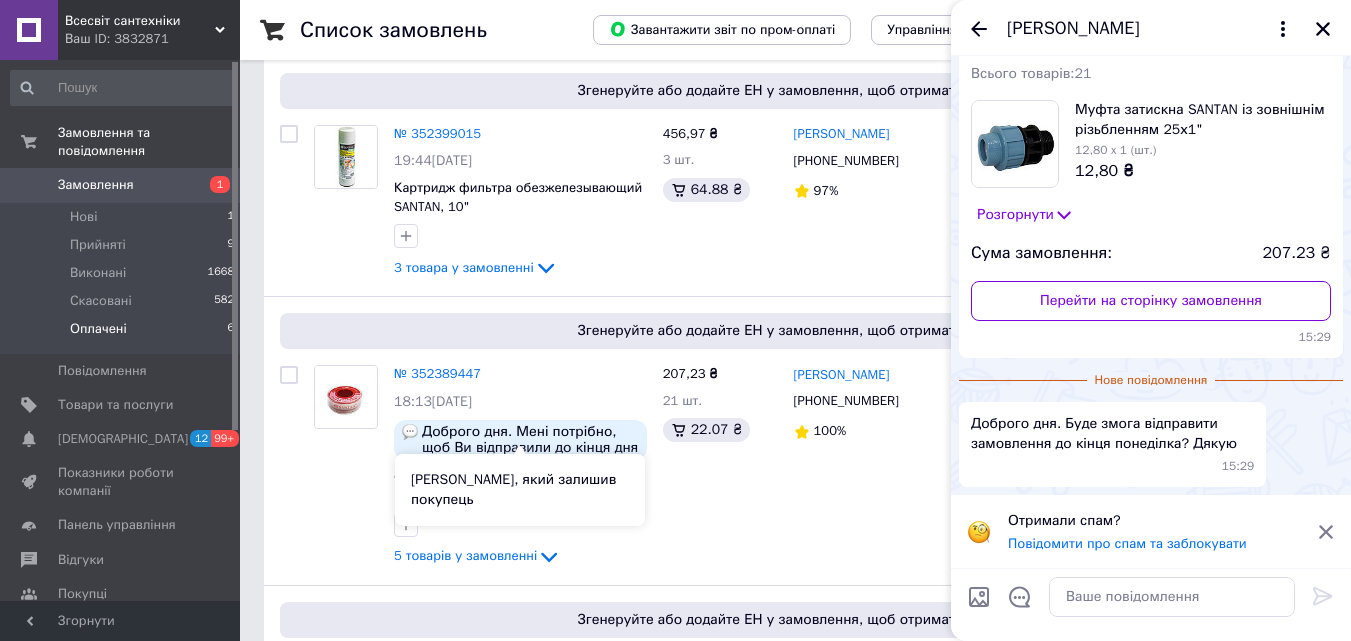 scroll, scrollTop: 900, scrollLeft: 0, axis: vertical 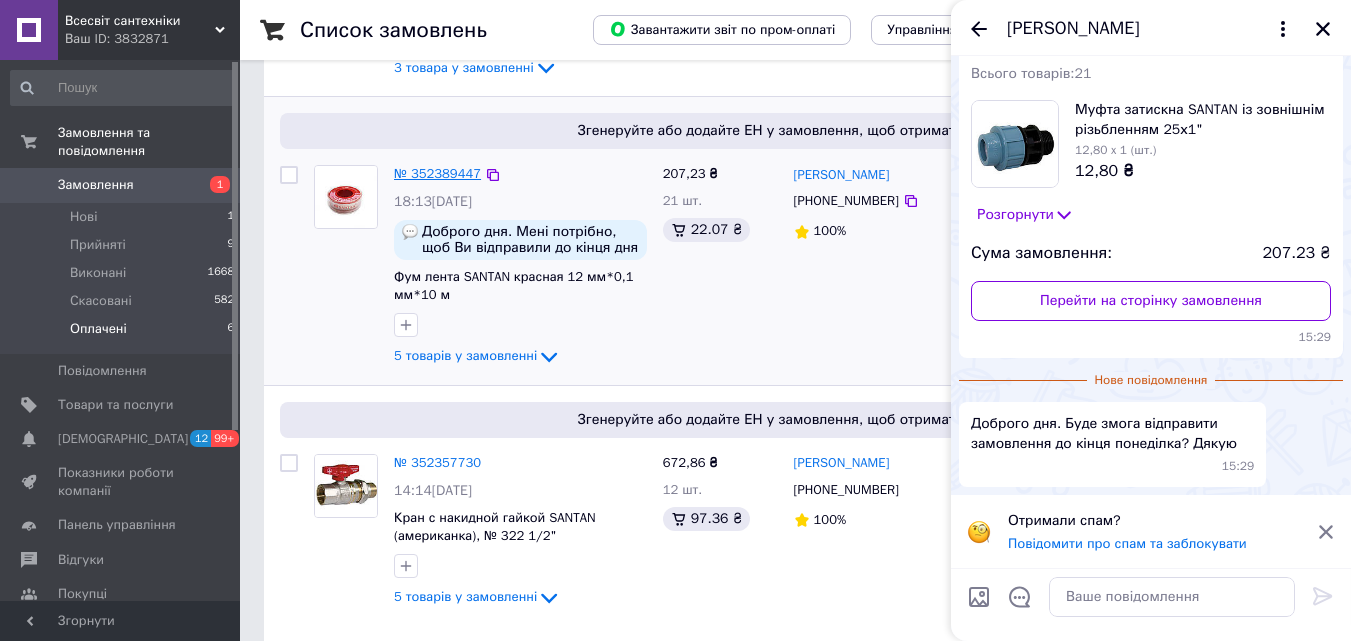 click on "№ 352389447" at bounding box center [437, 173] 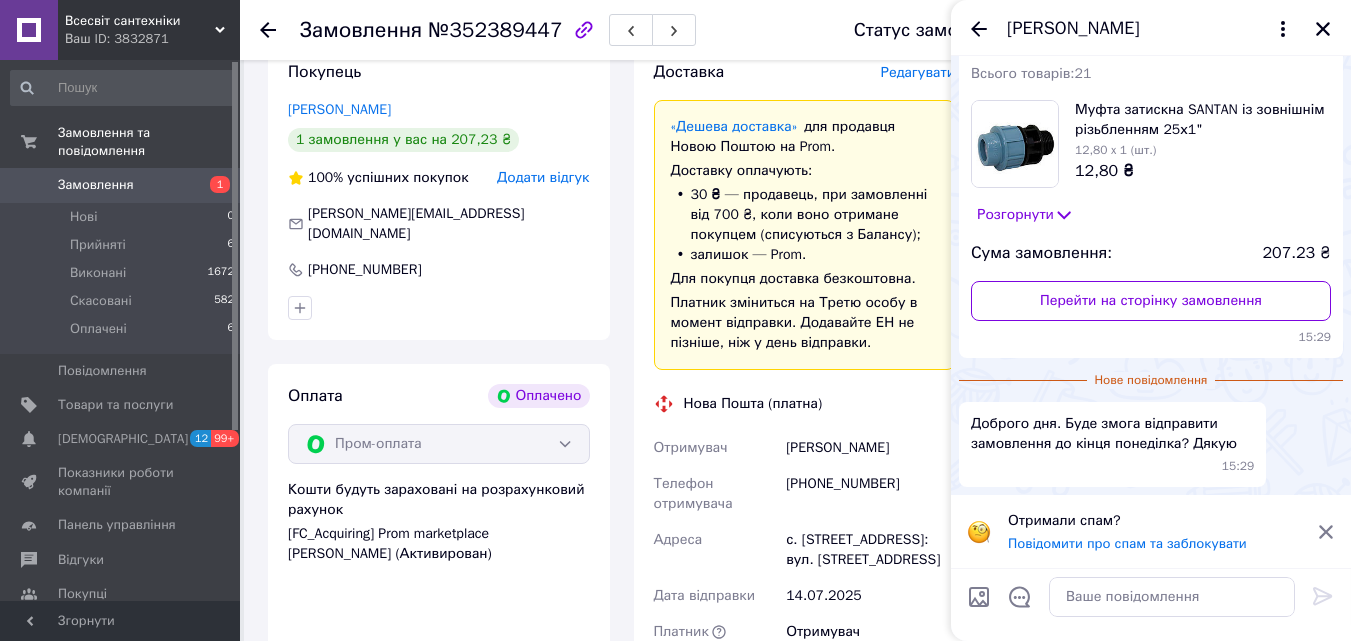 scroll, scrollTop: 1600, scrollLeft: 0, axis: vertical 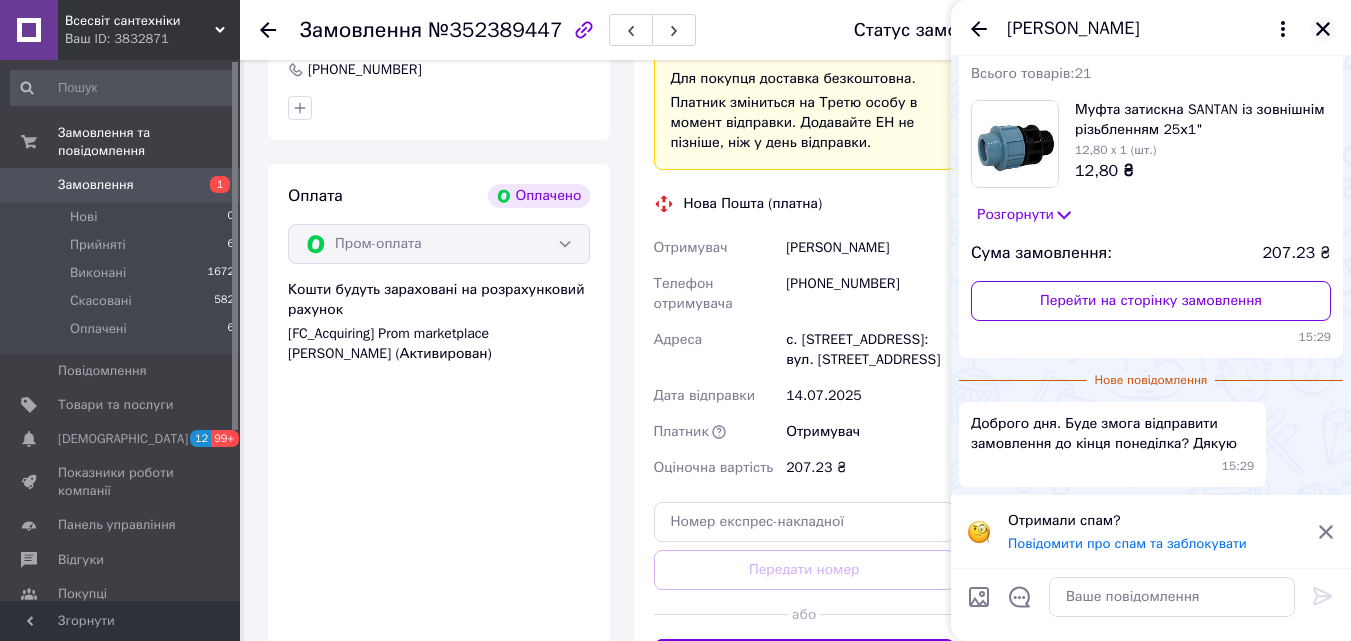 drag, startPoint x: 1328, startPoint y: 28, endPoint x: 1147, endPoint y: 102, distance: 195.54283 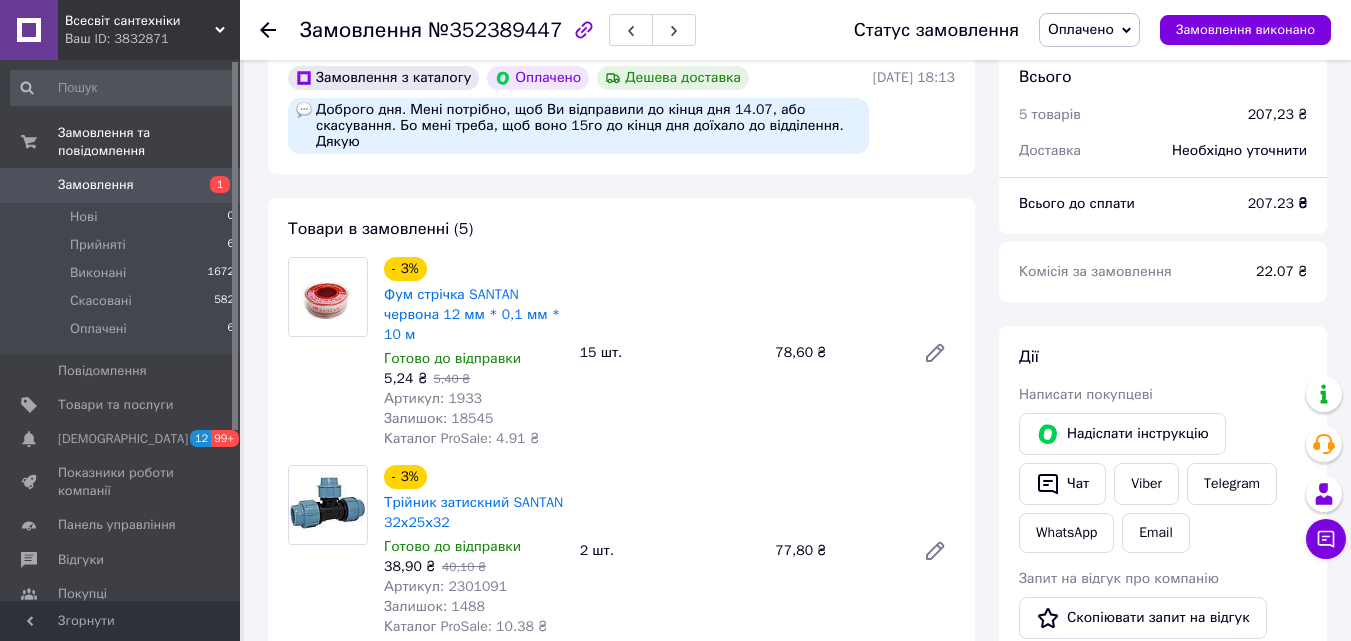 scroll, scrollTop: 200, scrollLeft: 0, axis: vertical 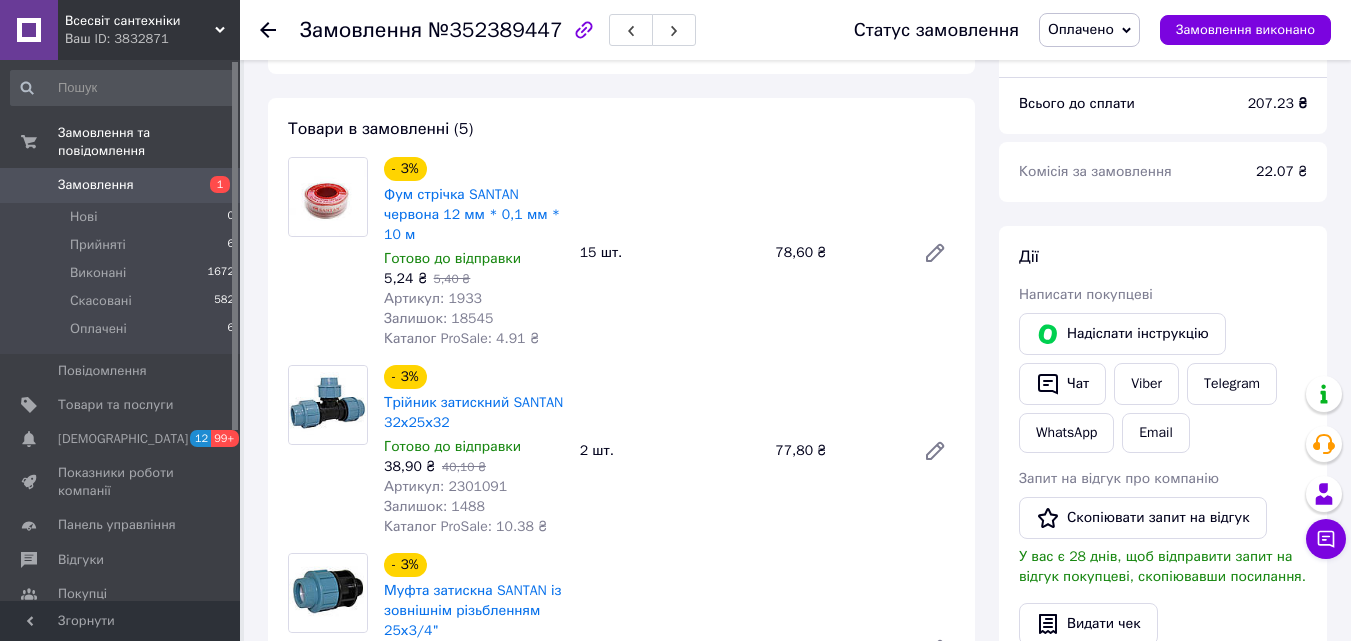 click on "Артикул: 1933" at bounding box center [433, 298] 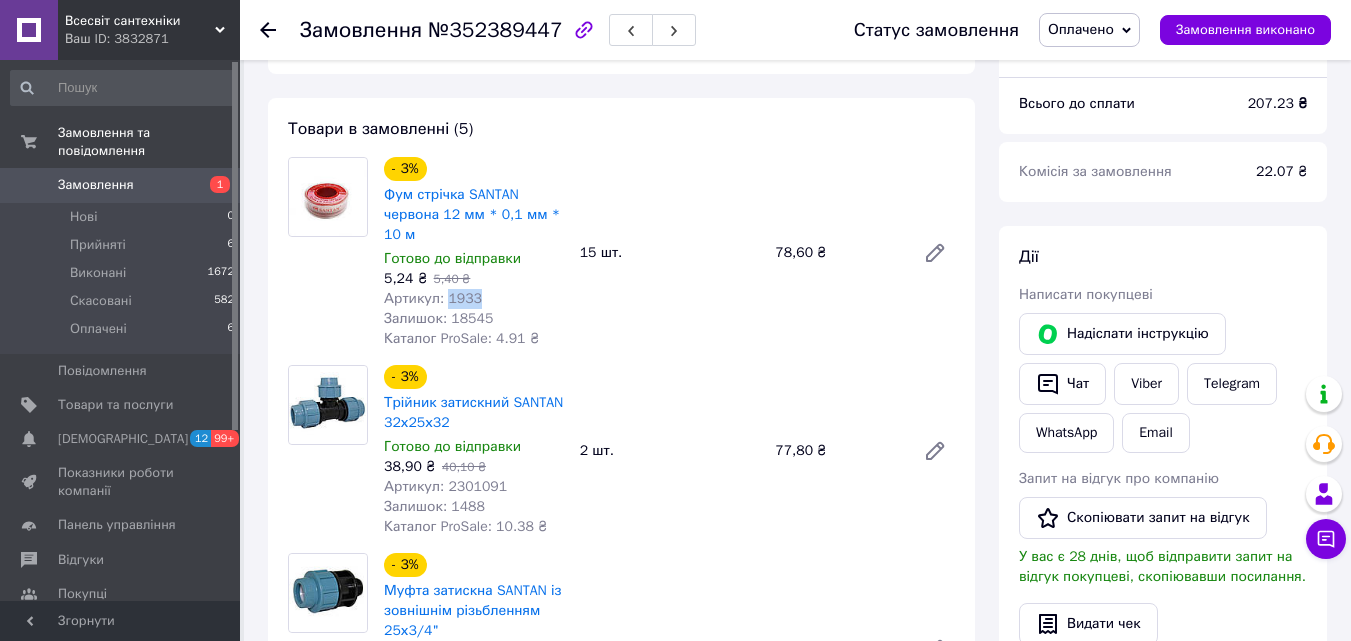 click on "Артикул: 1933" at bounding box center [433, 298] 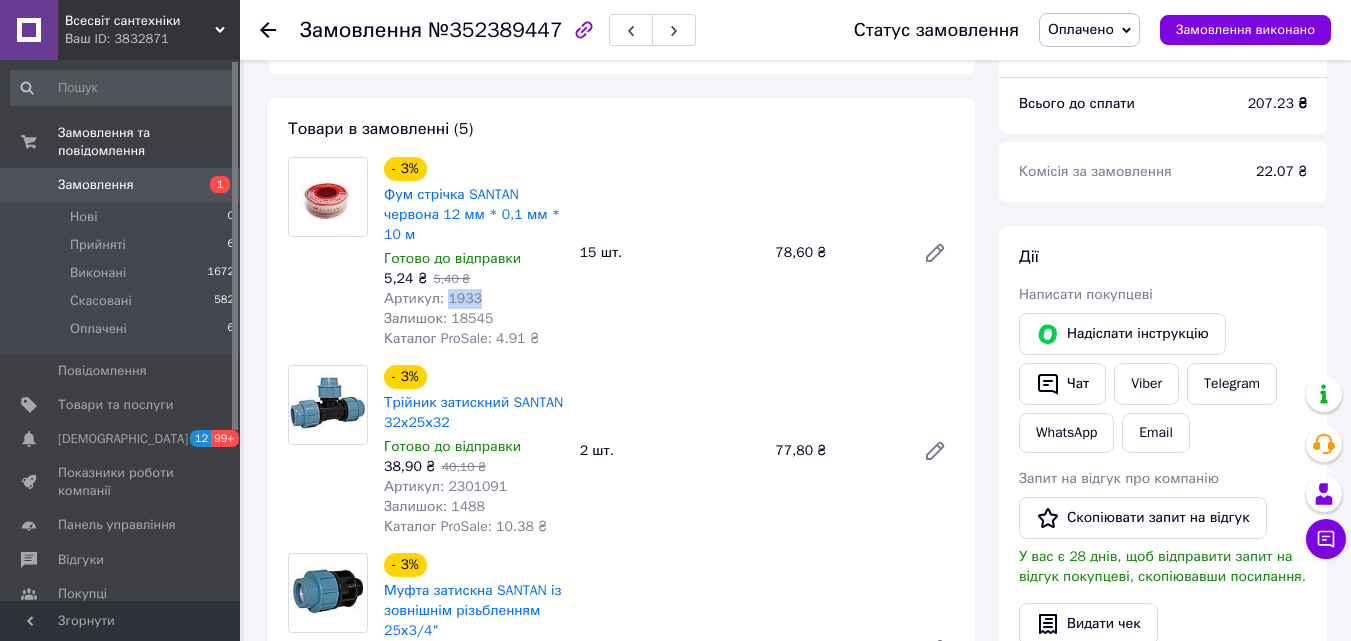 scroll, scrollTop: 300, scrollLeft: 0, axis: vertical 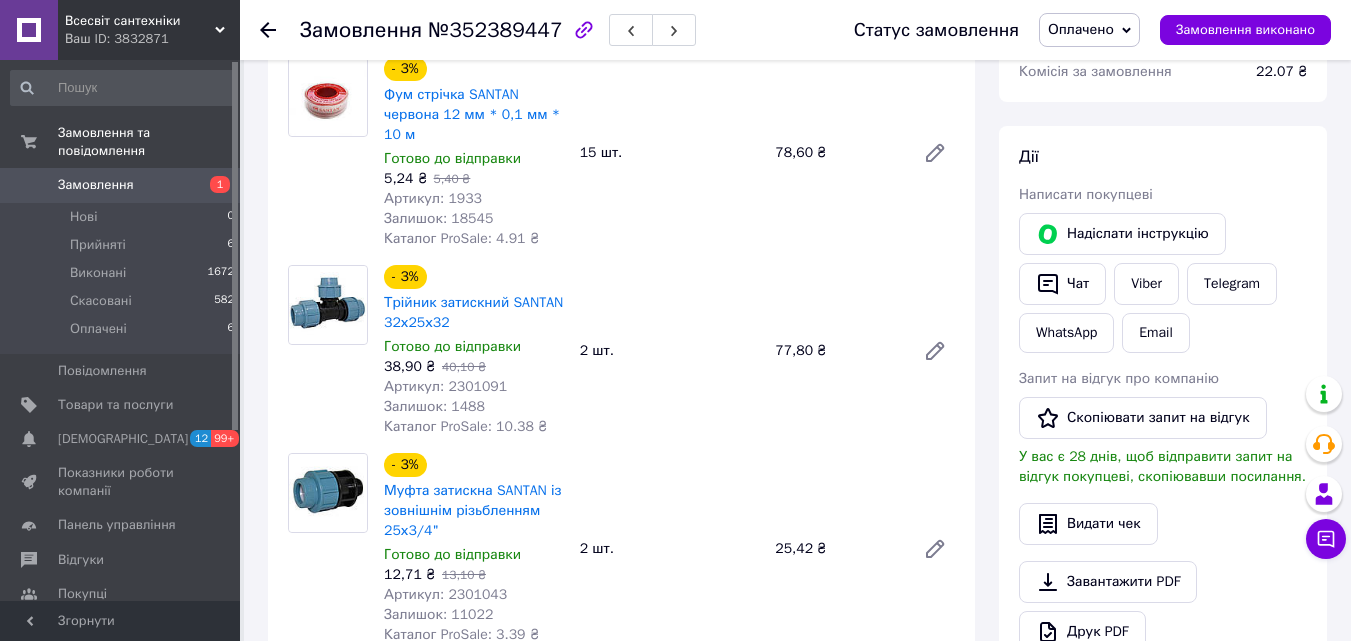 click on "Артикул: 2301091" at bounding box center [445, 386] 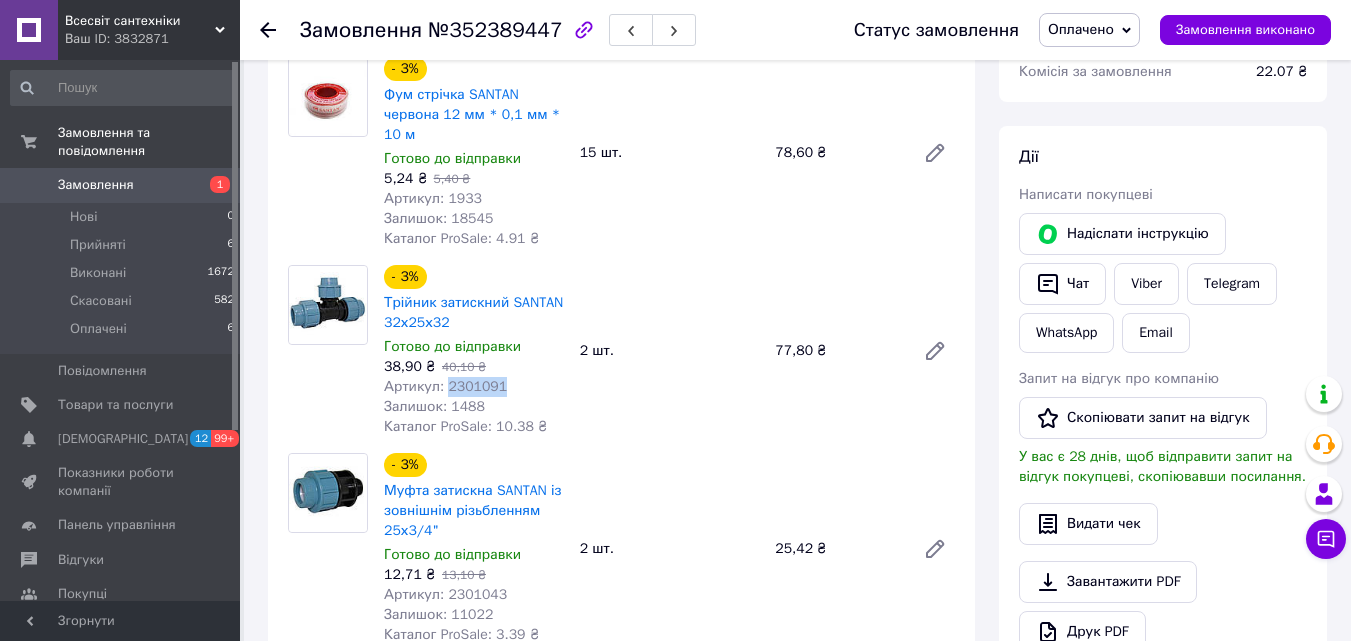 click on "Артикул: 2301091" at bounding box center (445, 386) 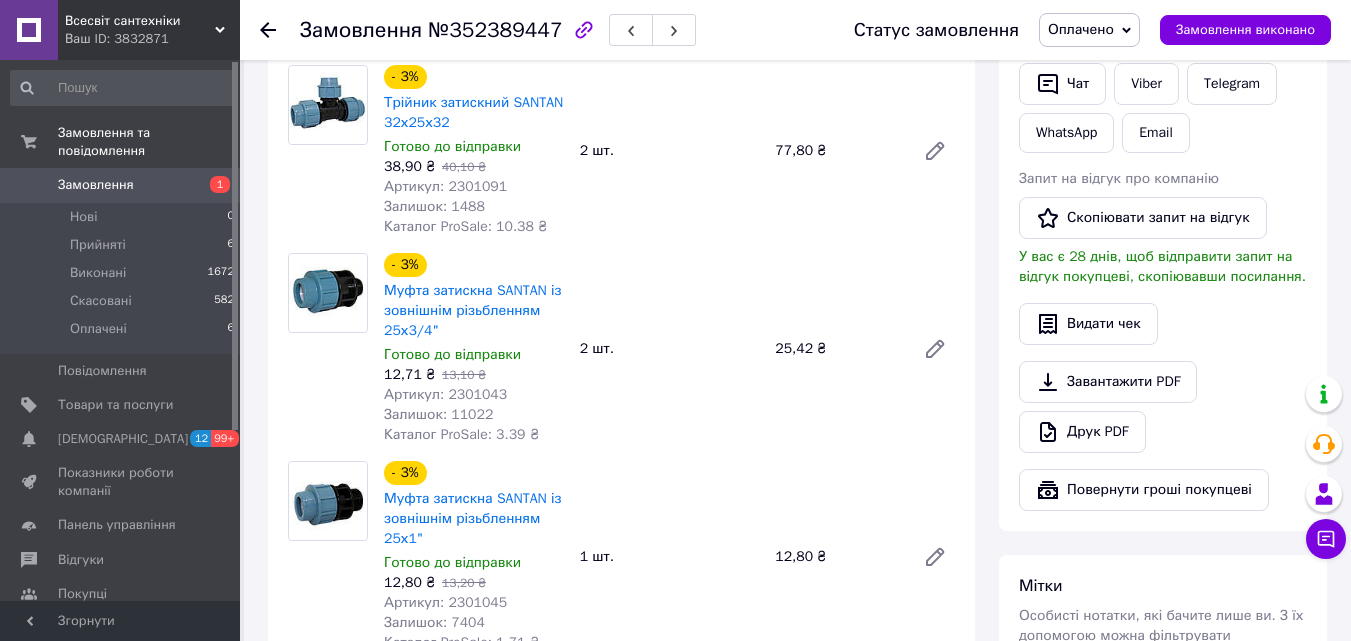 click on "Залишок: 11022" at bounding box center [438, 414] 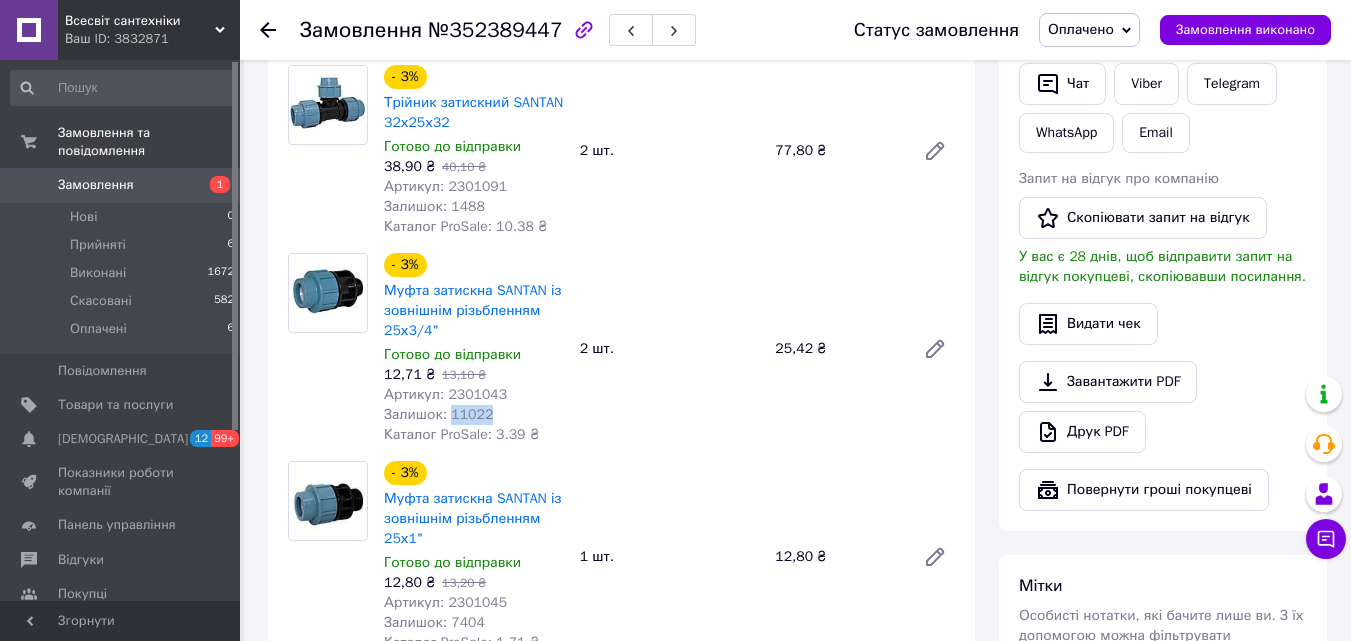 click on "Залишок: 11022" at bounding box center [438, 414] 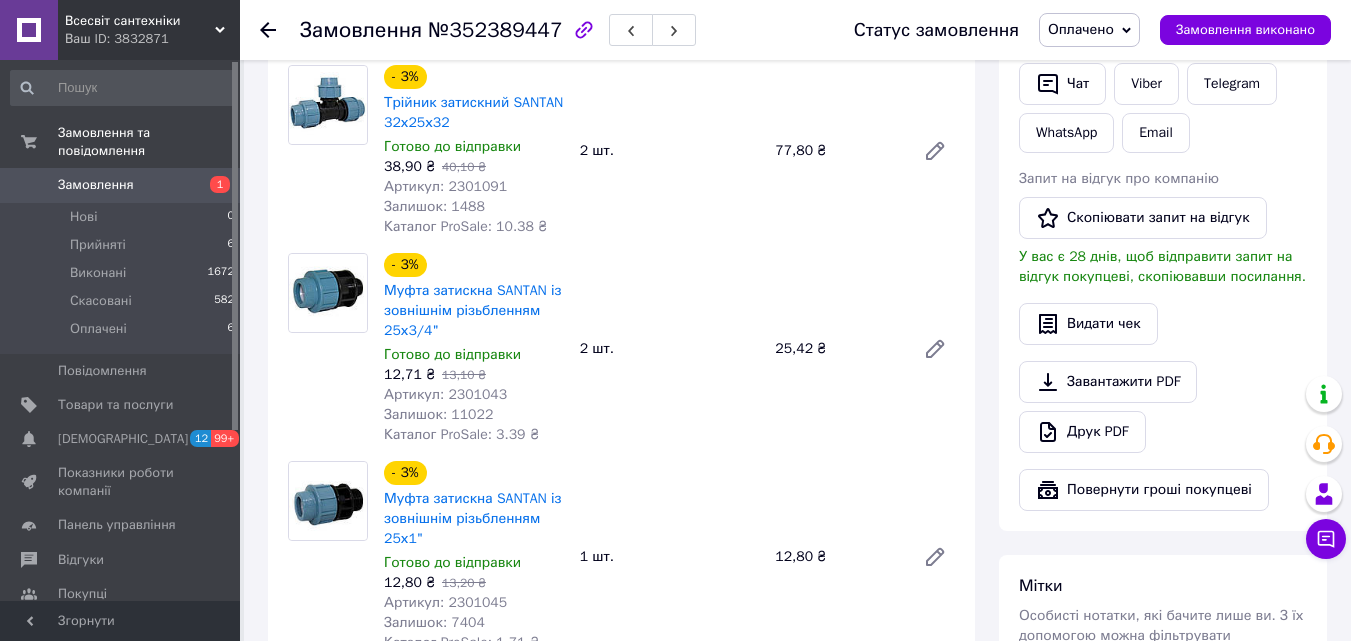 click on "Артикул: 2301043" at bounding box center [445, 394] 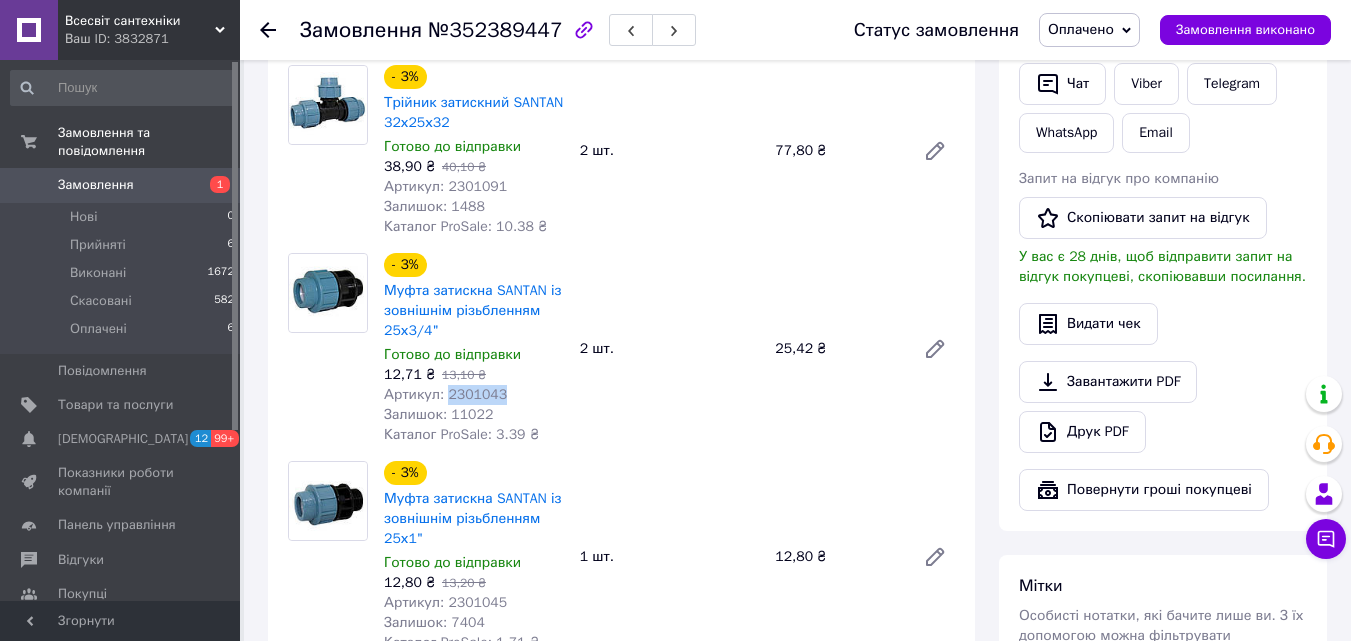 click on "Артикул: 2301043" at bounding box center (445, 394) 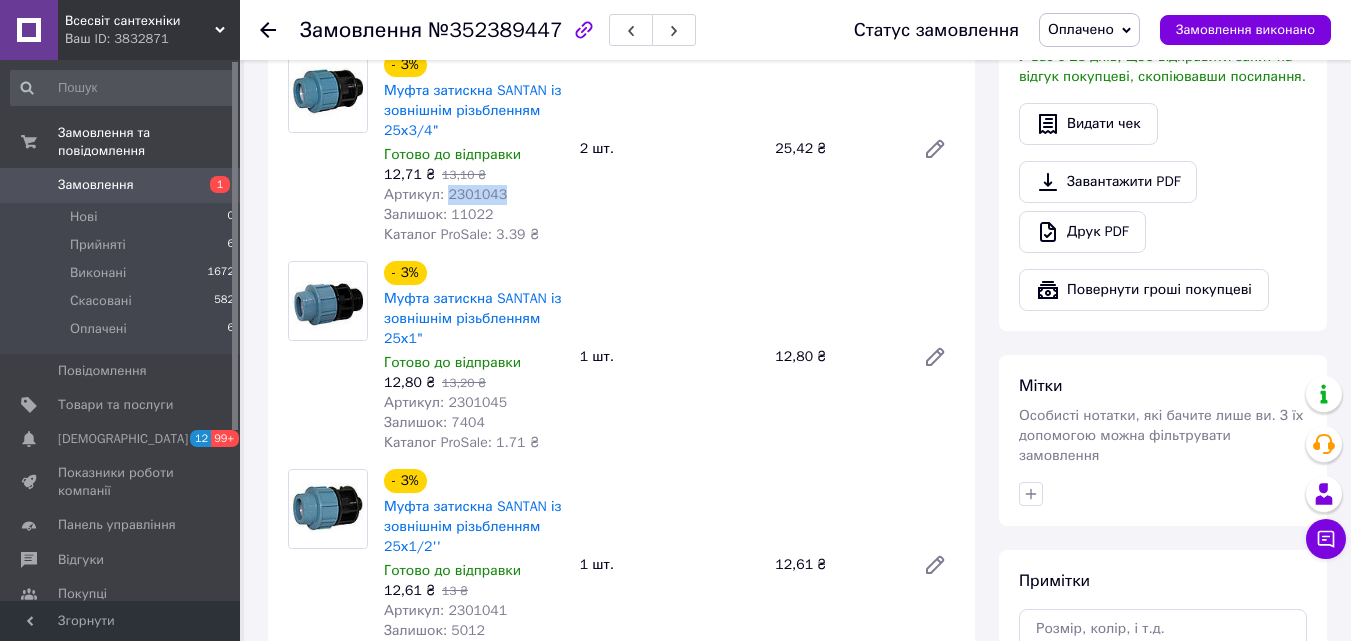 scroll, scrollTop: 800, scrollLeft: 0, axis: vertical 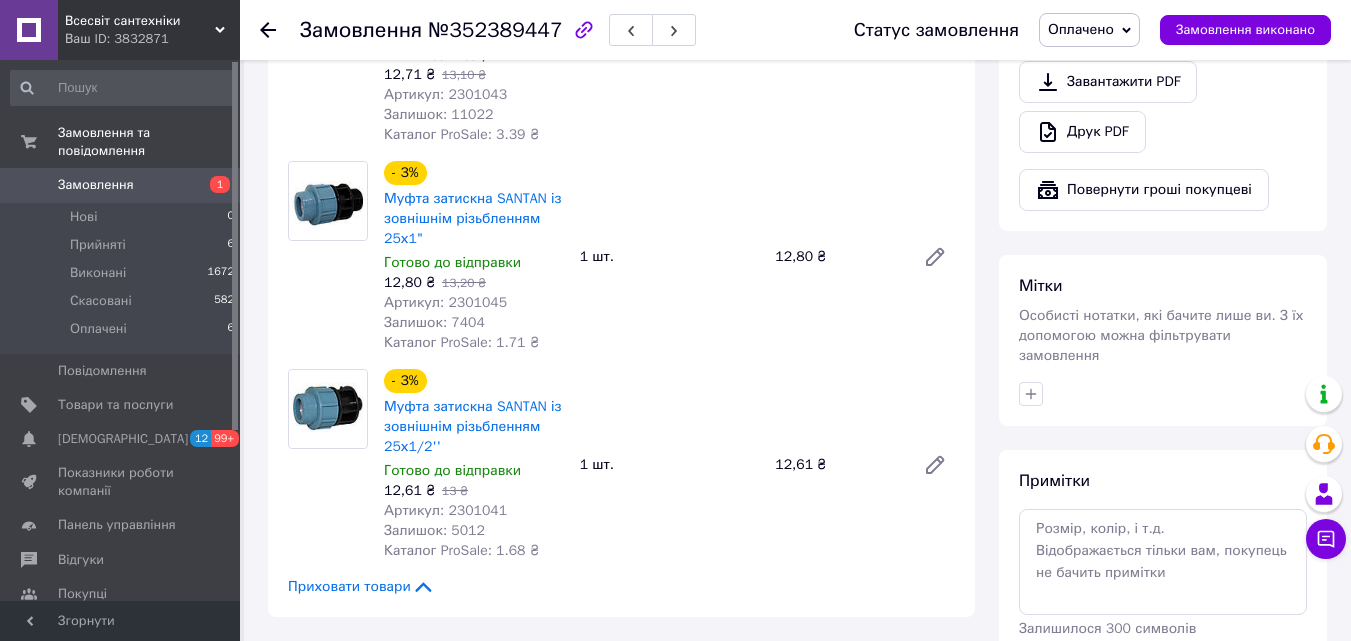 click on "Артикул: 2301045" at bounding box center (445, 302) 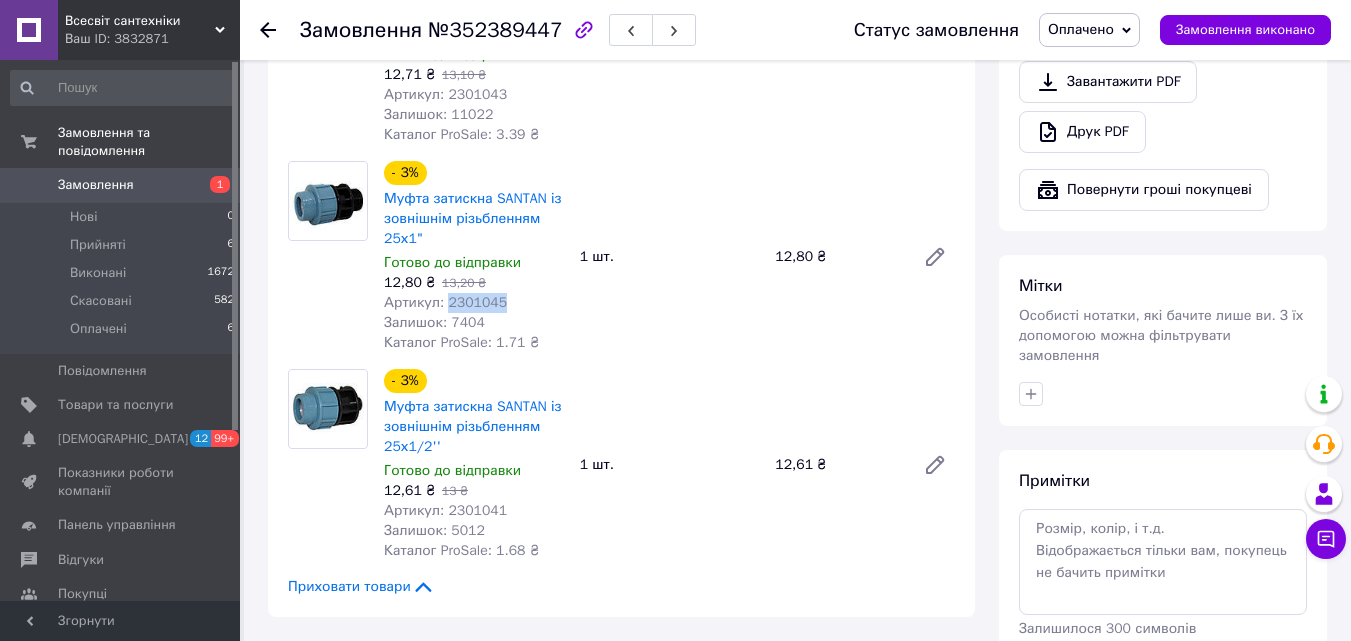 click on "Артикул: 2301045" at bounding box center [445, 302] 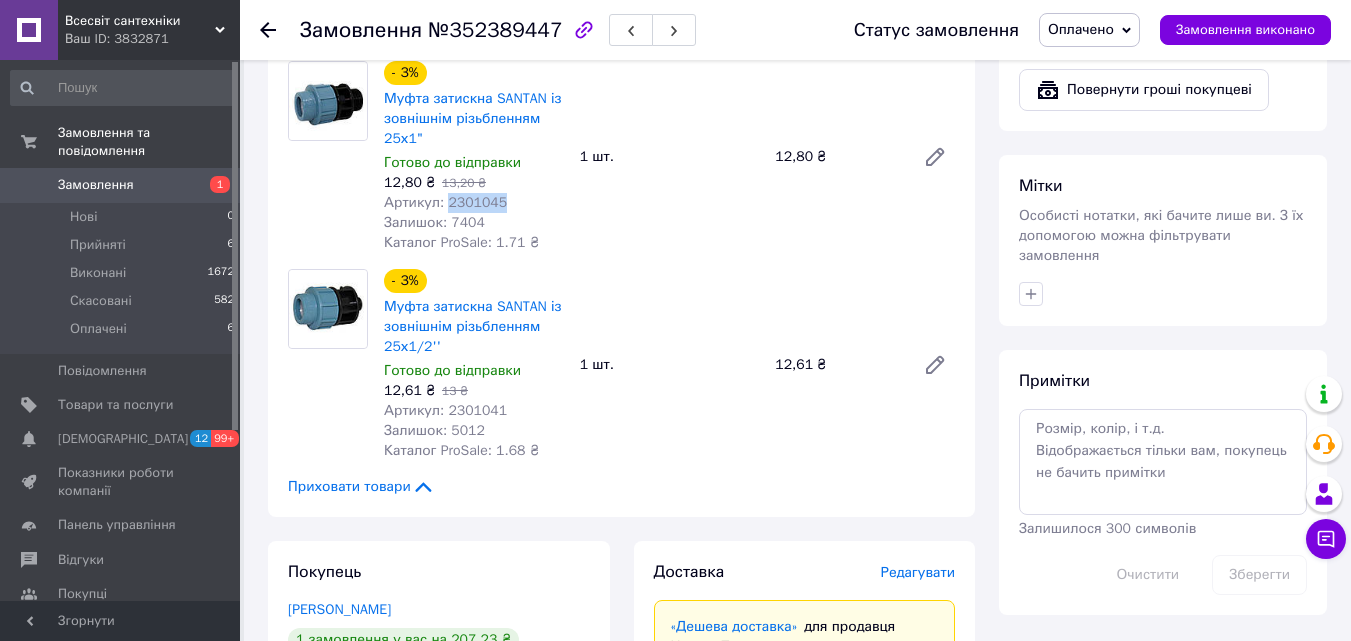 scroll, scrollTop: 1000, scrollLeft: 0, axis: vertical 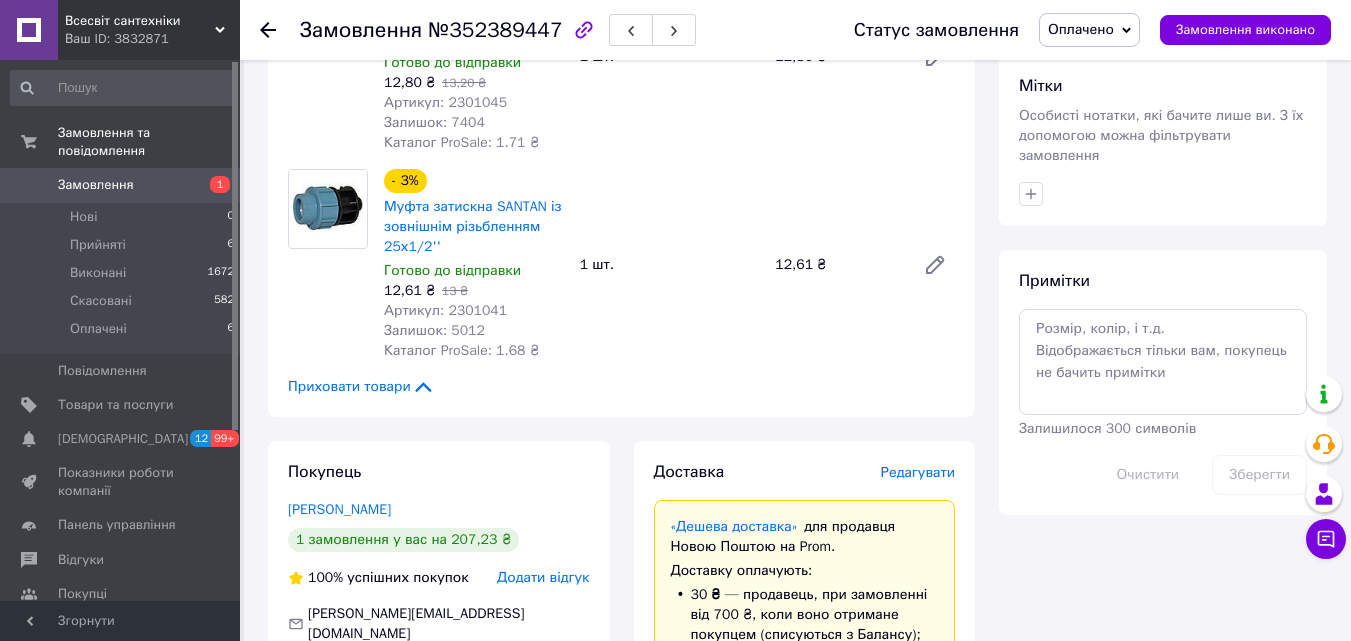 click on "Артикул: 2301041" at bounding box center [445, 310] 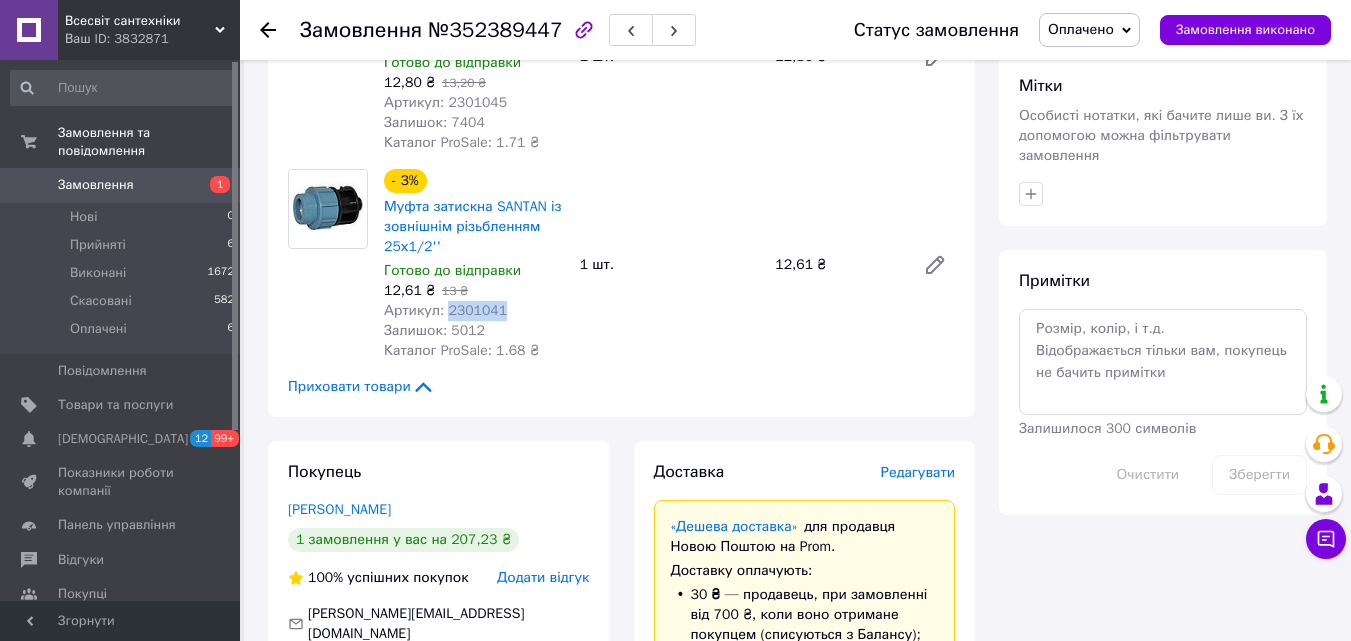 click on "Артикул: 2301041" at bounding box center (445, 310) 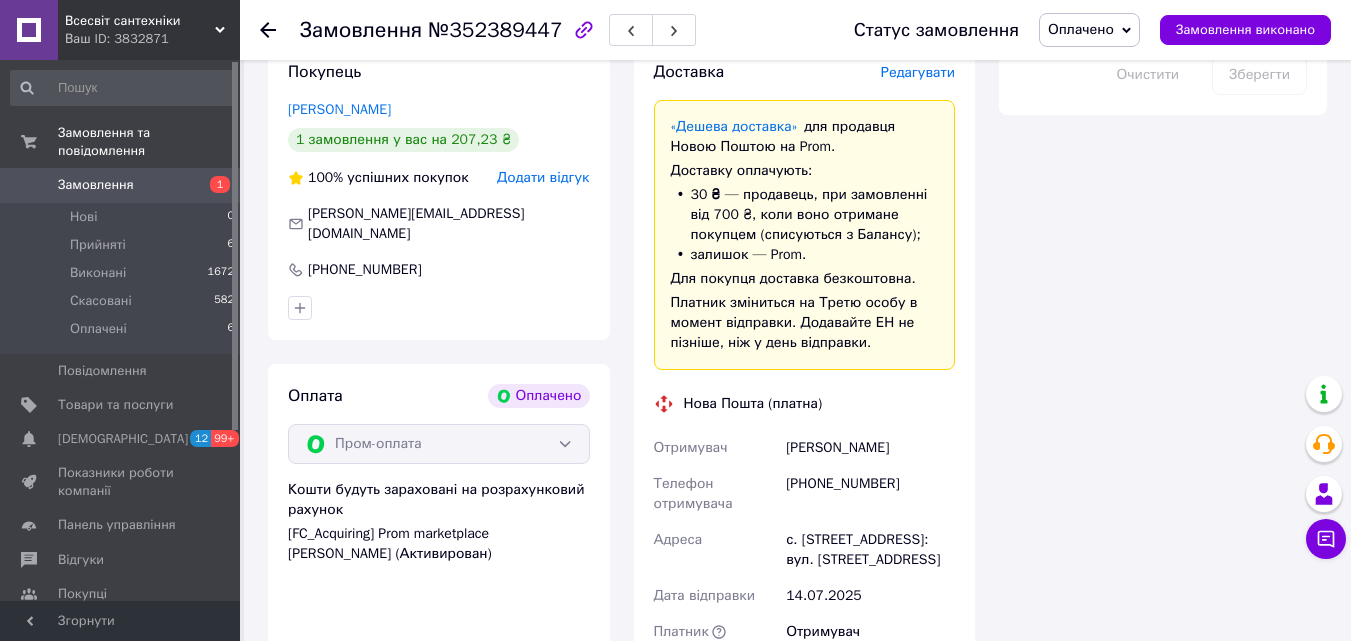 scroll, scrollTop: 1500, scrollLeft: 0, axis: vertical 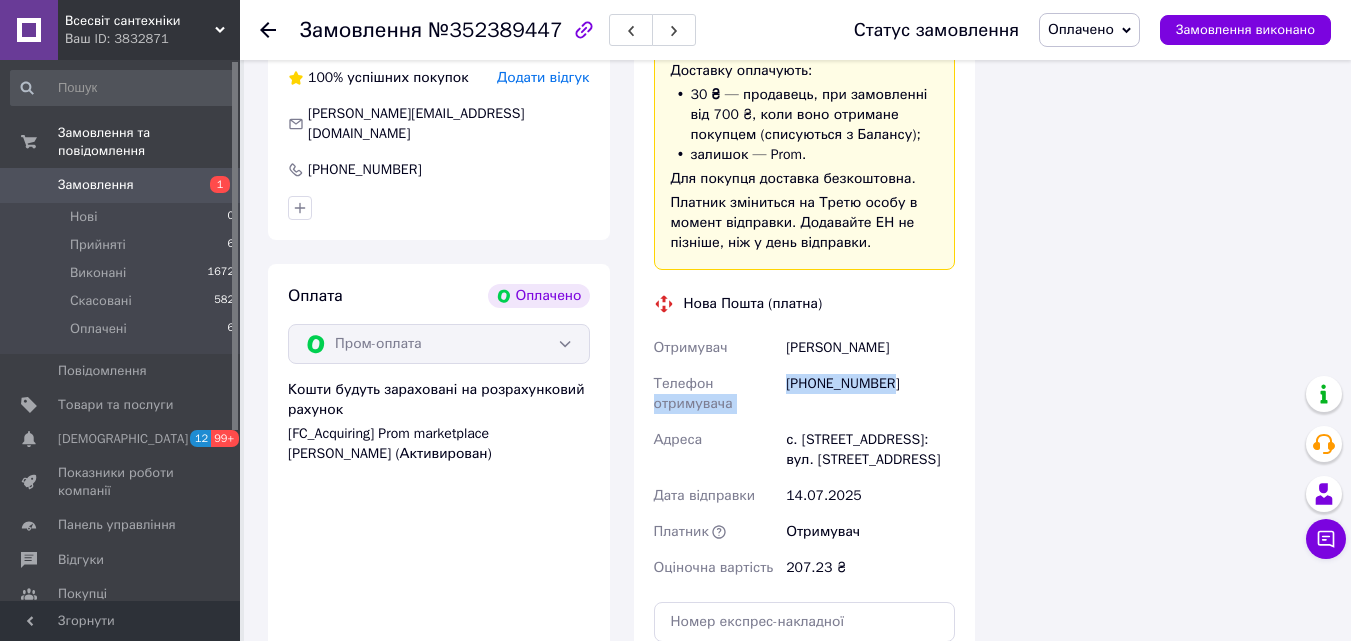 drag, startPoint x: 886, startPoint y: 383, endPoint x: 766, endPoint y: 391, distance: 120.26637 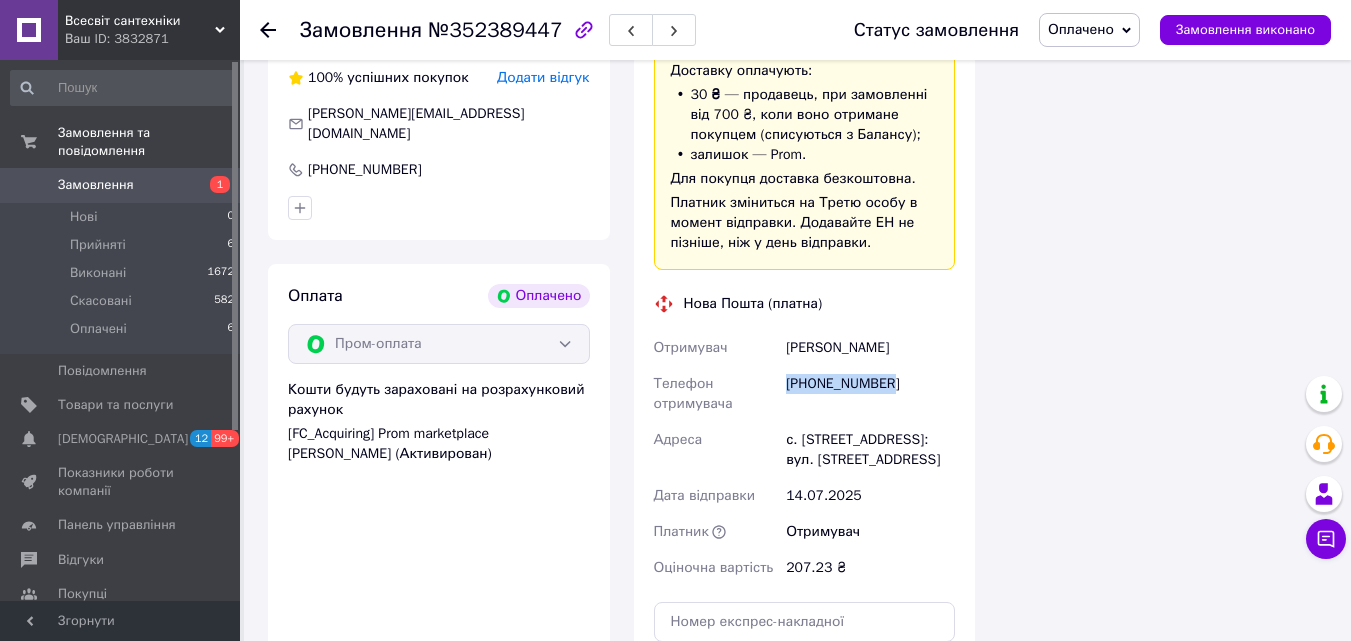 drag, startPoint x: 787, startPoint y: 387, endPoint x: 868, endPoint y: 383, distance: 81.09871 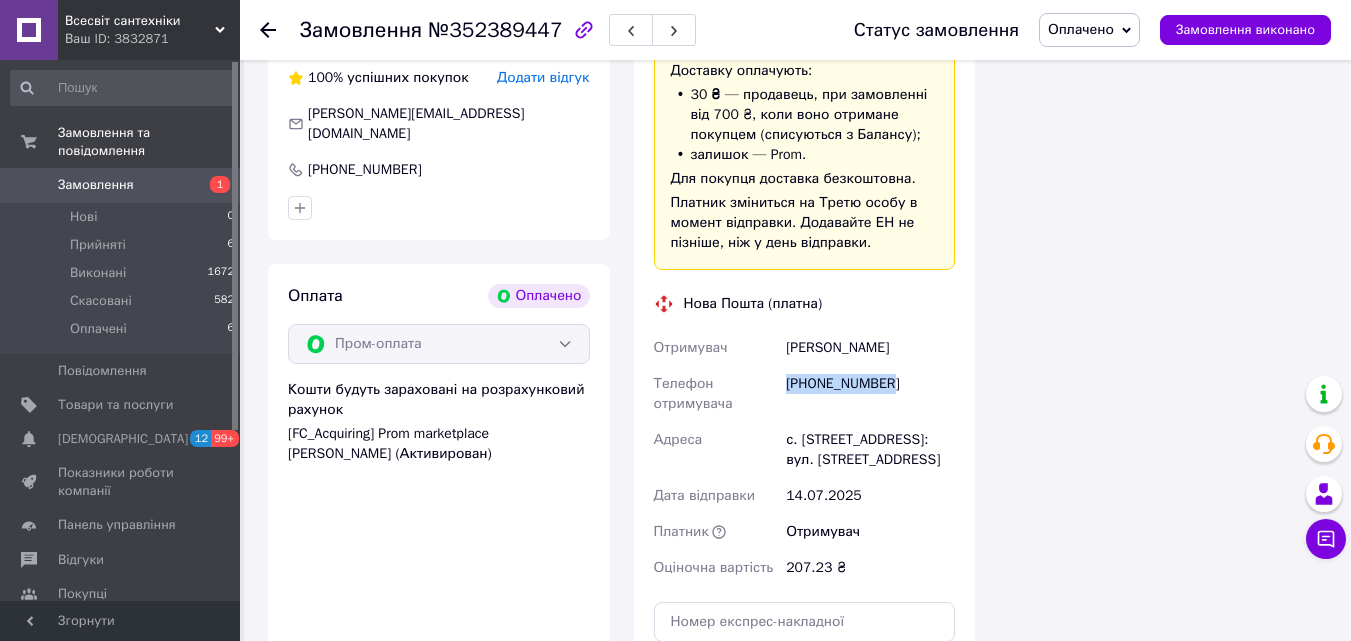 drag, startPoint x: 835, startPoint y: 393, endPoint x: 832, endPoint y: 382, distance: 11.401754 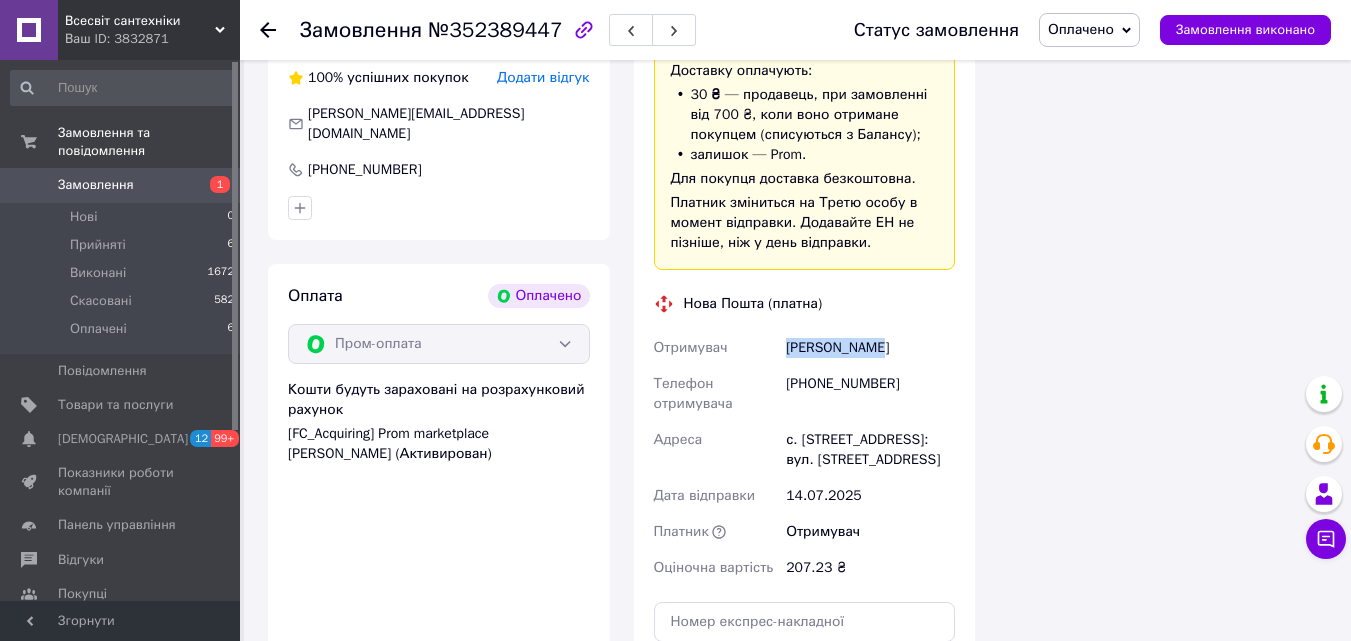 drag, startPoint x: 785, startPoint y: 345, endPoint x: 869, endPoint y: 352, distance: 84.29116 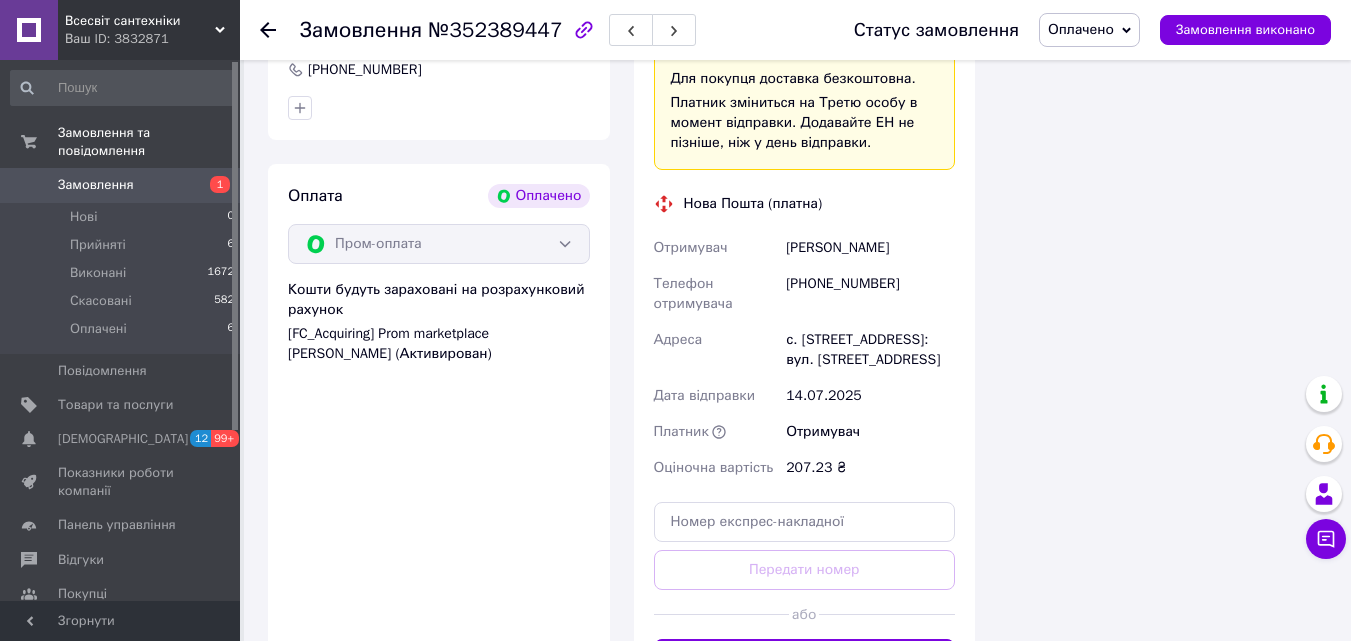 click on "№352389447" at bounding box center (495, 30) 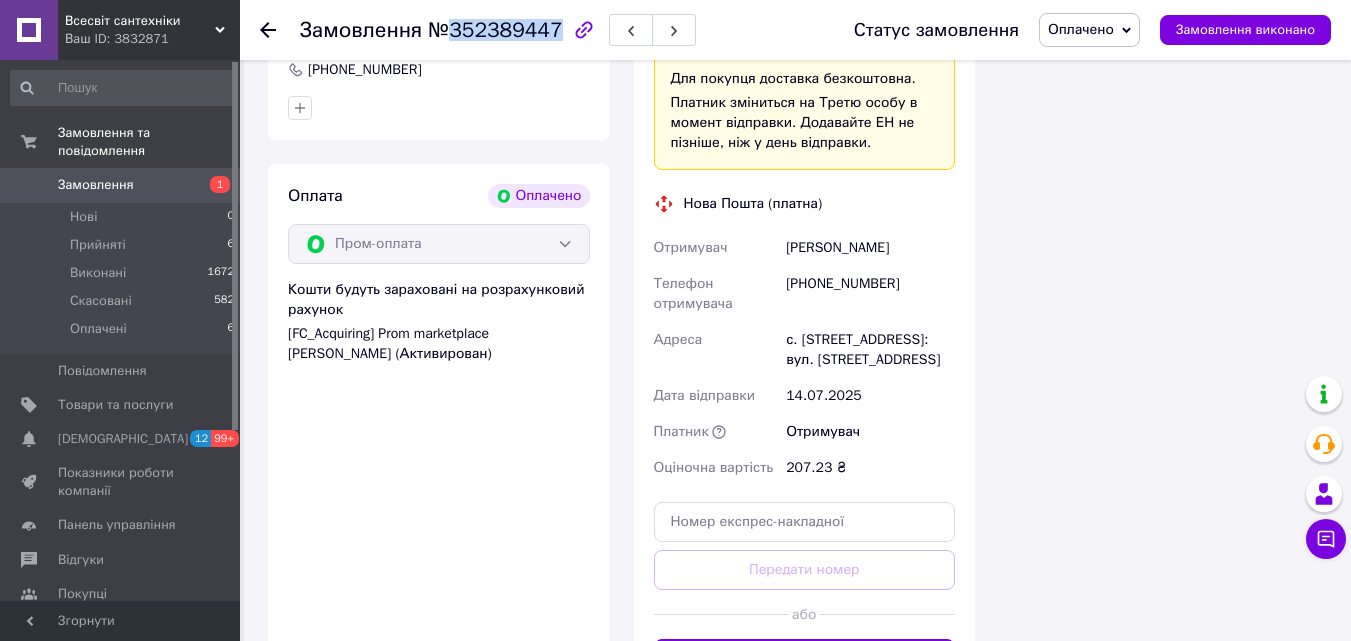 click on "№352389447" at bounding box center [495, 30] 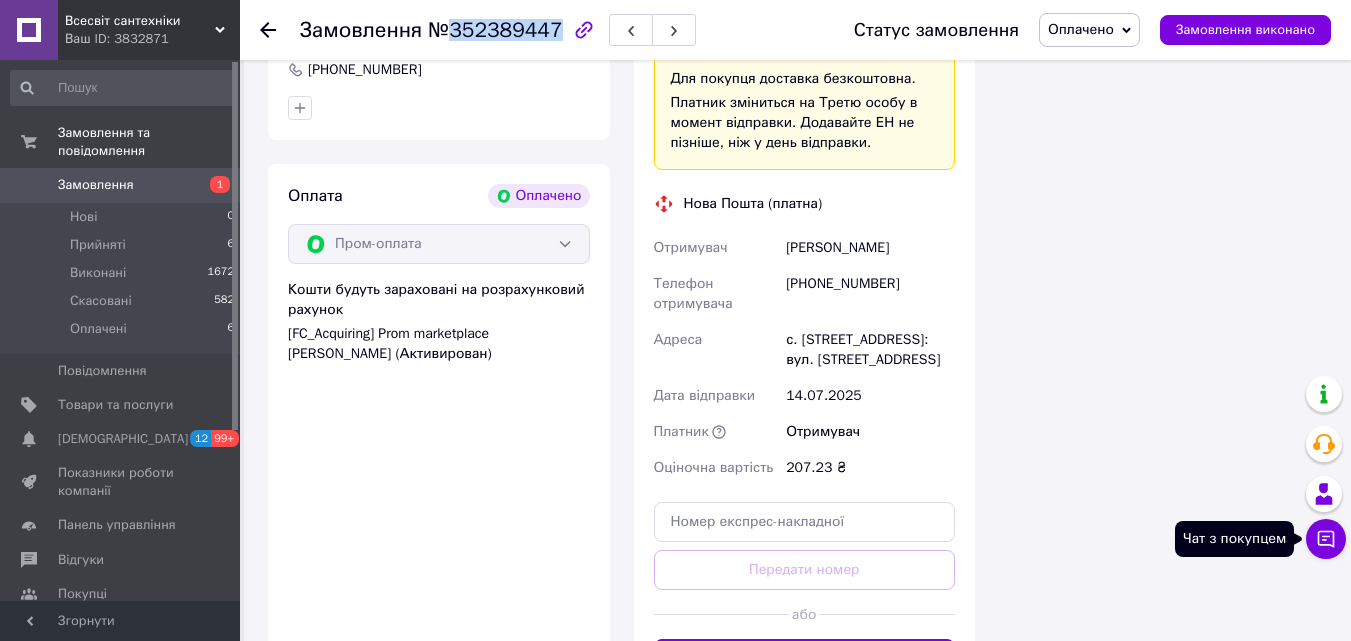 click 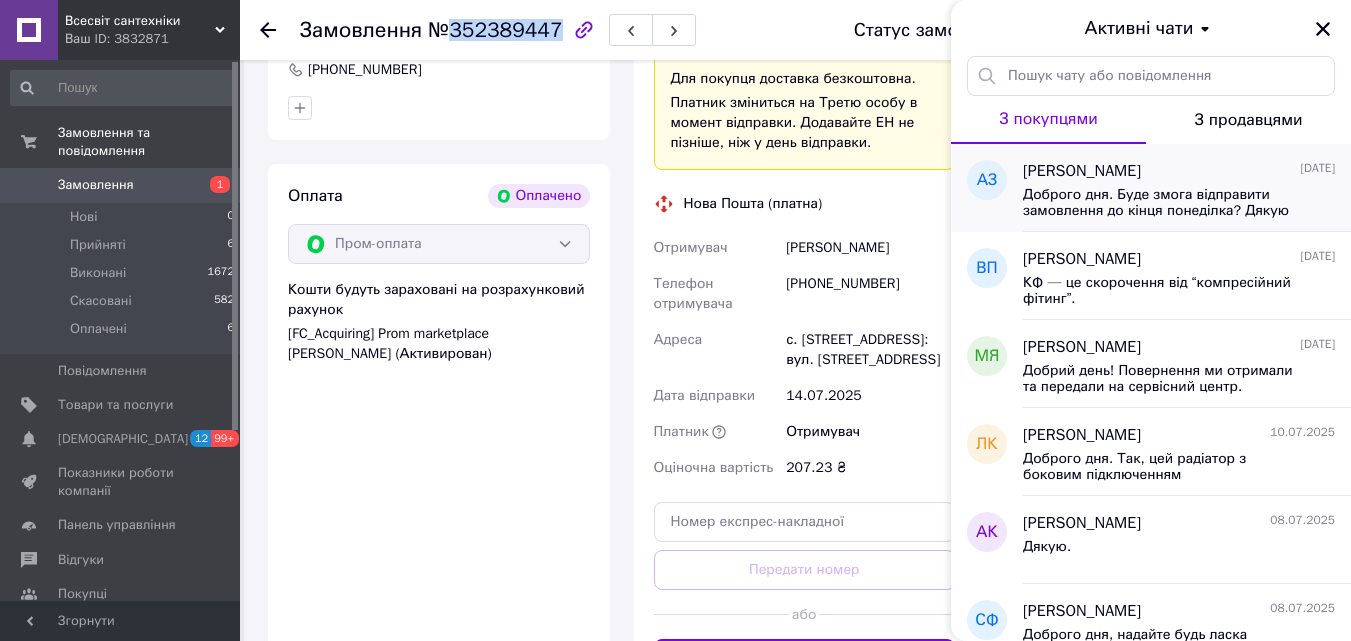 click on "Доброго дня. Буде змога відправити замовлення до кінця понеділка? Дякую" at bounding box center [1165, 203] 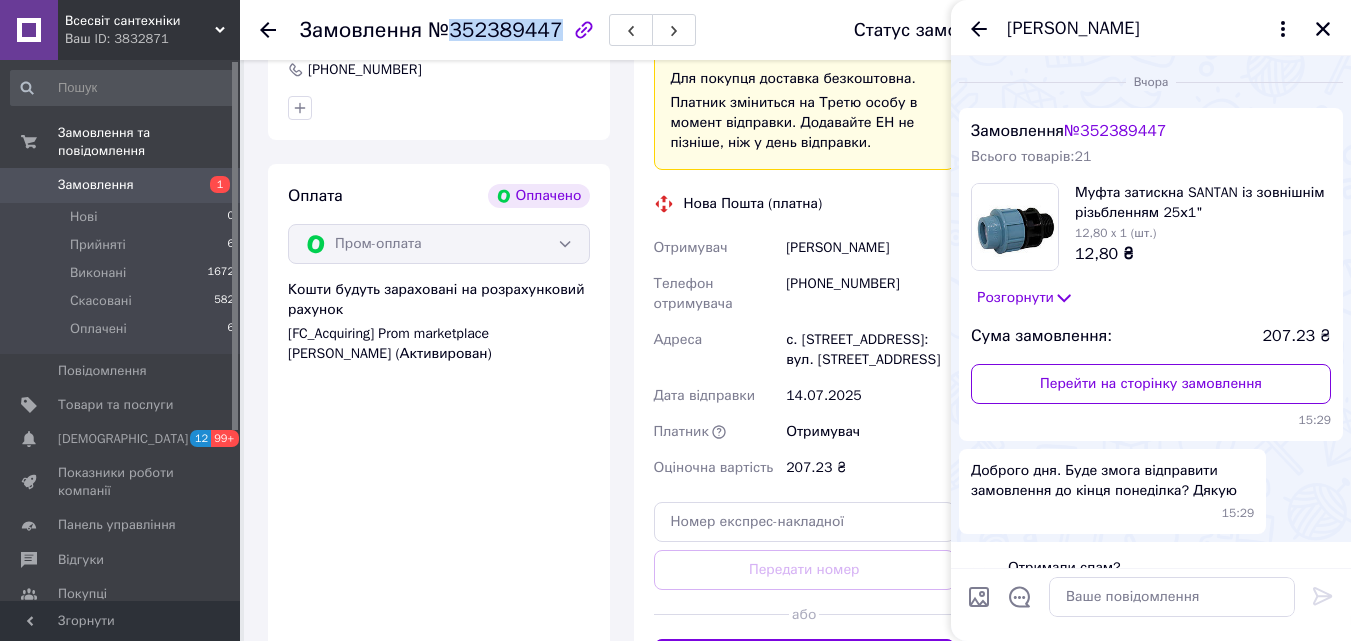 scroll, scrollTop: 47, scrollLeft: 0, axis: vertical 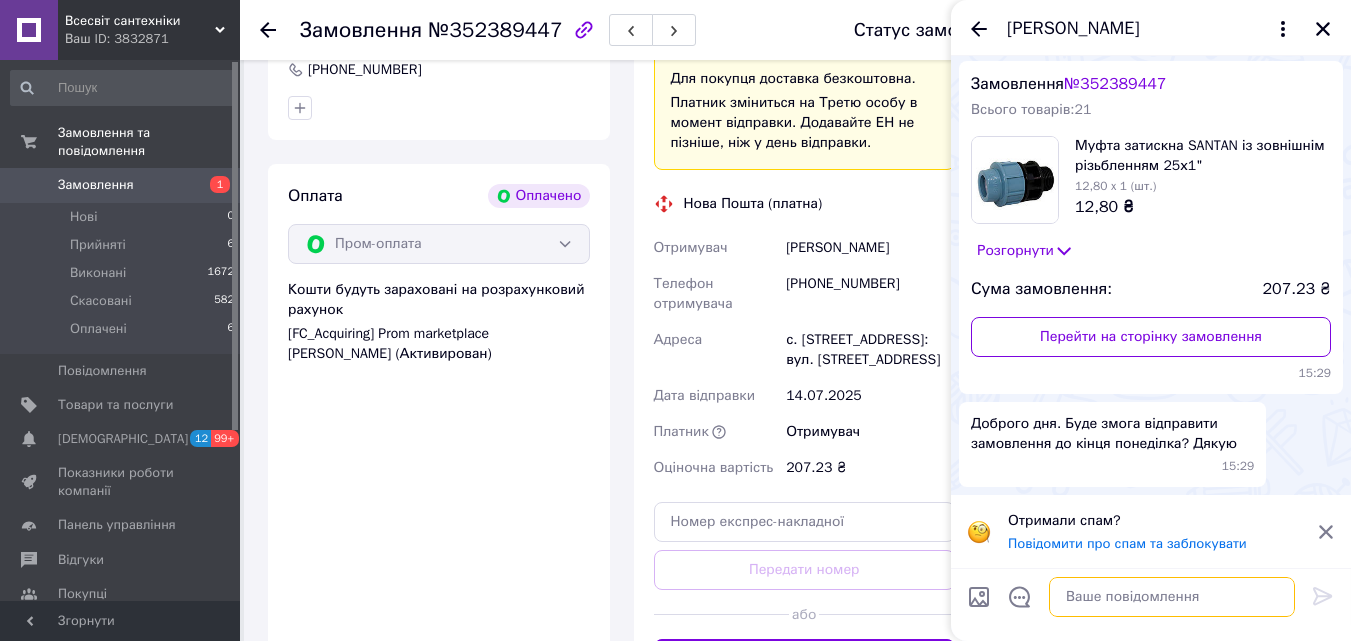 click at bounding box center (1172, 597) 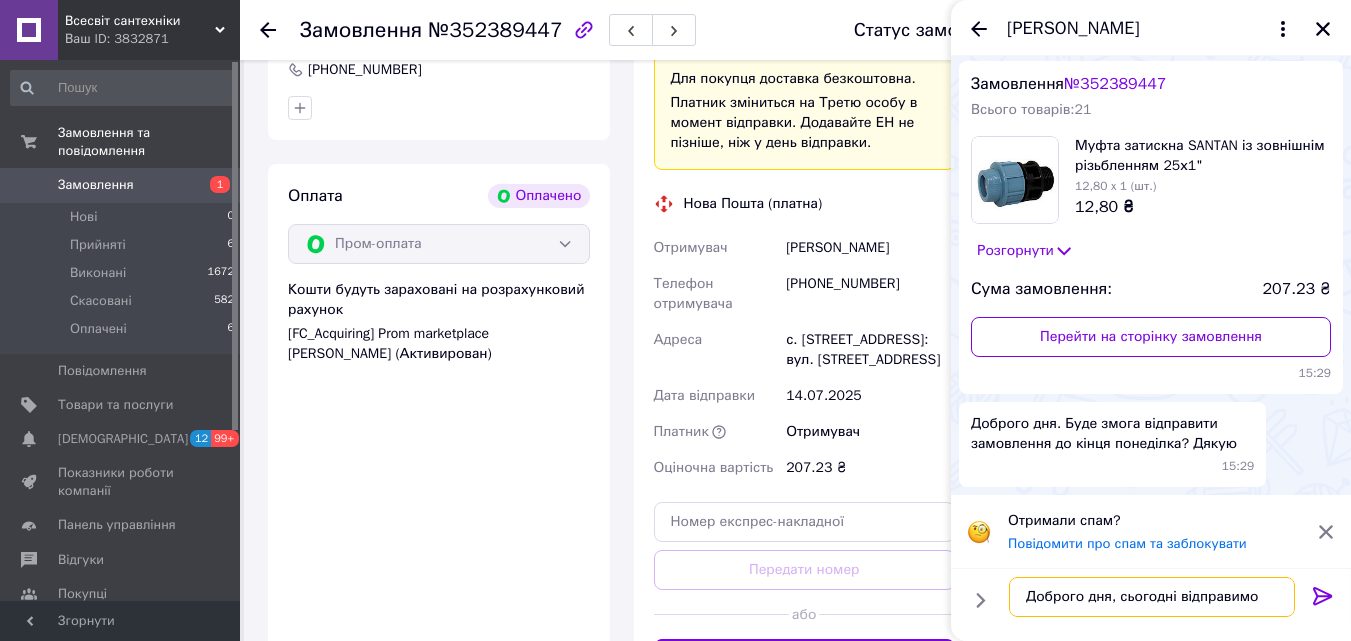type on "Доброго дня, сьогодні відправимо" 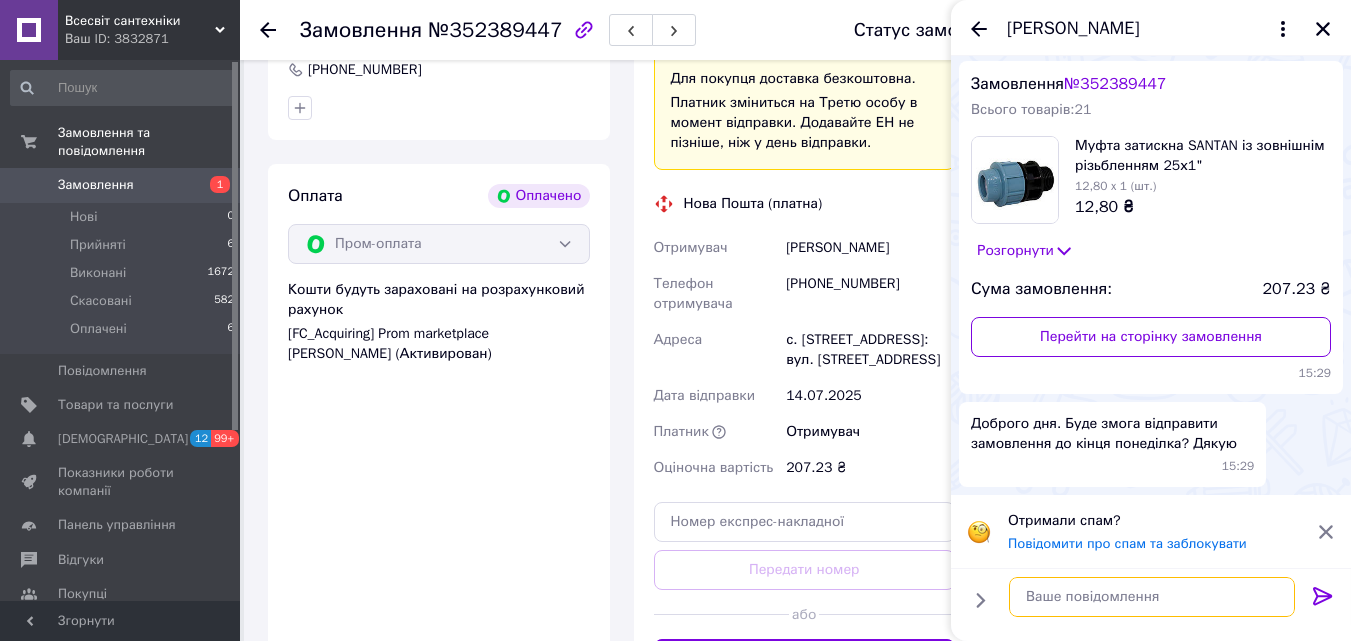 scroll, scrollTop: 79, scrollLeft: 0, axis: vertical 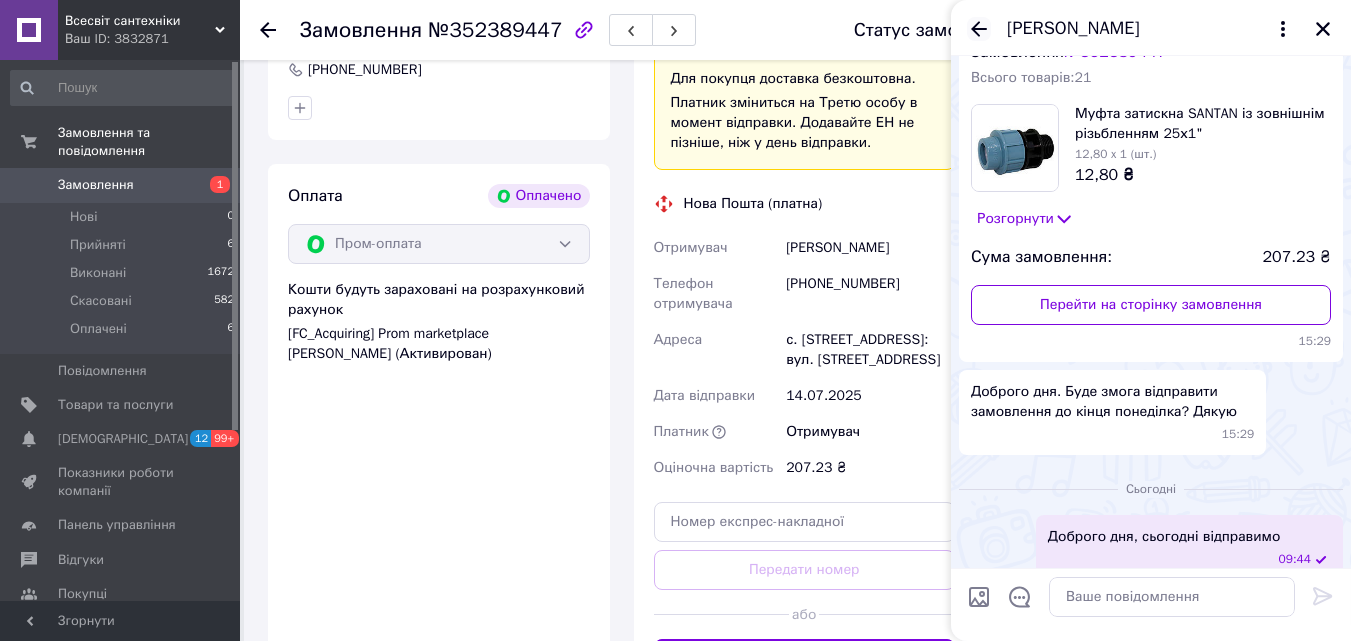 click 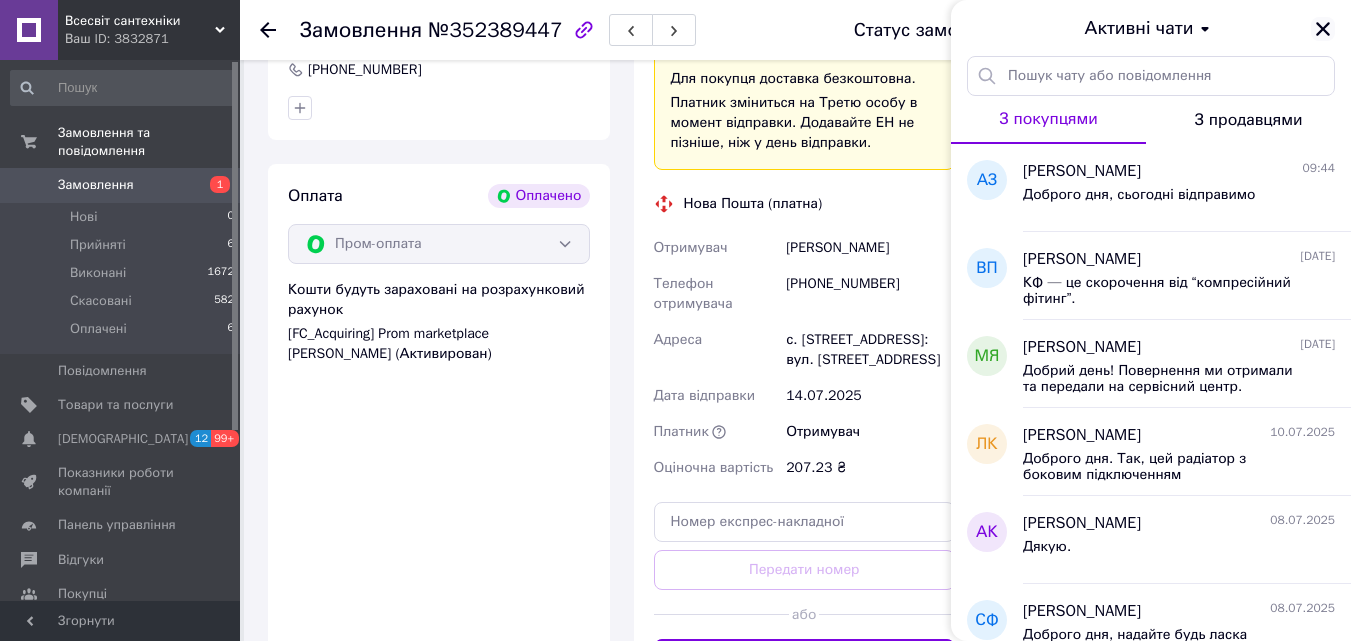 click 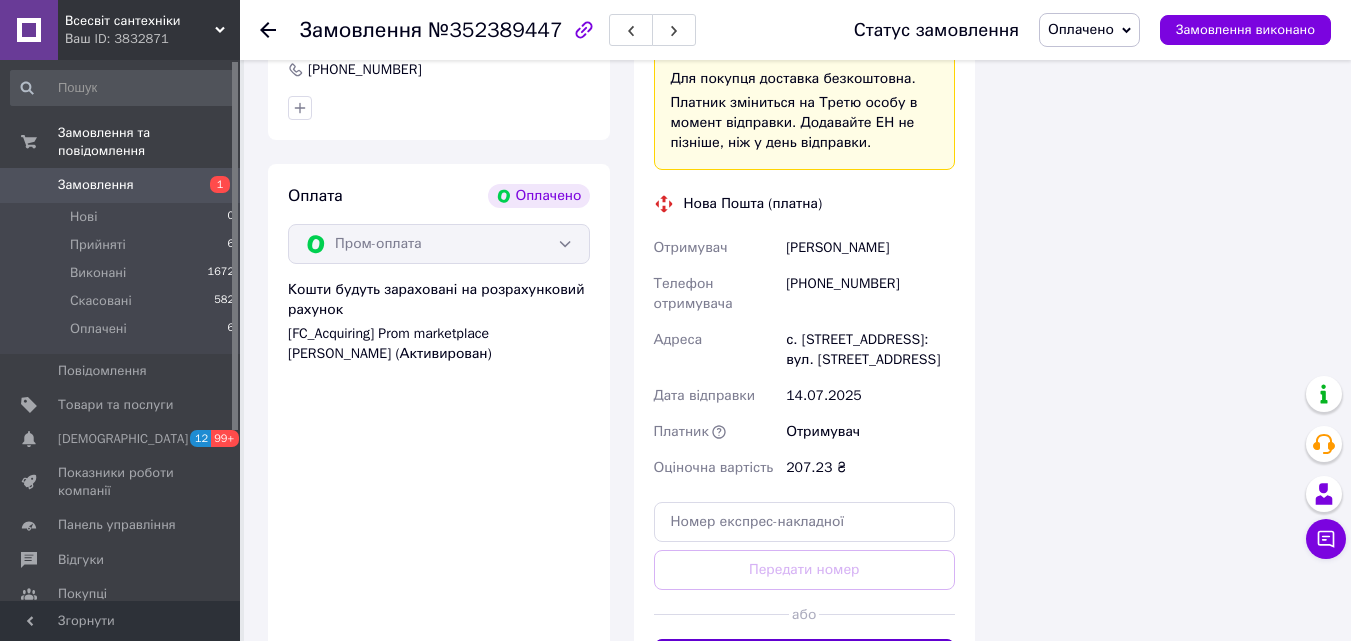 scroll, scrollTop: 1921, scrollLeft: 0, axis: vertical 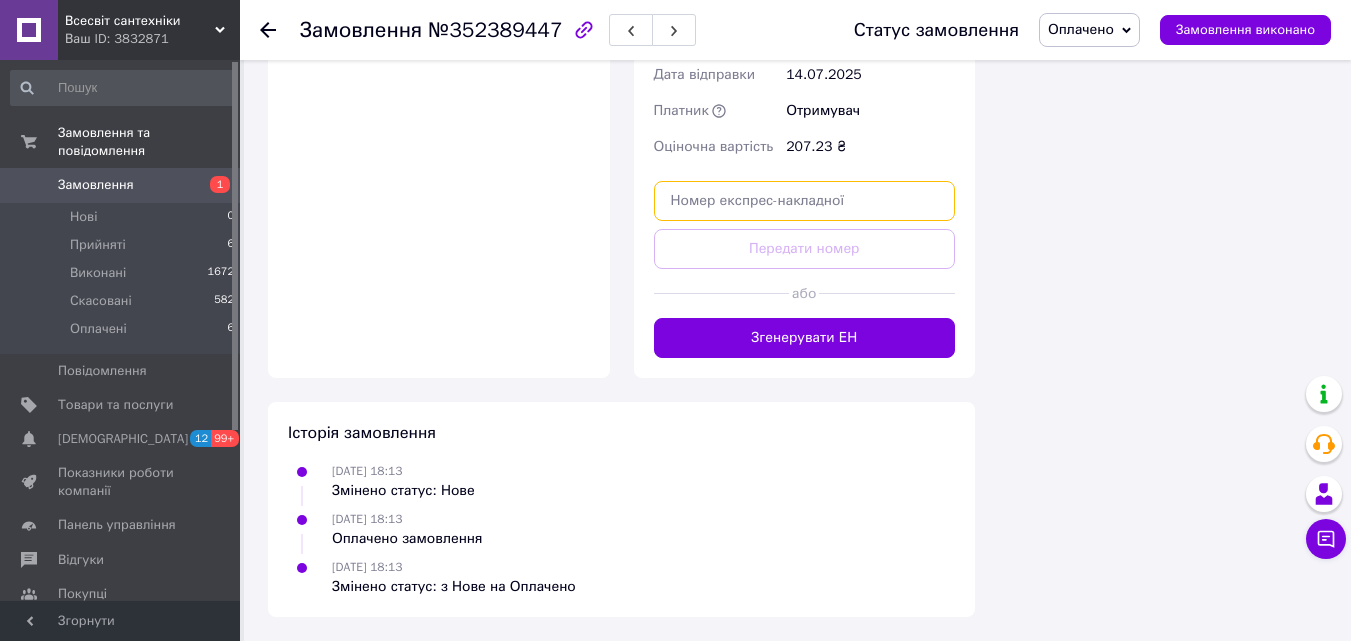 click at bounding box center (805, 201) 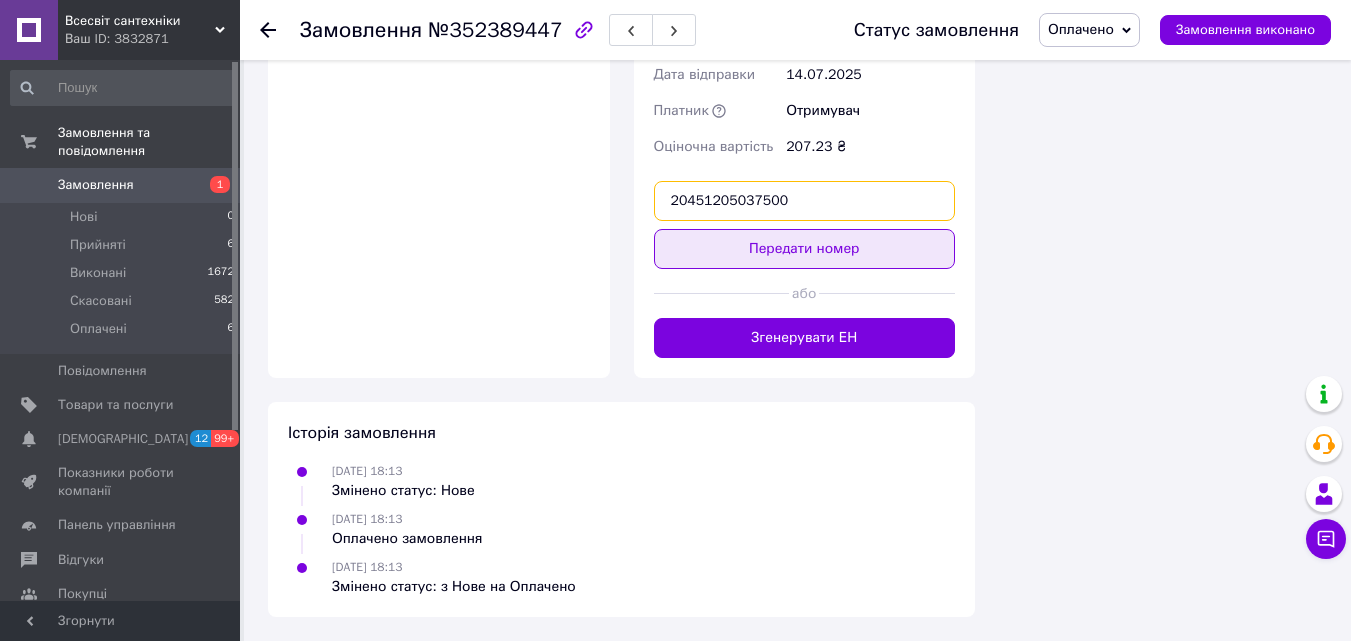 type on "20451205037500" 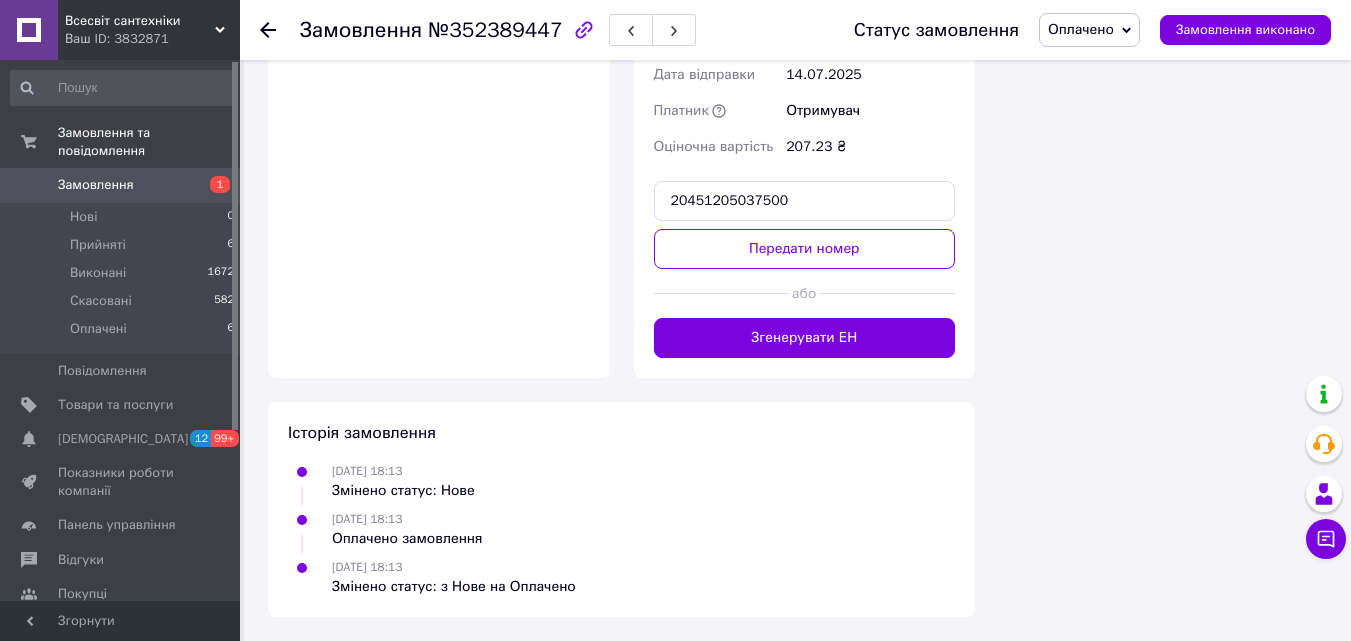 drag, startPoint x: 797, startPoint y: 254, endPoint x: 765, endPoint y: 250, distance: 32.24903 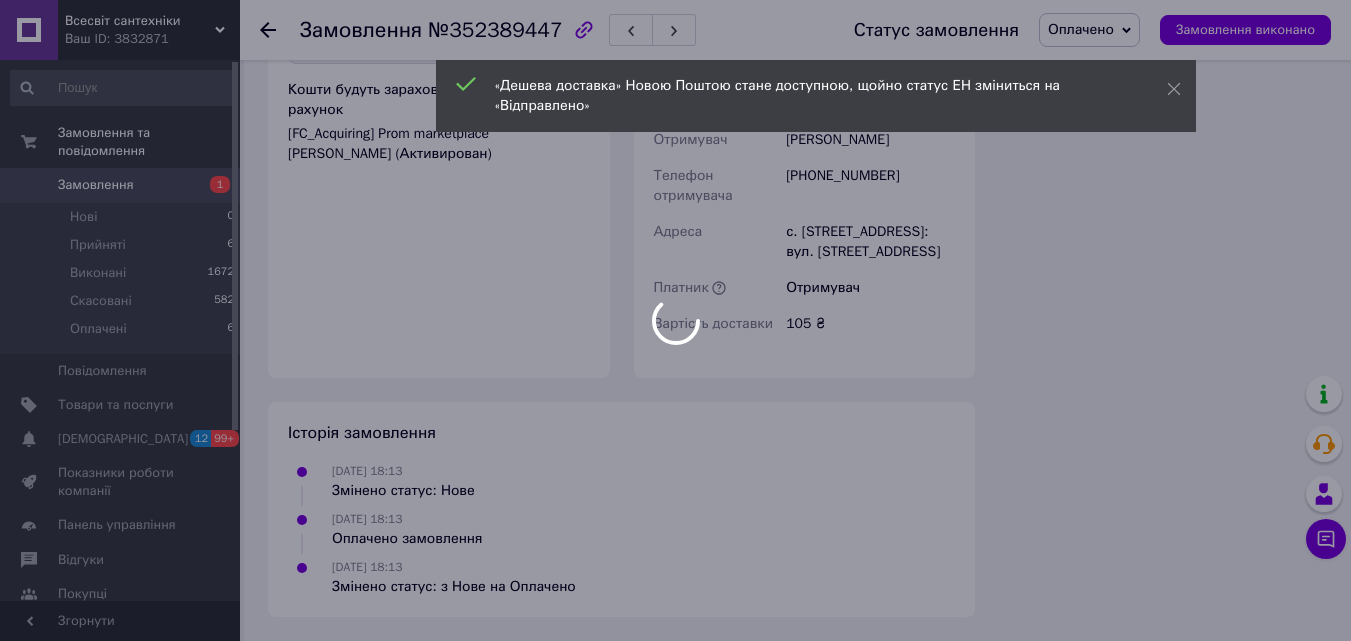 scroll, scrollTop: 1896, scrollLeft: 0, axis: vertical 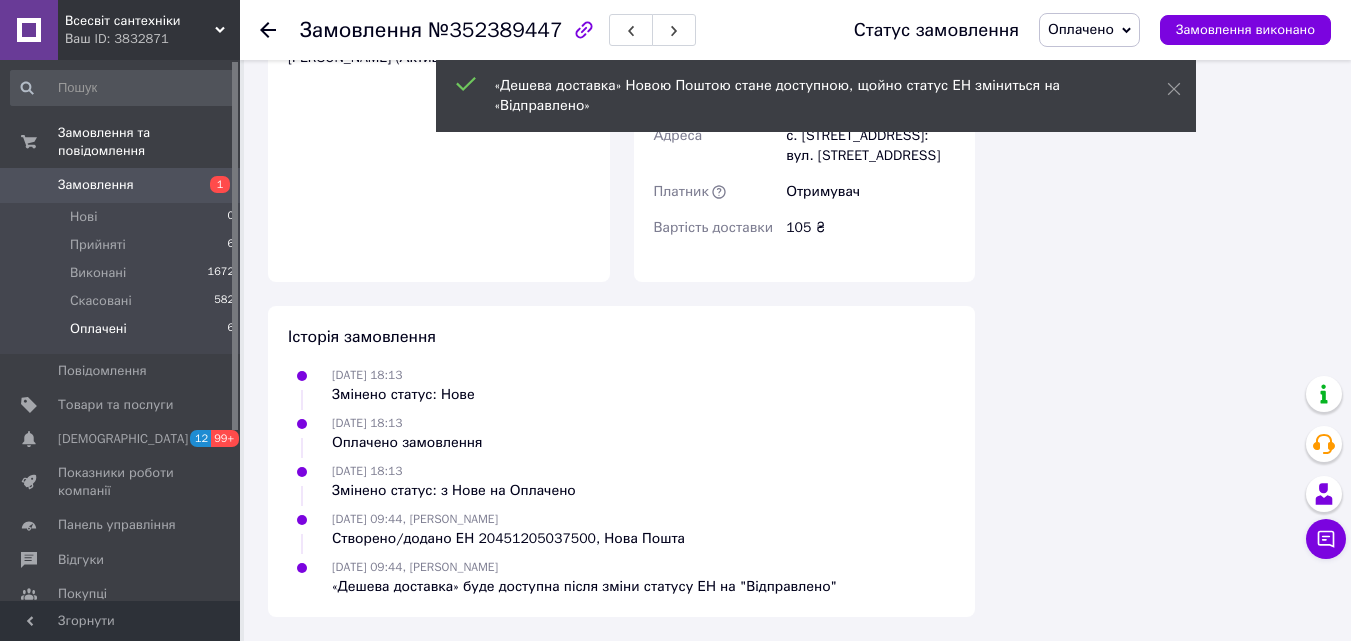 click on "Оплачені 6" at bounding box center [123, 334] 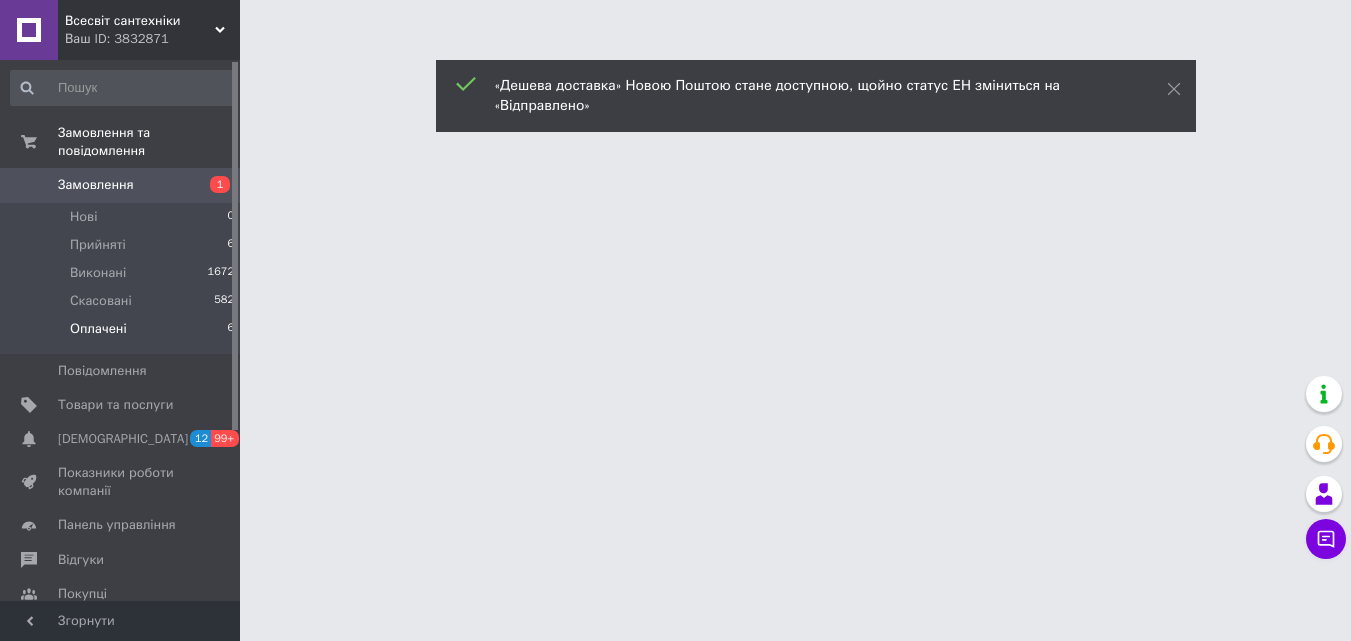 scroll, scrollTop: 0, scrollLeft: 0, axis: both 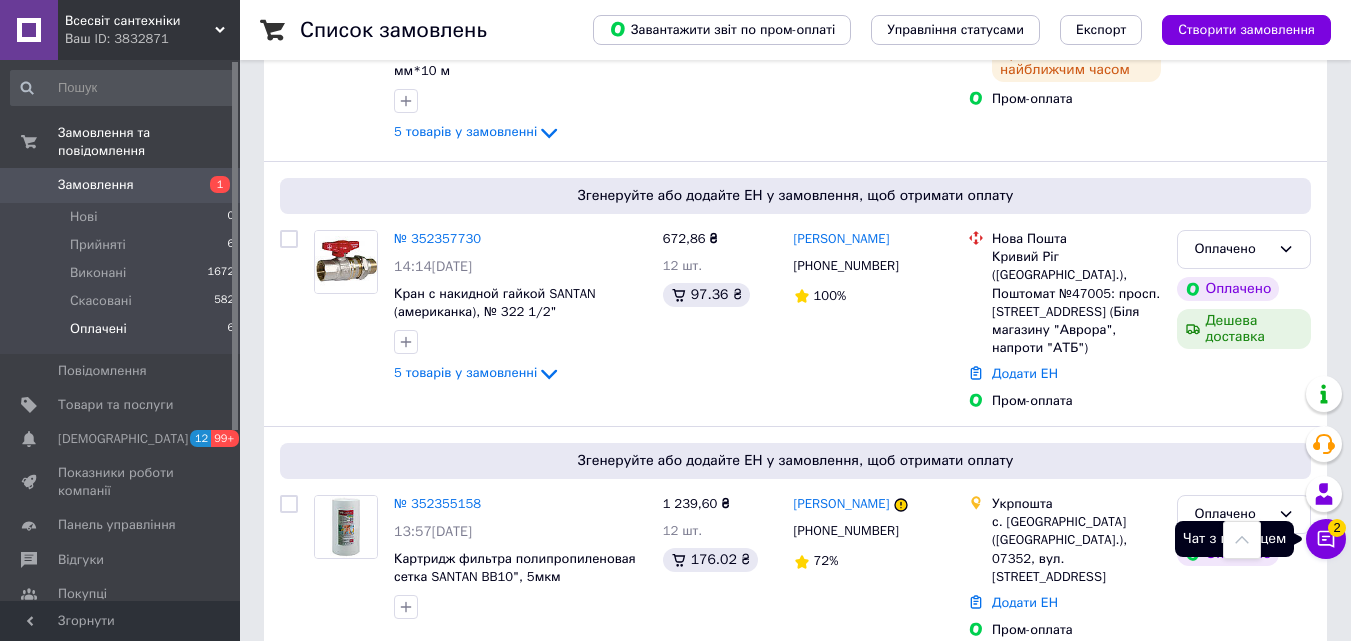 click 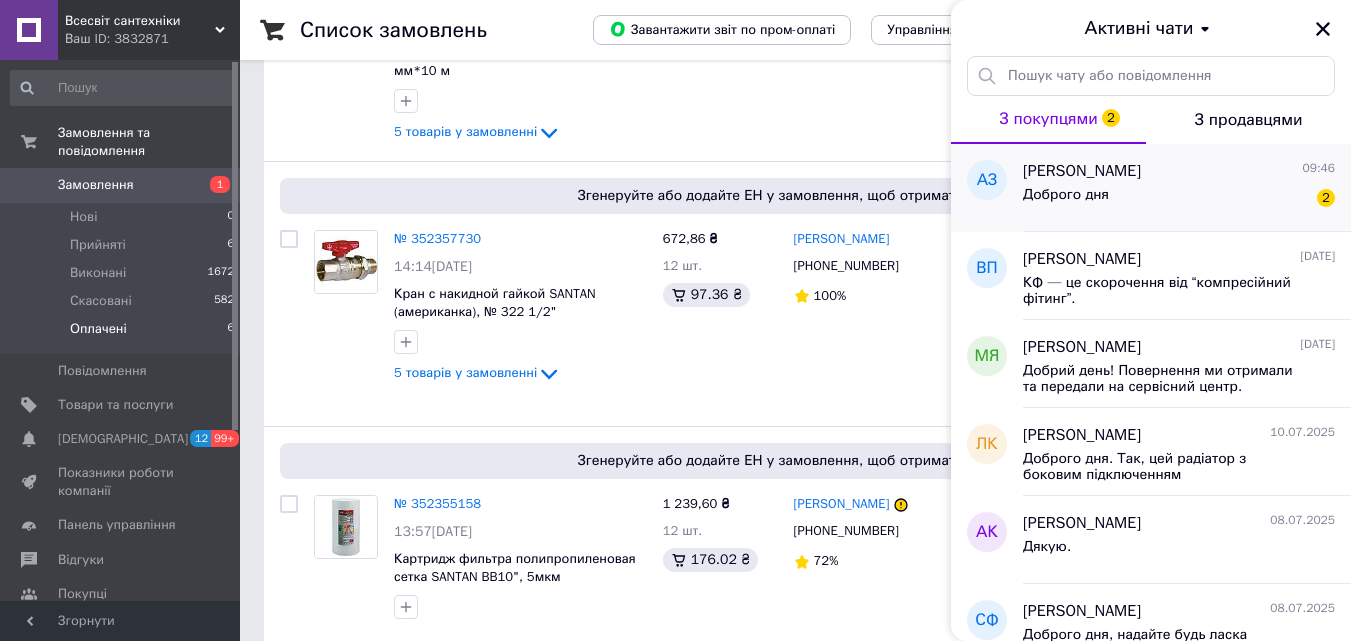 click on "Доброго дня 2" at bounding box center (1179, 199) 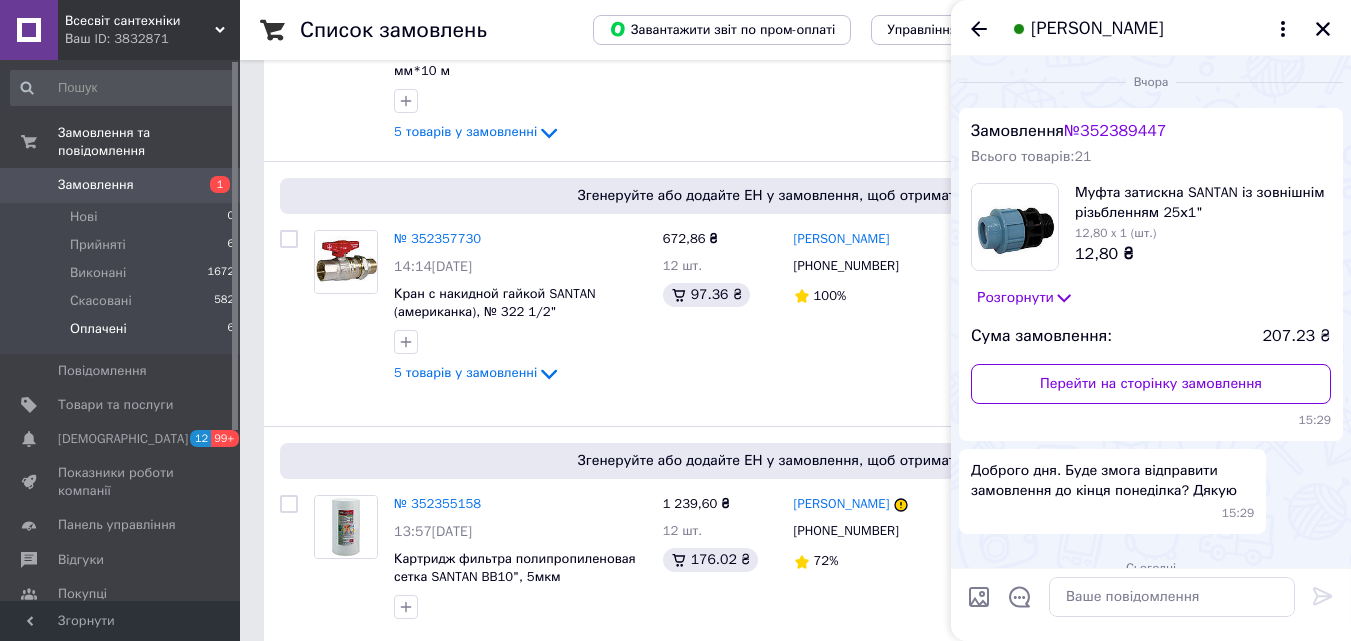scroll, scrollTop: 221, scrollLeft: 0, axis: vertical 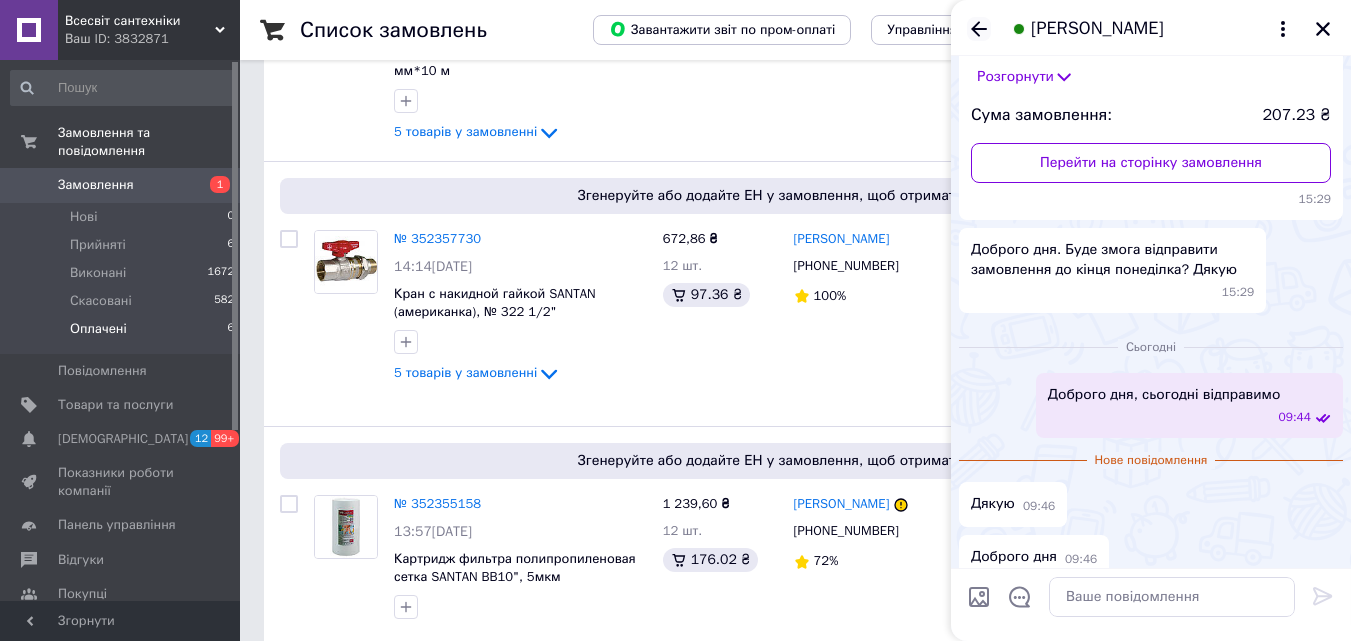 click 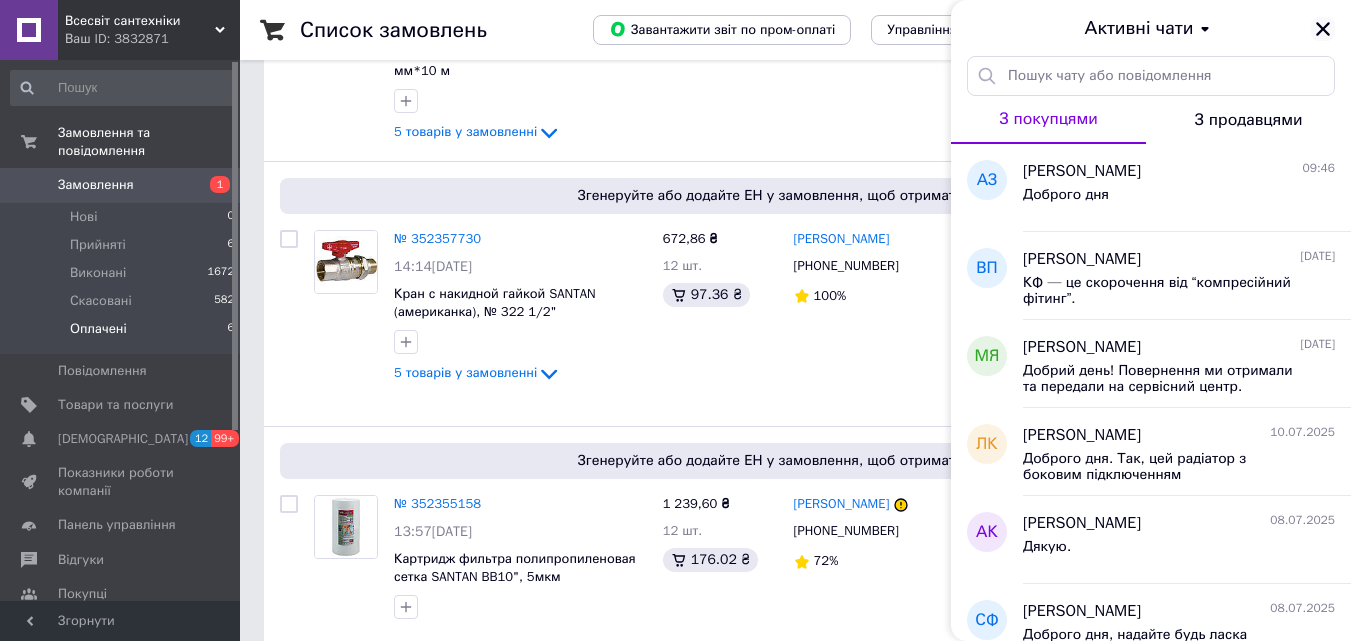 click 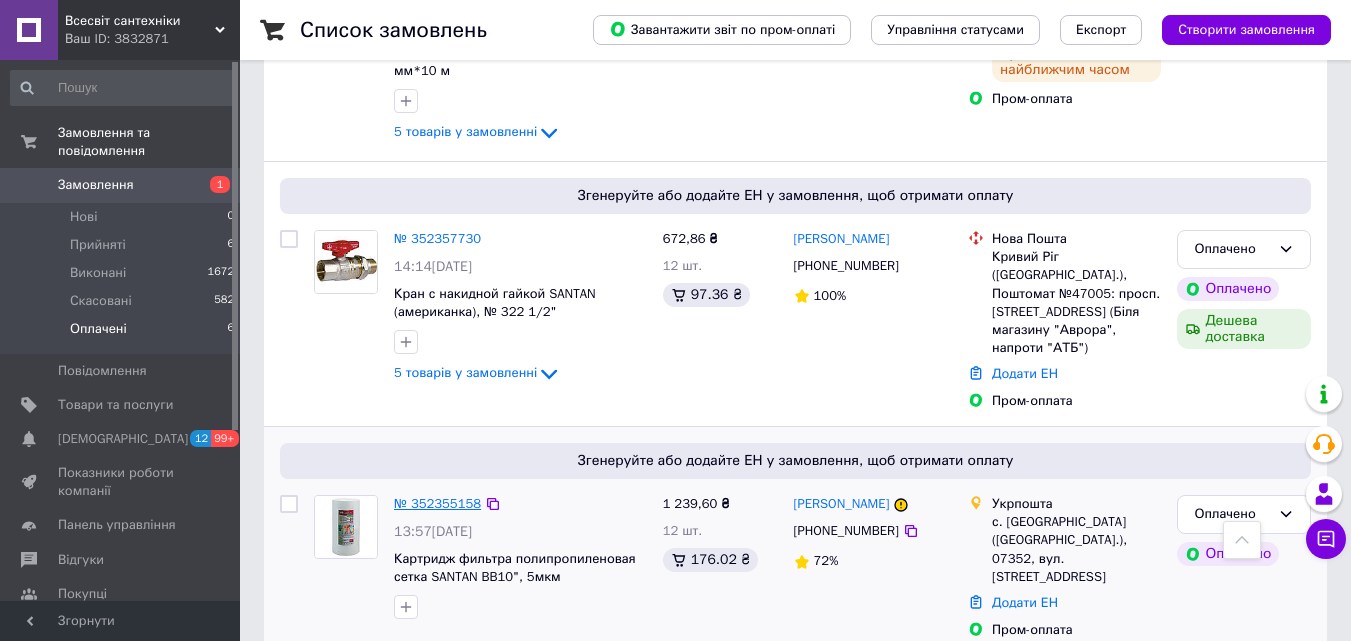 click on "№ 352355158" at bounding box center [437, 503] 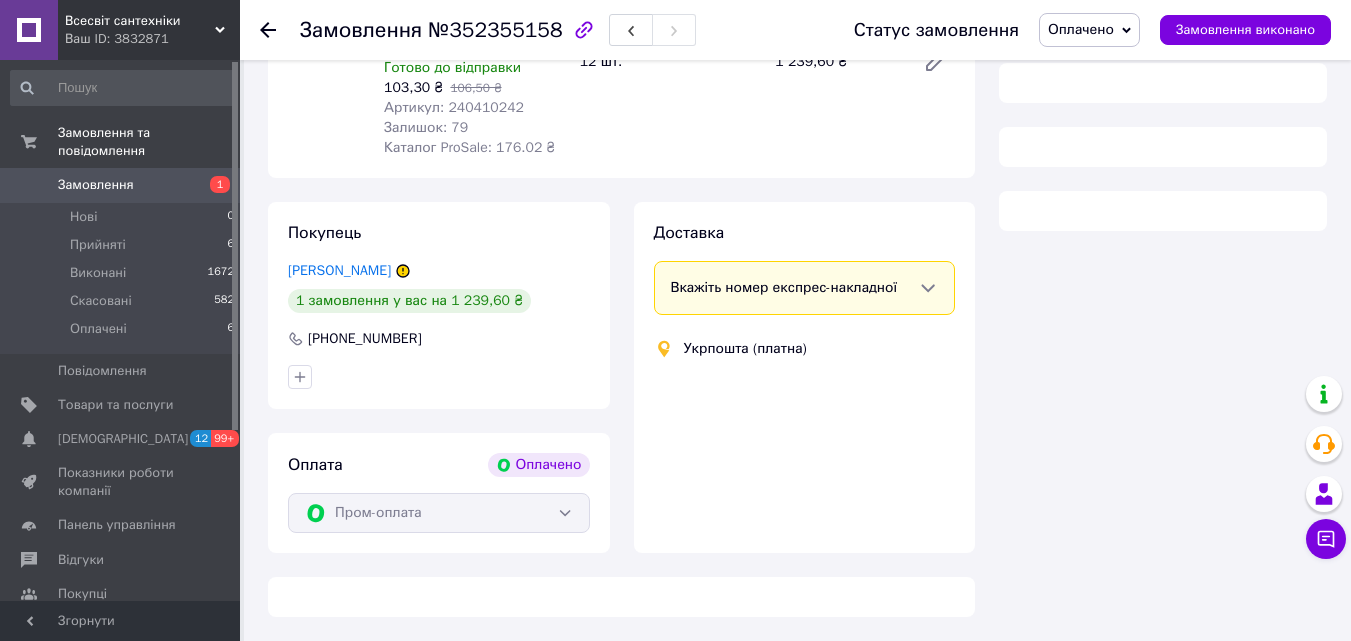 scroll, scrollTop: 878, scrollLeft: 0, axis: vertical 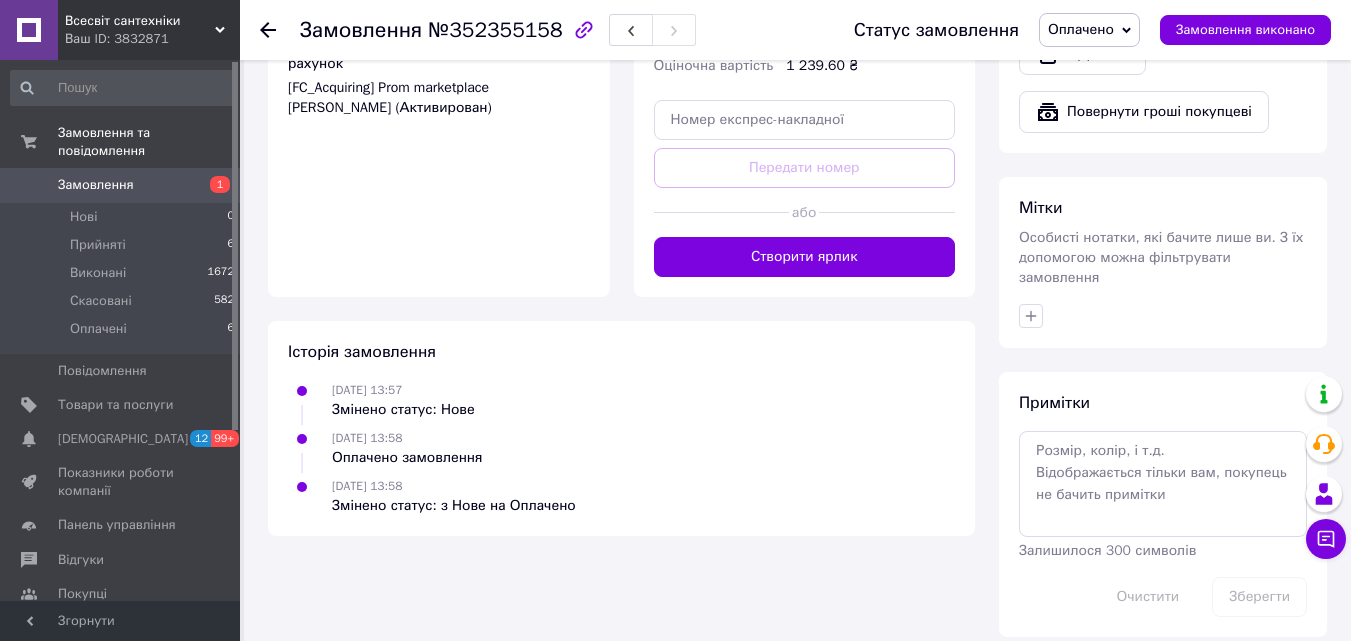 click on "[DATE] 13:58 Змінено статус: з Нове на Оплачено" at bounding box center [621, 496] 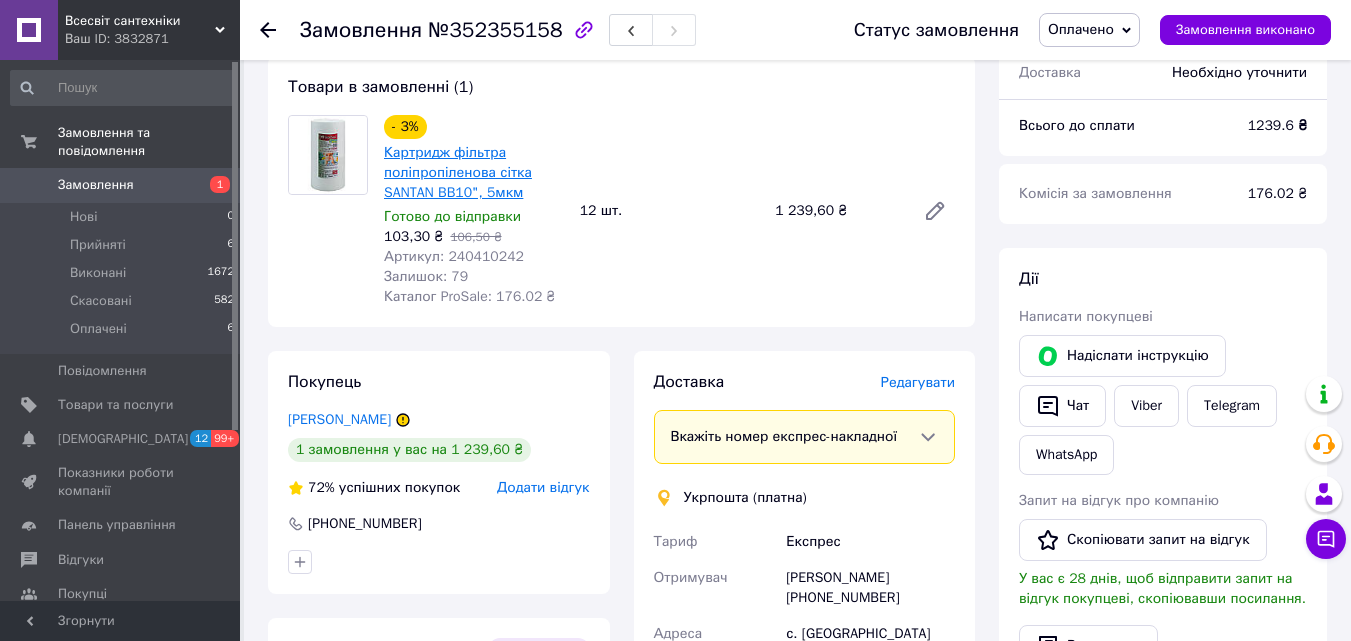 scroll, scrollTop: 78, scrollLeft: 0, axis: vertical 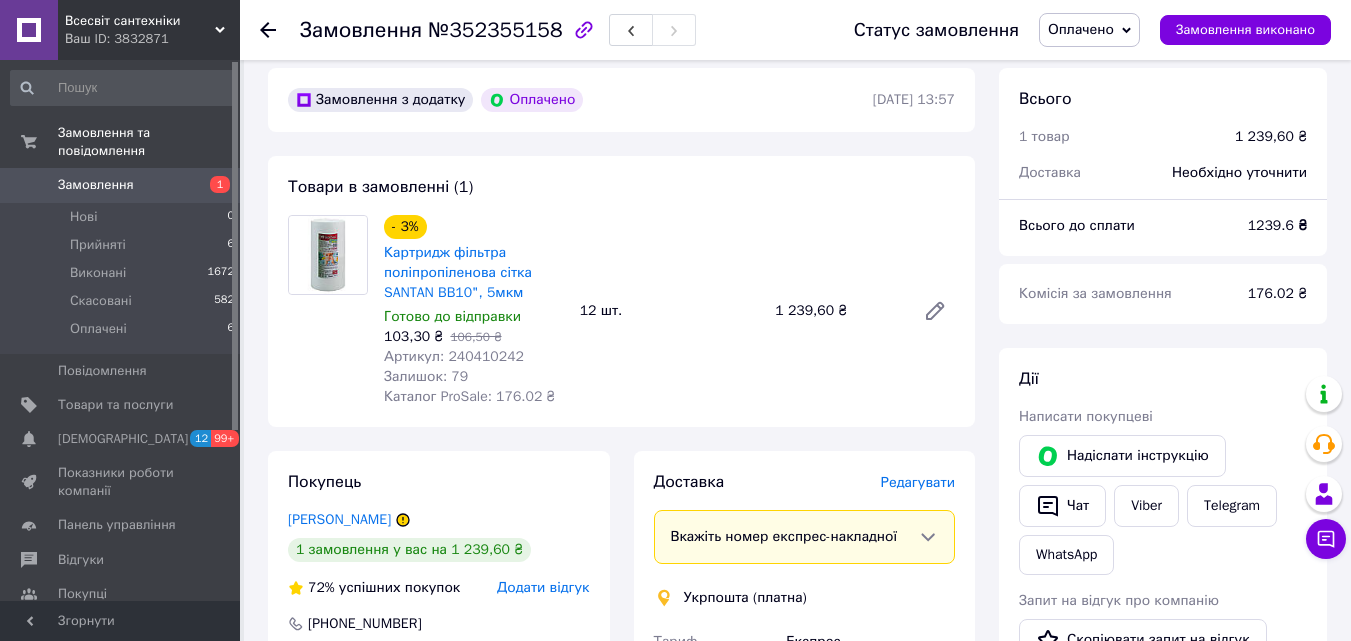 click on "Артикул: 240410242" at bounding box center (454, 356) 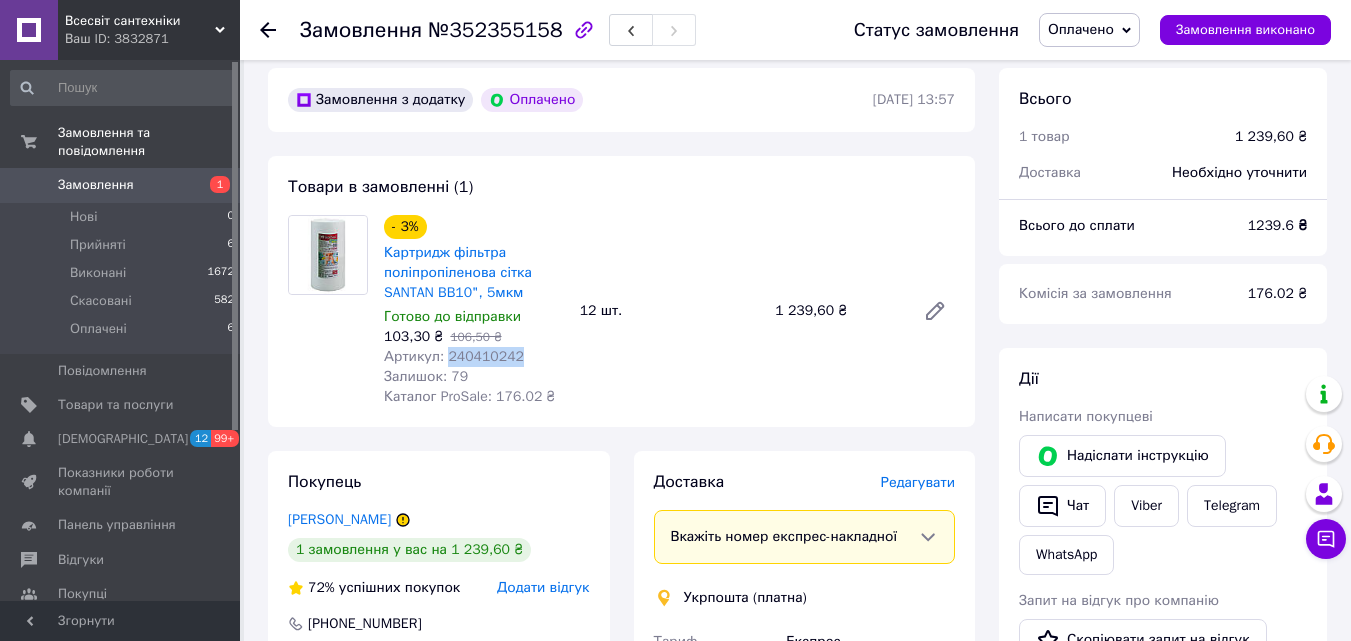 click on "Артикул: 240410242" at bounding box center (454, 356) 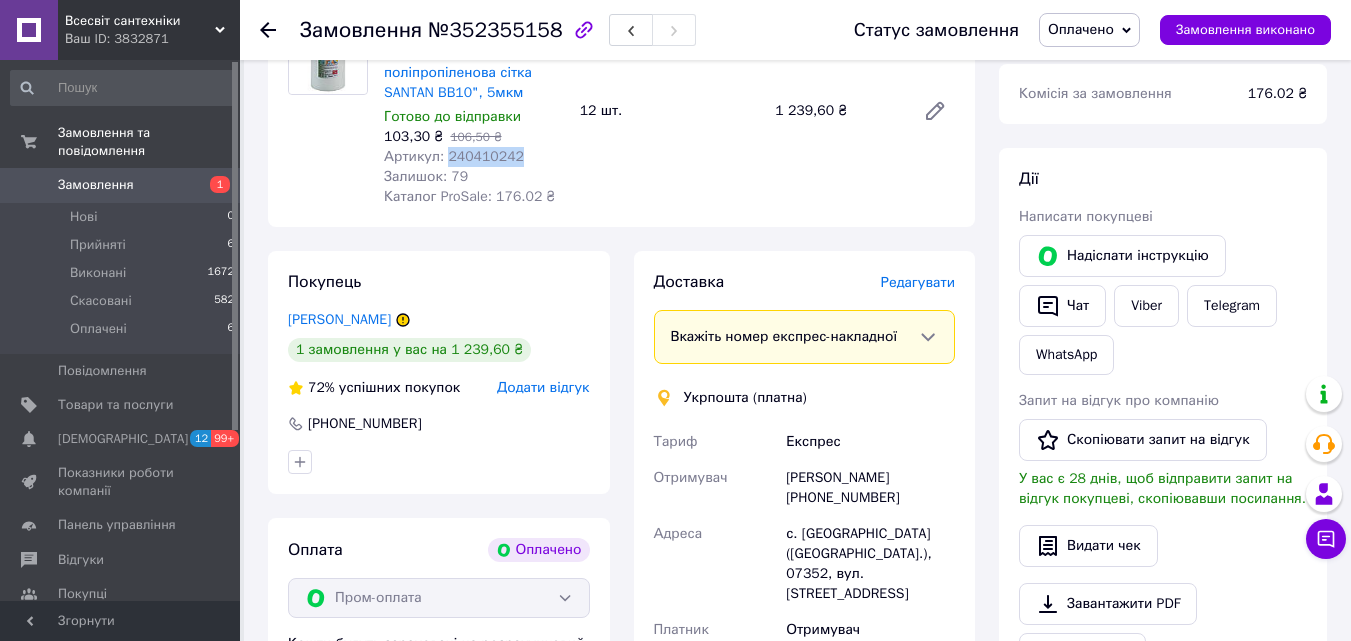 scroll, scrollTop: 378, scrollLeft: 0, axis: vertical 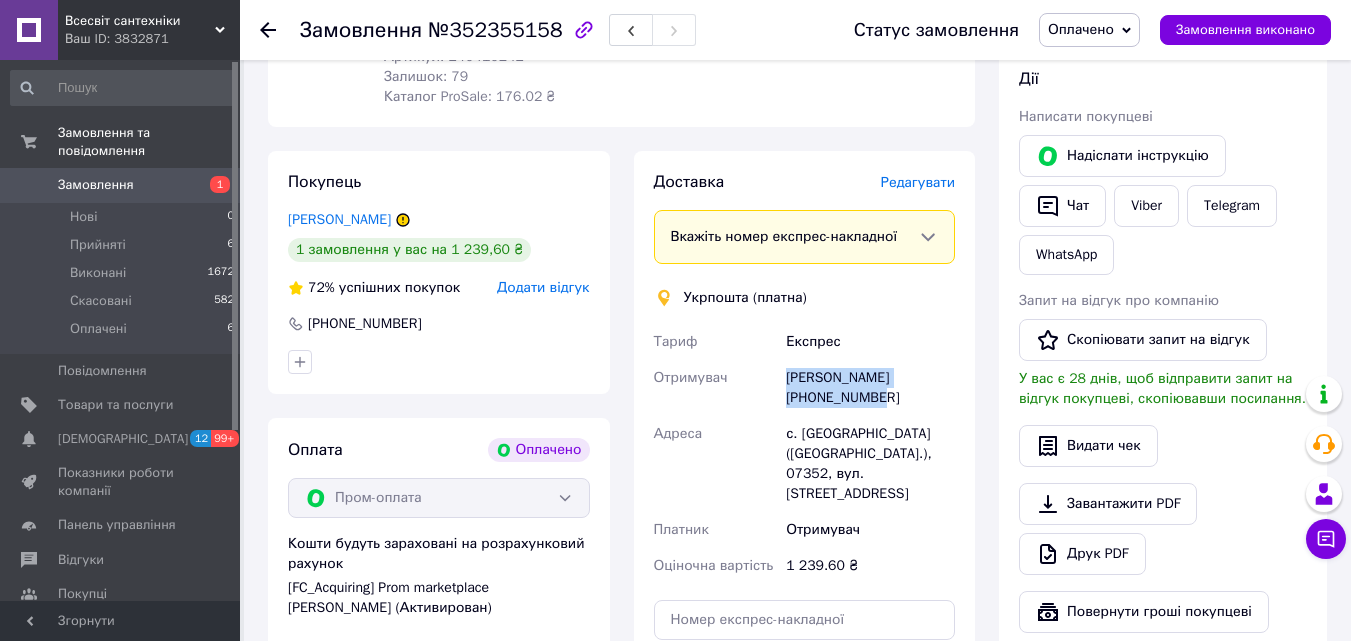drag, startPoint x: 889, startPoint y: 398, endPoint x: 789, endPoint y: 385, distance: 100.84146 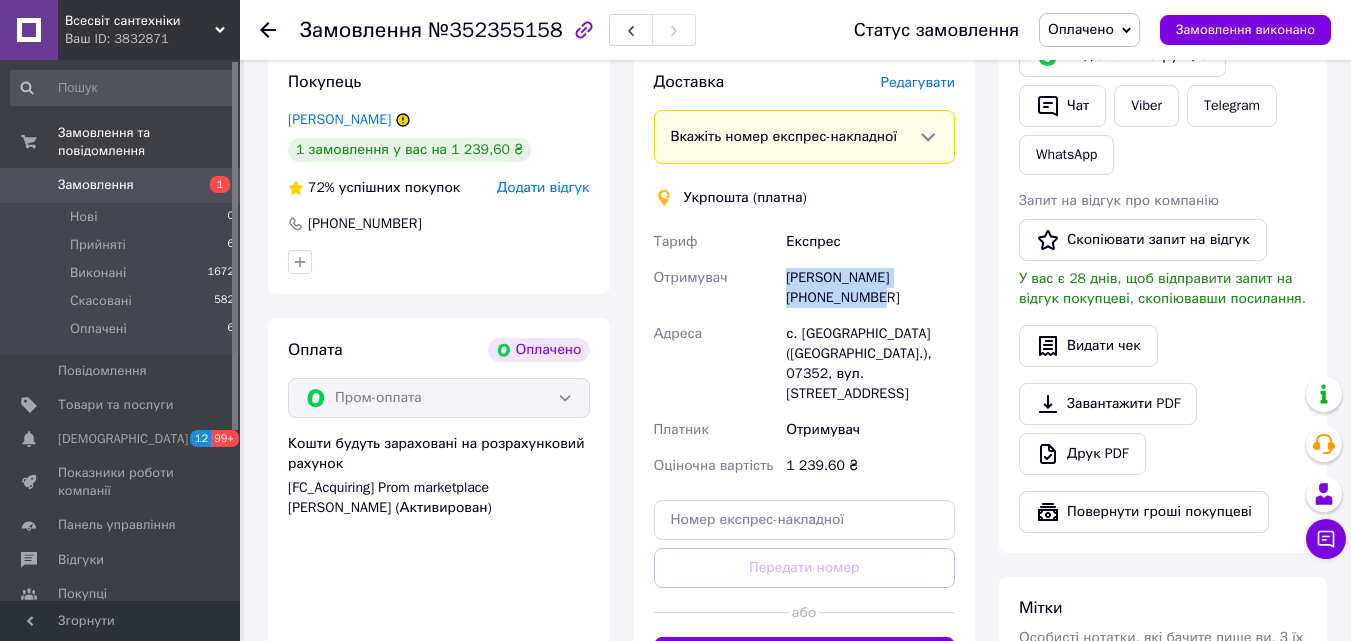 scroll, scrollTop: 578, scrollLeft: 0, axis: vertical 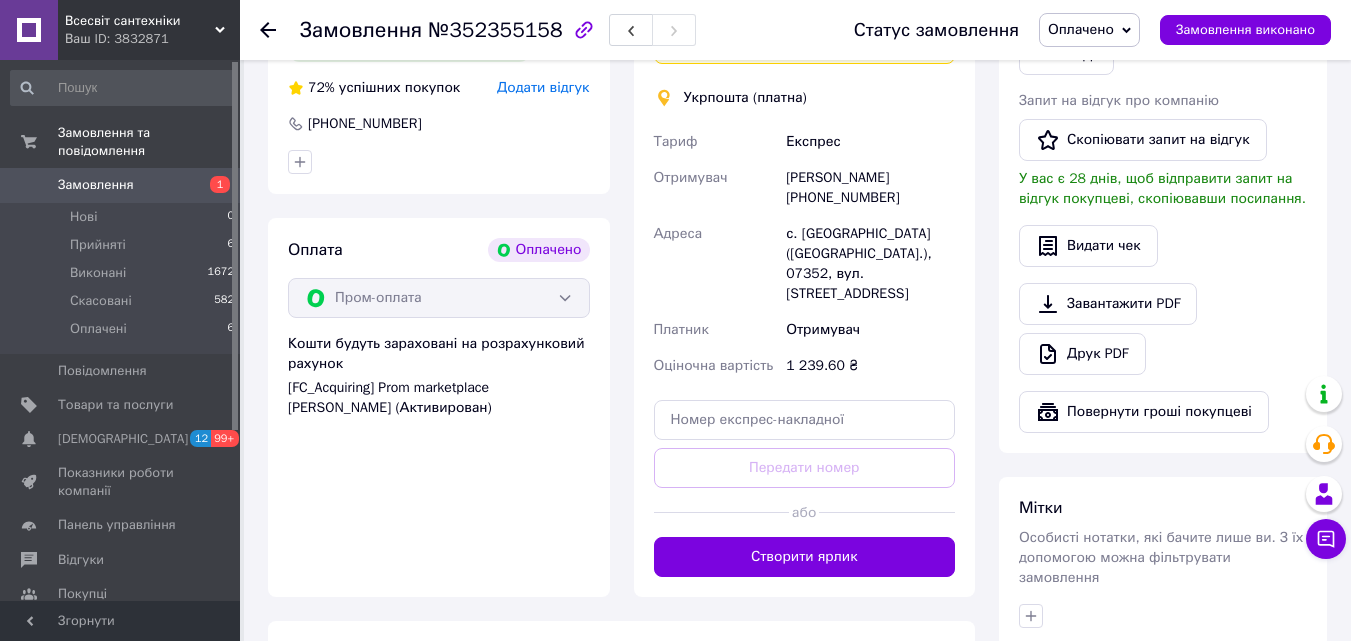 click on "№352355158" at bounding box center (495, 30) 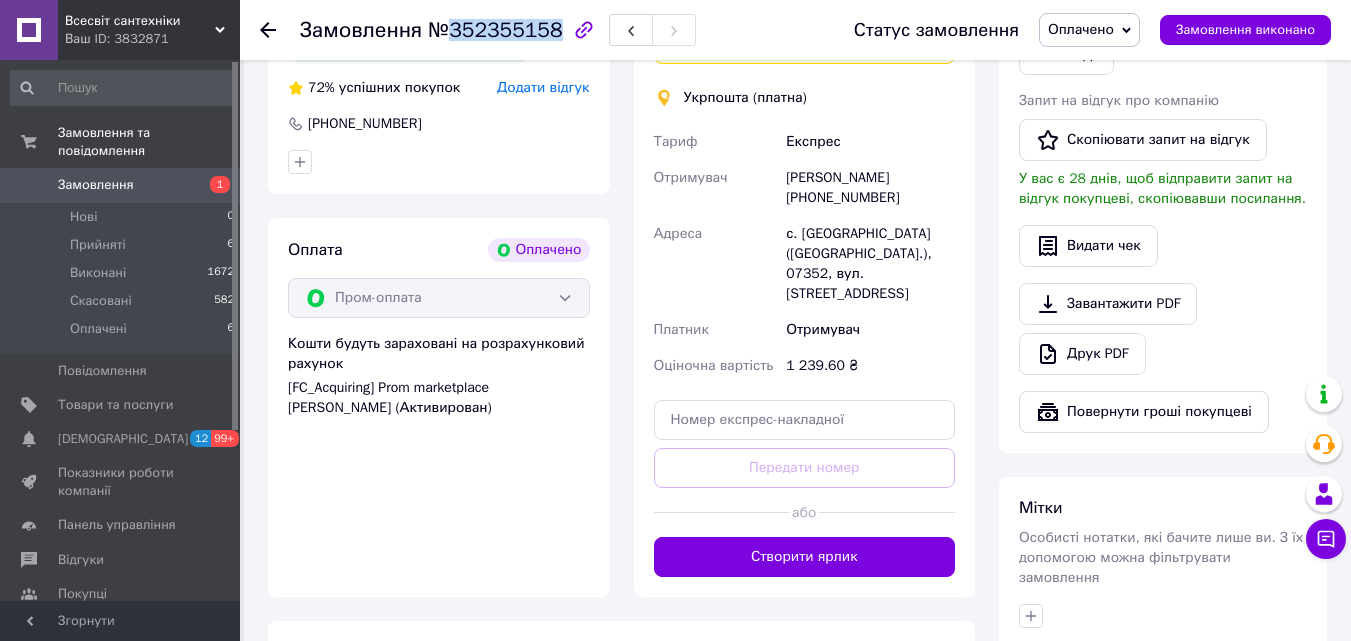 click on "№352355158" at bounding box center (495, 30) 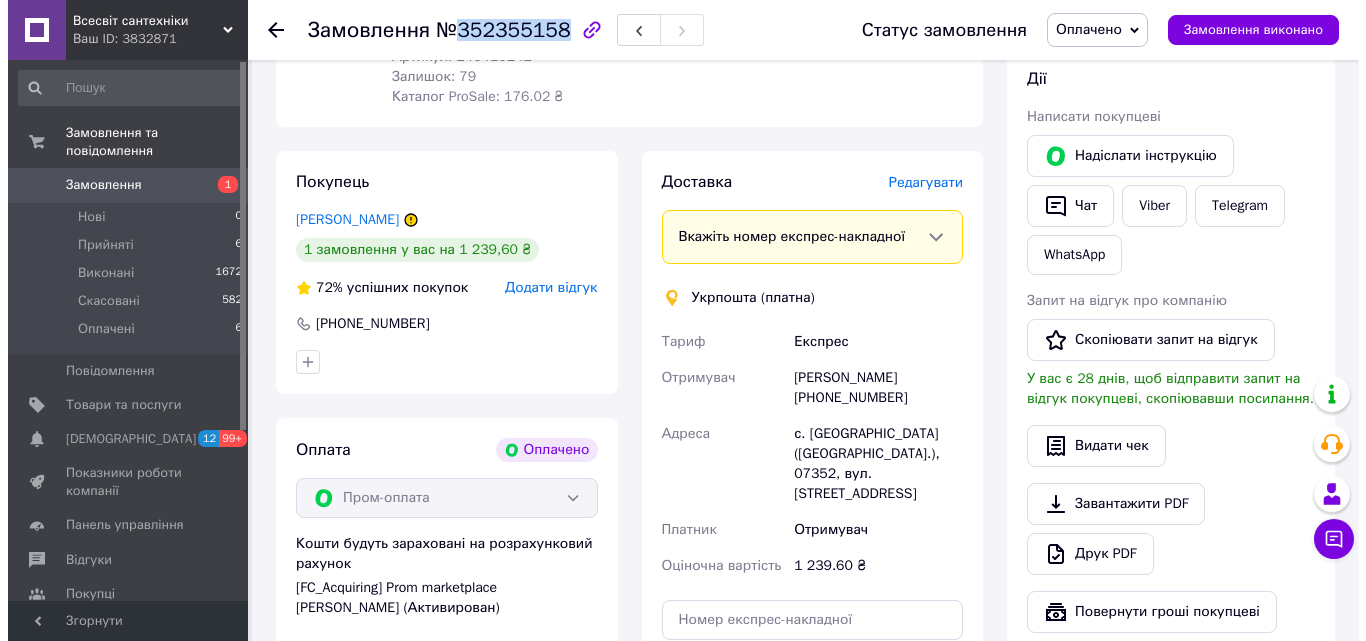 scroll, scrollTop: 278, scrollLeft: 0, axis: vertical 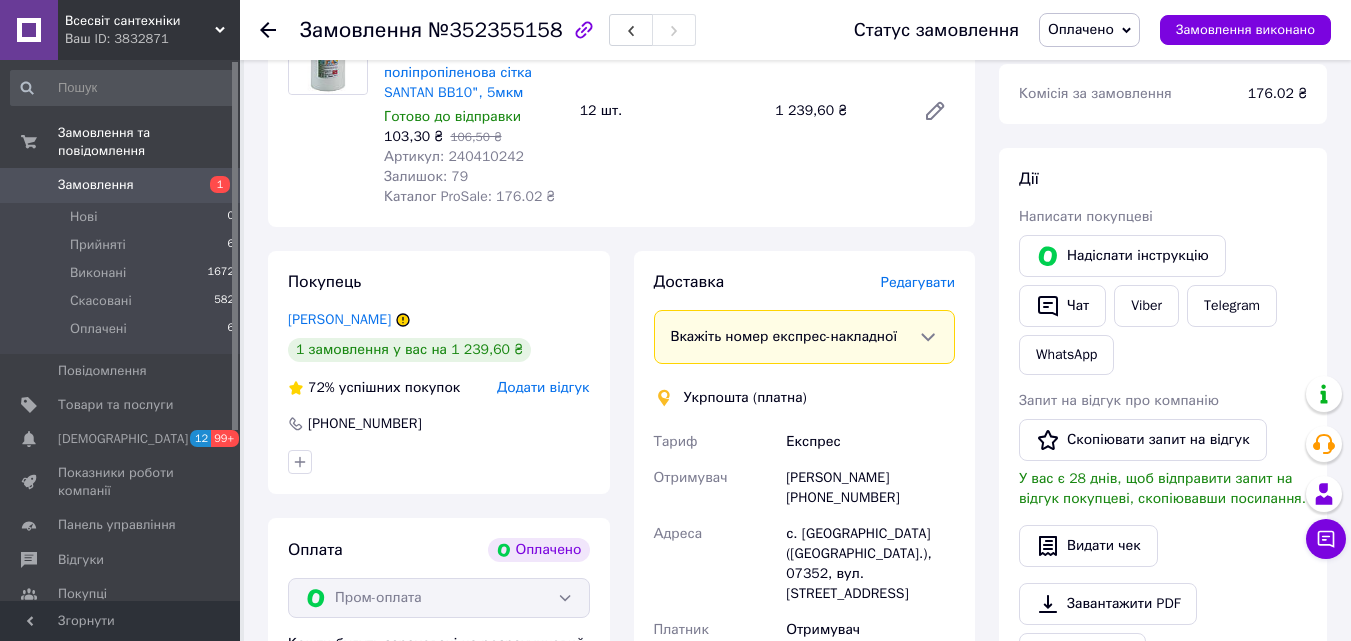 click on "Редагувати" at bounding box center (918, 282) 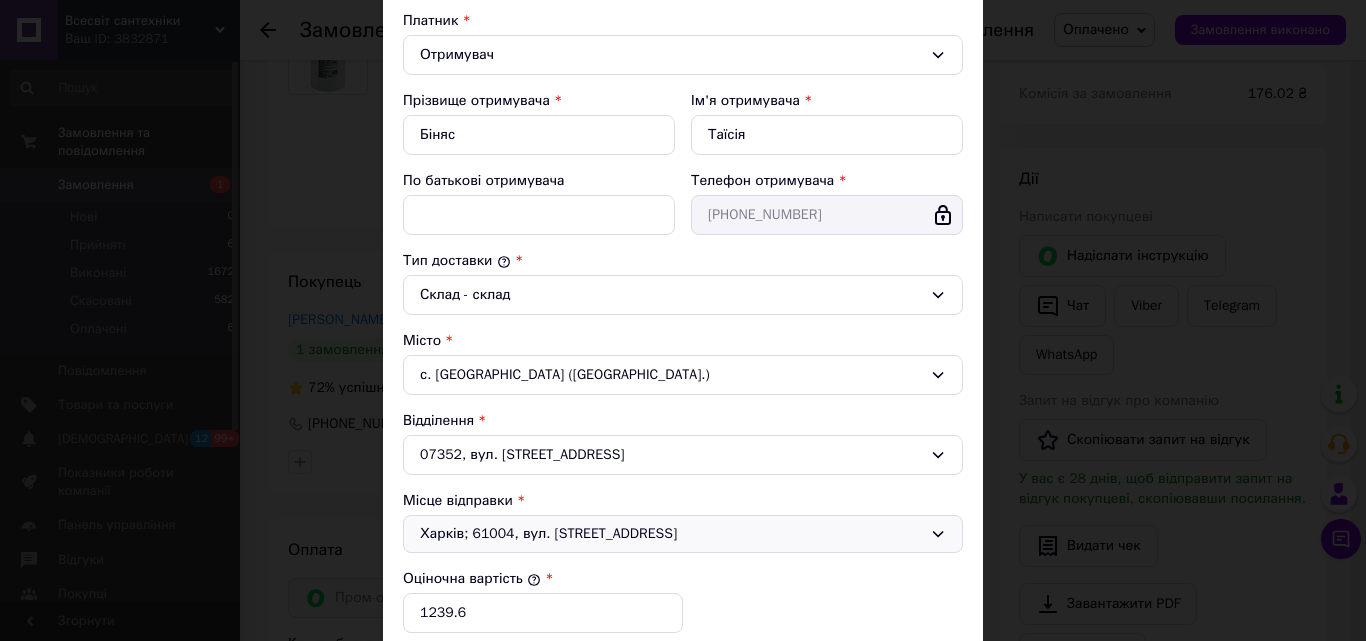 scroll, scrollTop: 500, scrollLeft: 0, axis: vertical 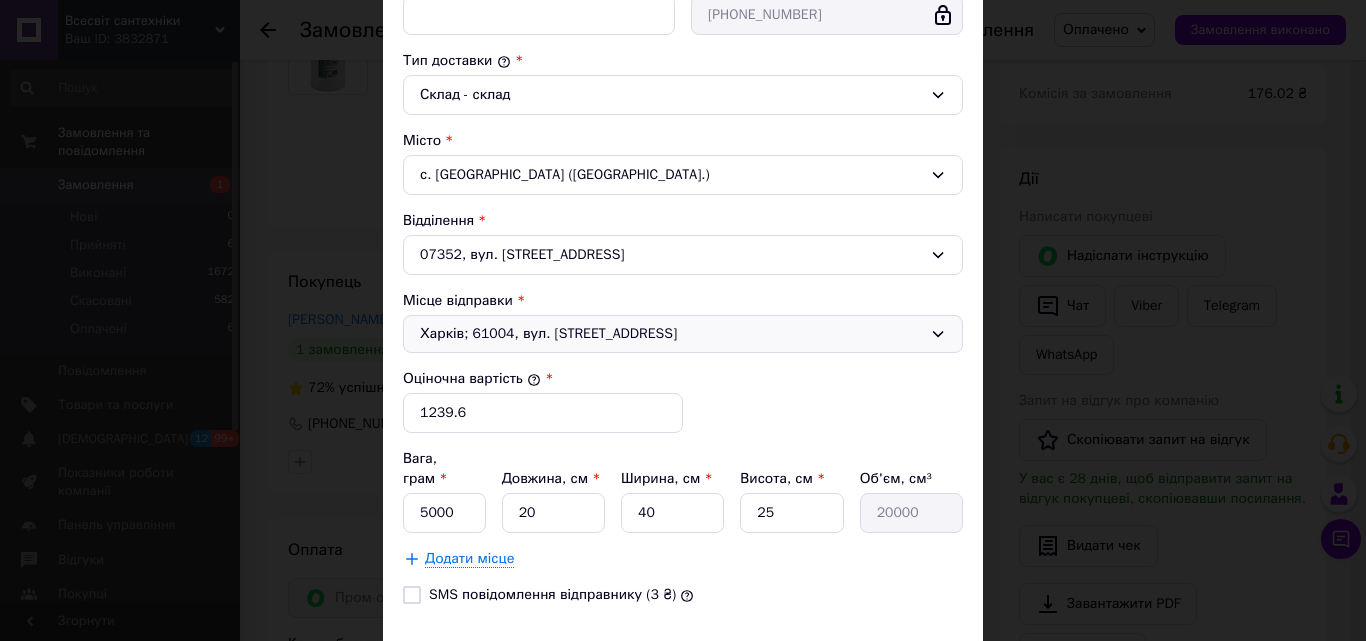 click on "Харків; 61004, вул. [STREET_ADDRESS]" at bounding box center [671, 334] 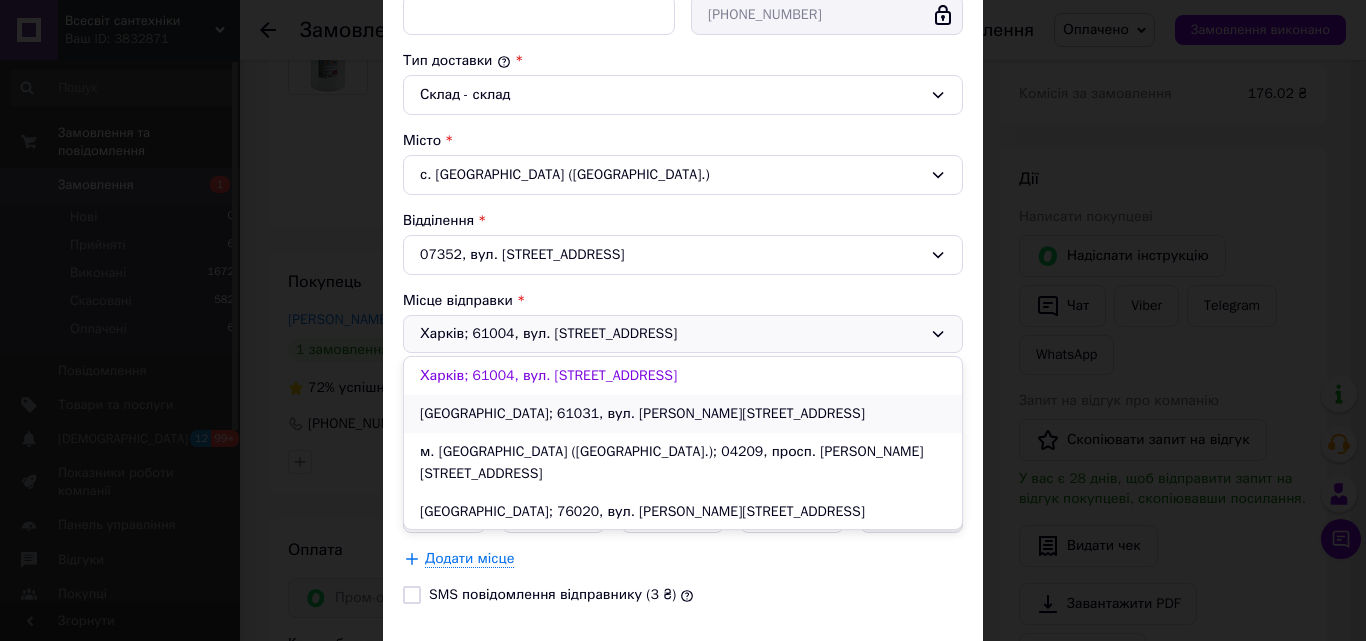 click on "[GEOGRAPHIC_DATA]; 61031, вул. [PERSON_NAME][STREET_ADDRESS]" at bounding box center [683, 414] 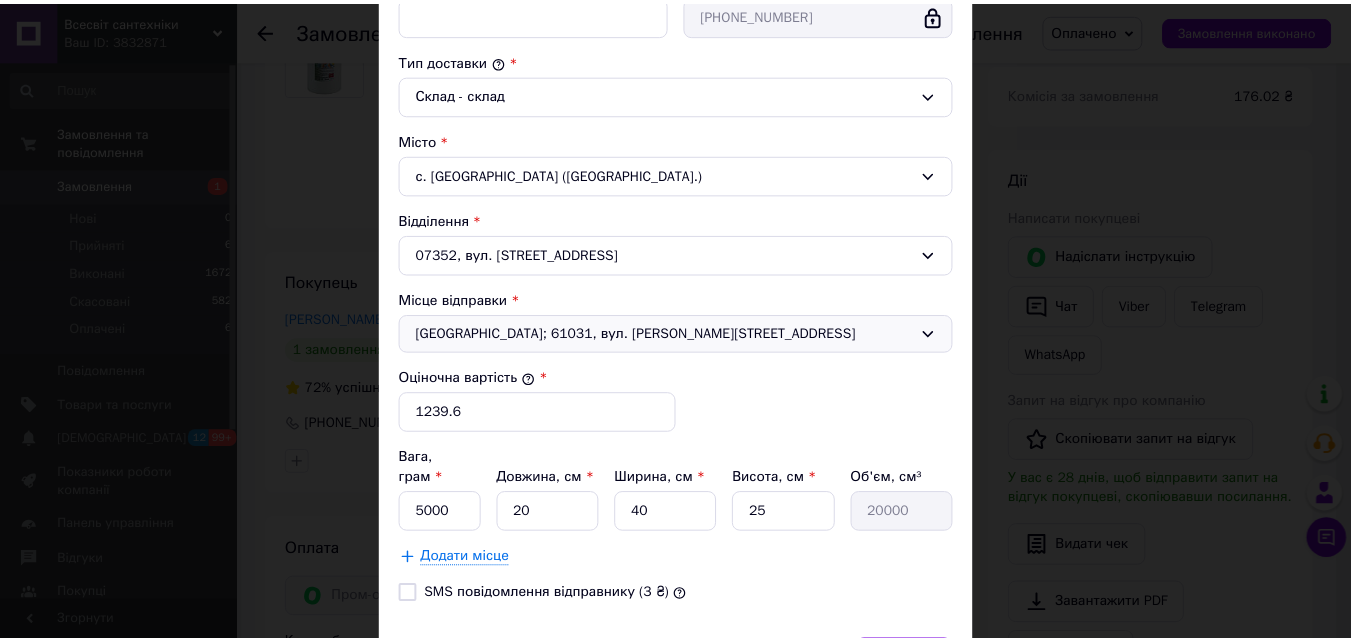 scroll, scrollTop: 610, scrollLeft: 0, axis: vertical 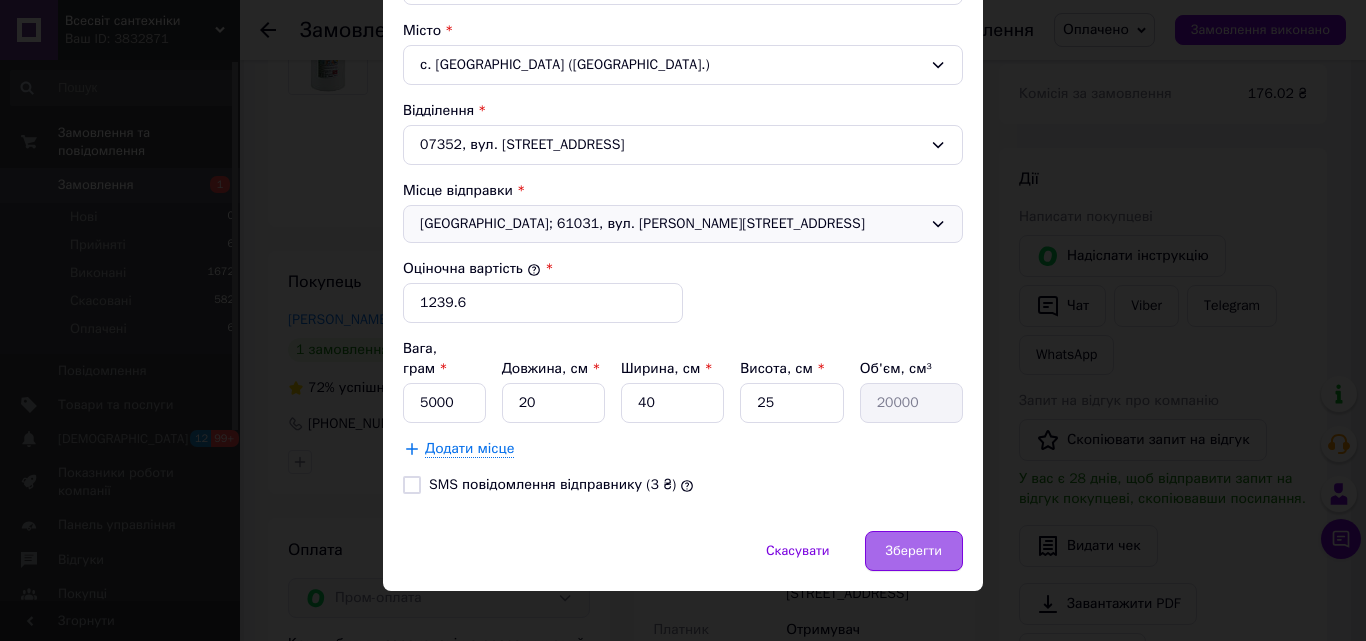 click on "Зберегти" at bounding box center [914, 551] 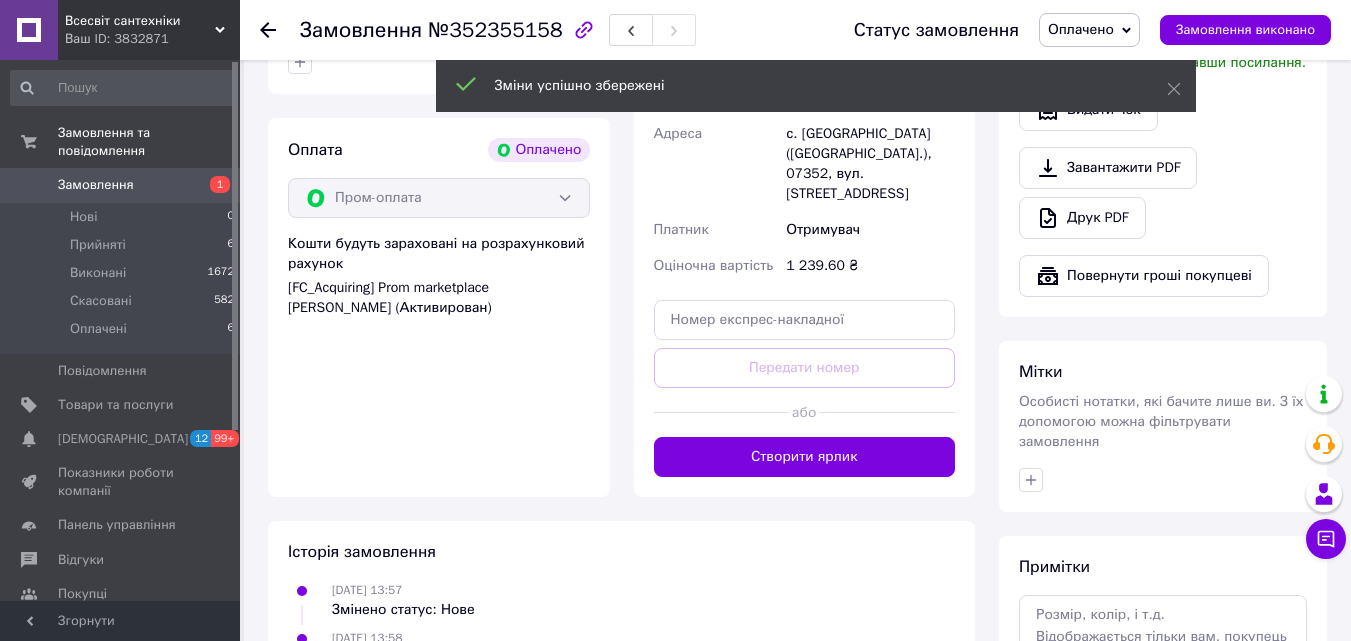 scroll, scrollTop: 778, scrollLeft: 0, axis: vertical 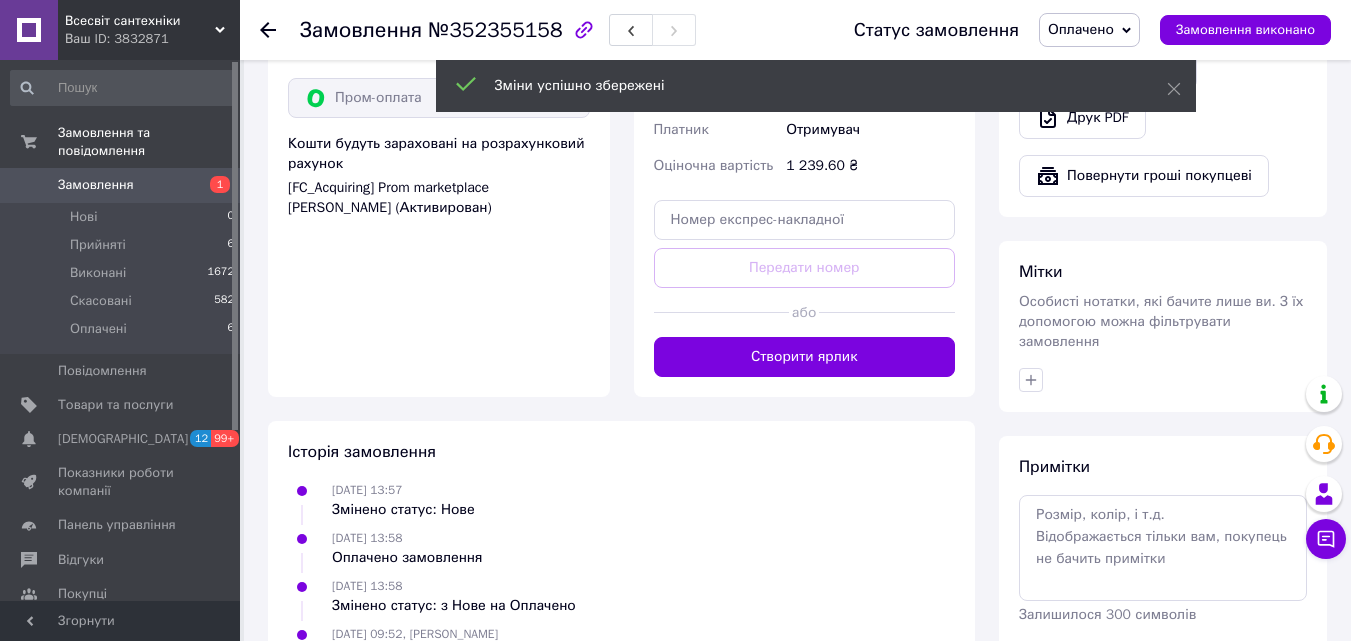 click on "Створити ярлик" at bounding box center [805, 357] 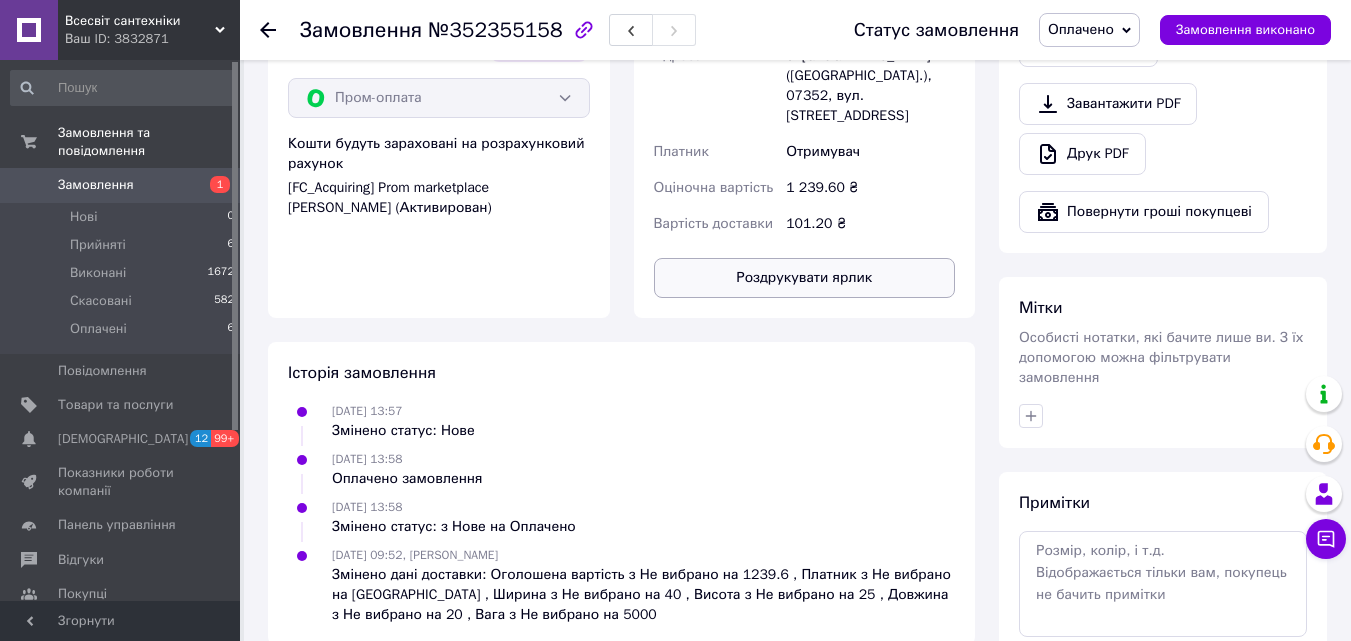 click on "Роздрукувати ярлик" at bounding box center (805, 278) 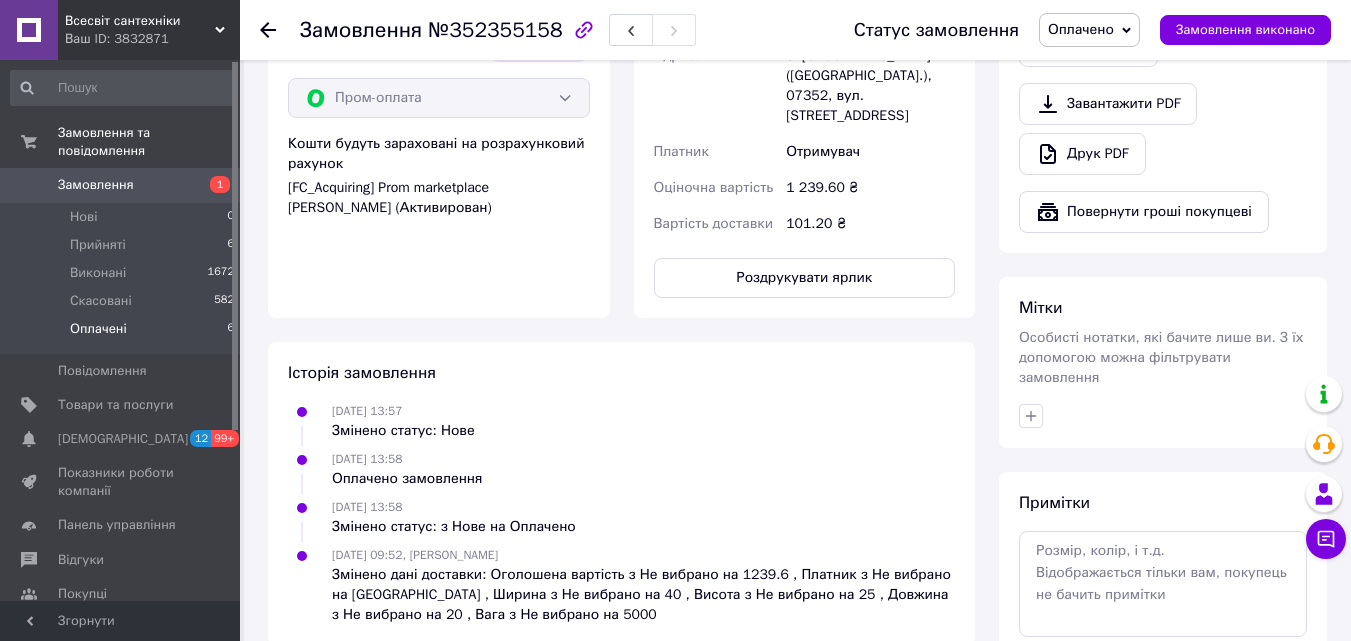 click on "Оплачені" at bounding box center (98, 329) 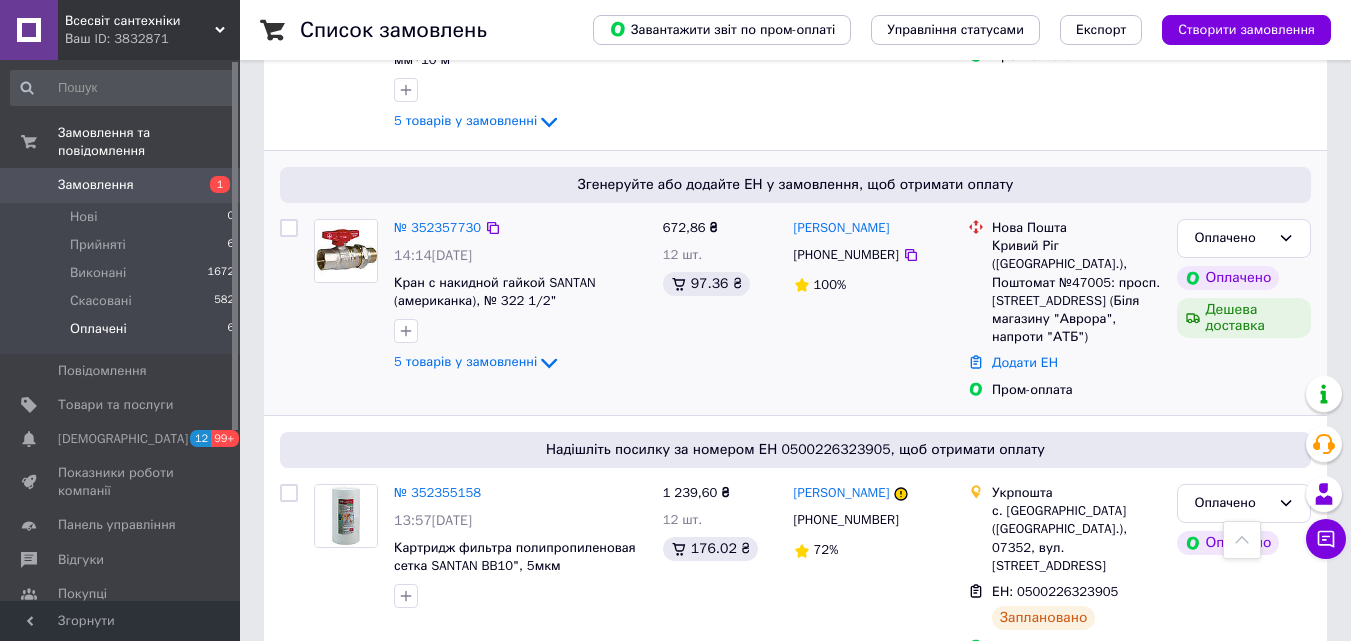 scroll, scrollTop: 935, scrollLeft: 0, axis: vertical 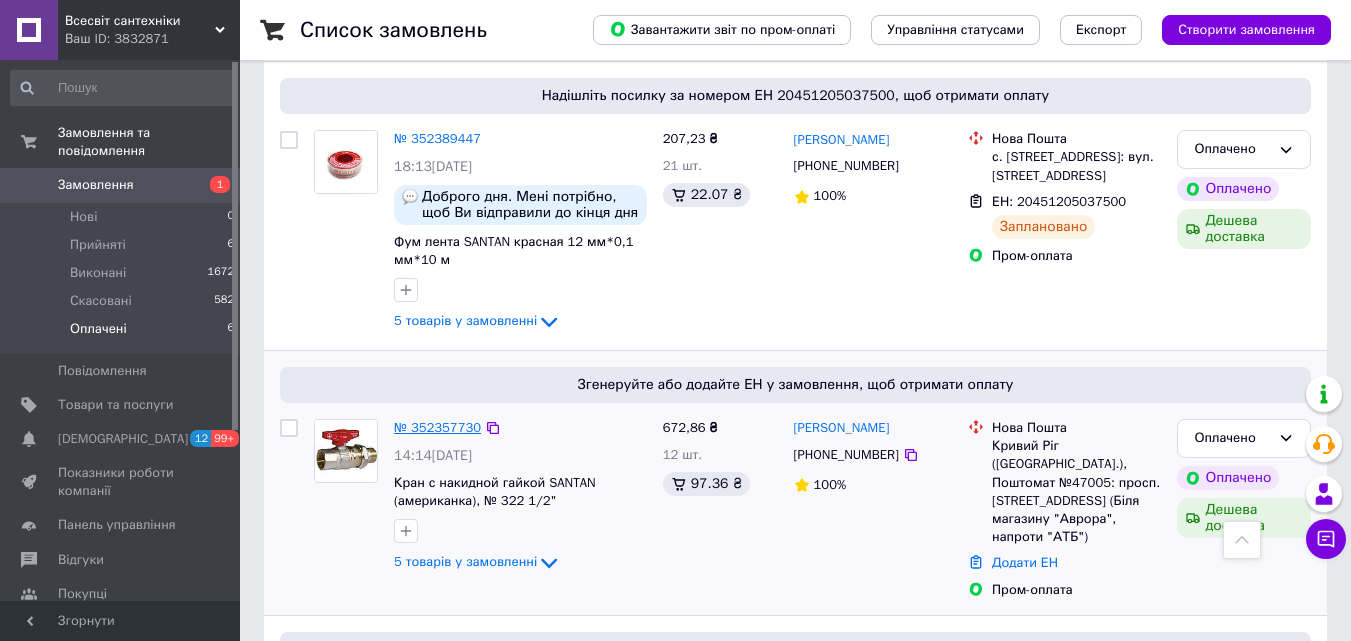 click on "№ 352357730" at bounding box center [437, 427] 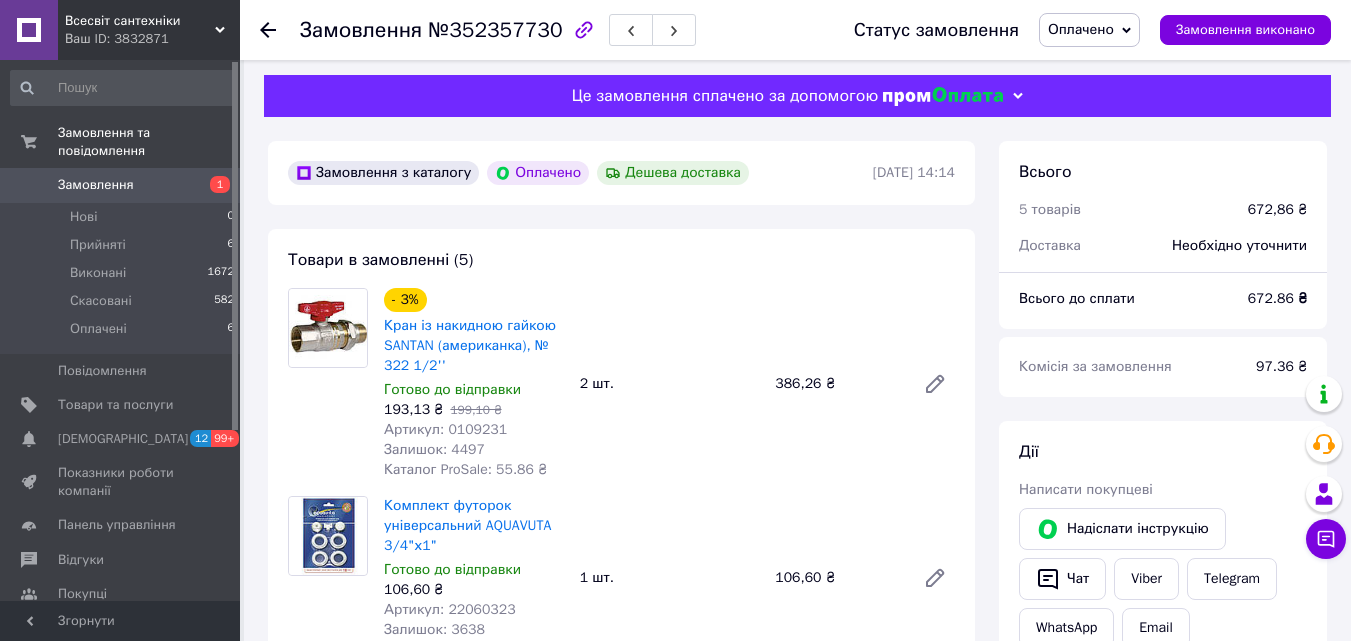 scroll, scrollTop: 105, scrollLeft: 0, axis: vertical 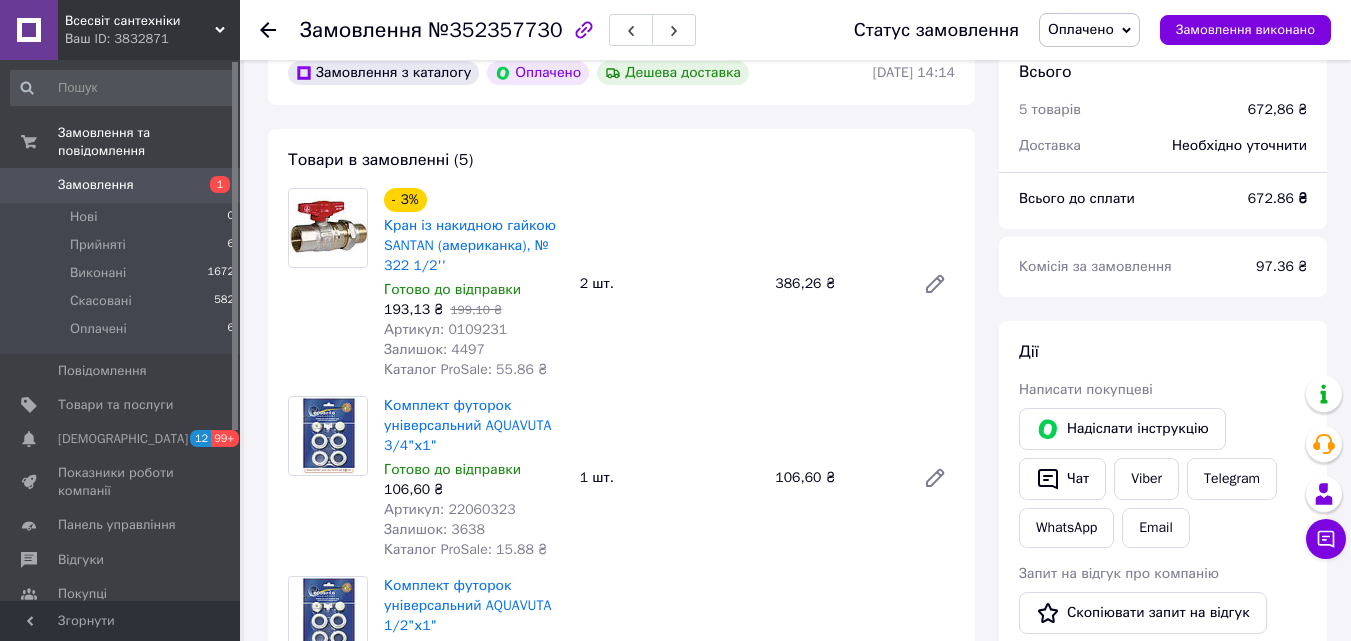click on "Артикул: 0109231" at bounding box center [445, 329] 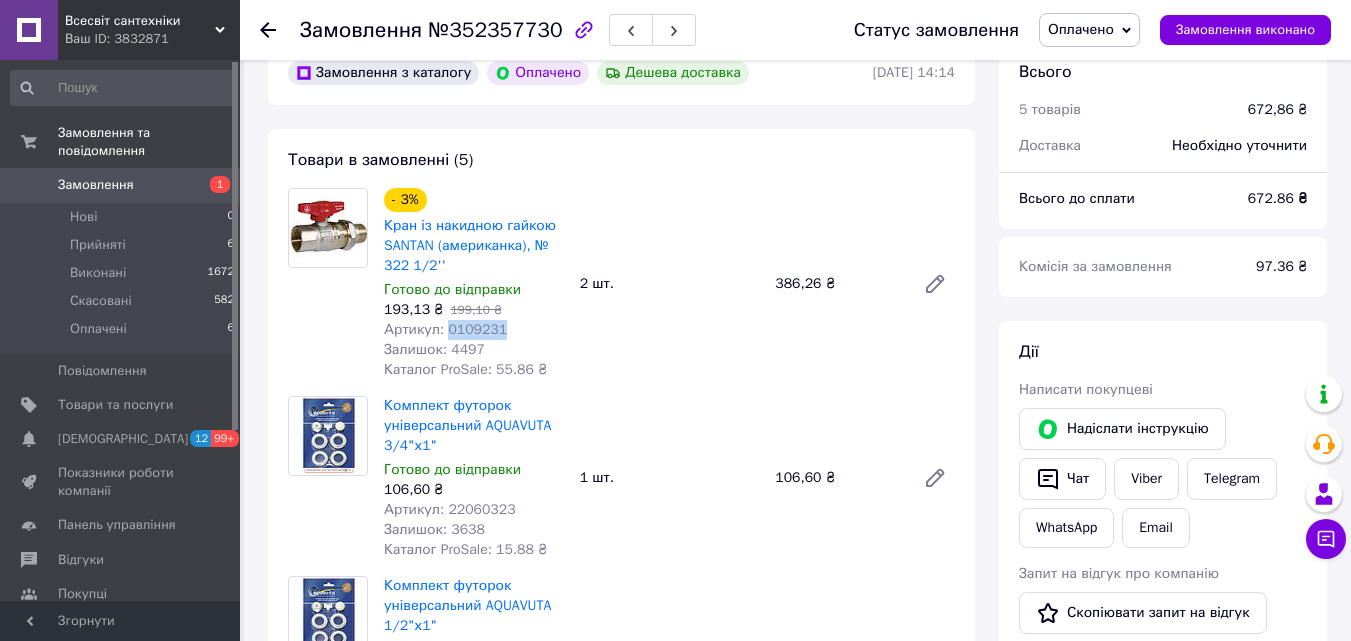 click on "Артикул: 0109231" at bounding box center [445, 329] 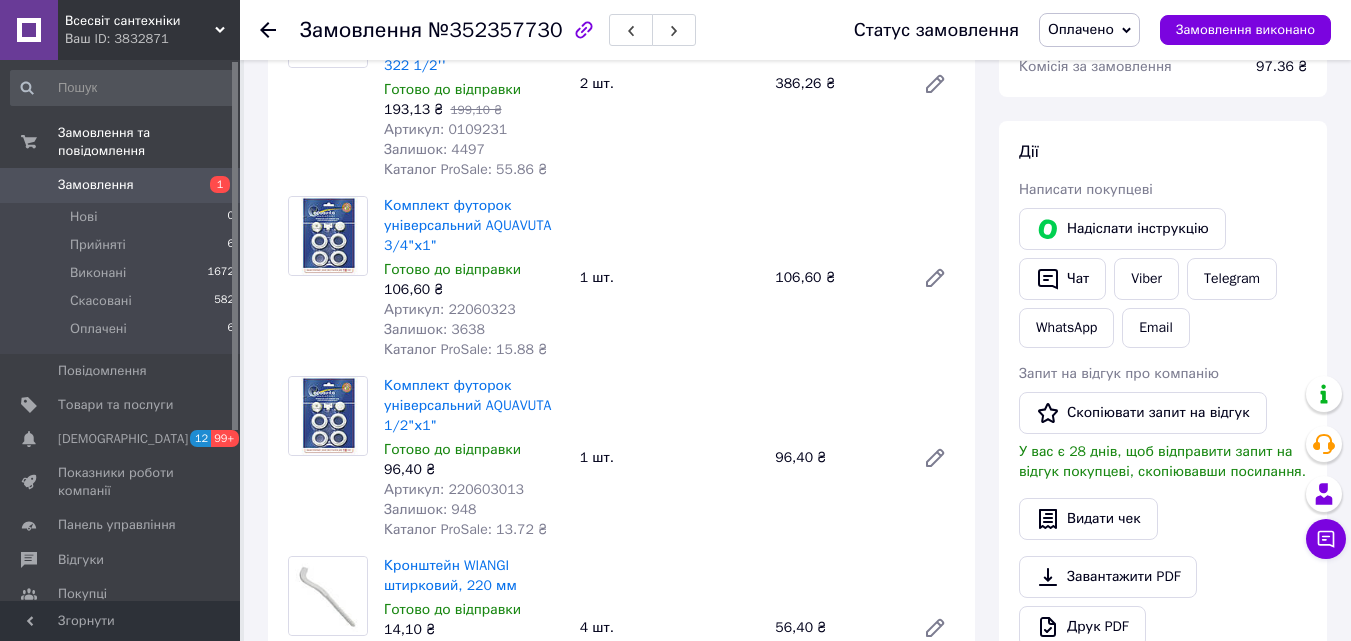 click on "Артикул: 22060323" at bounding box center (450, 309) 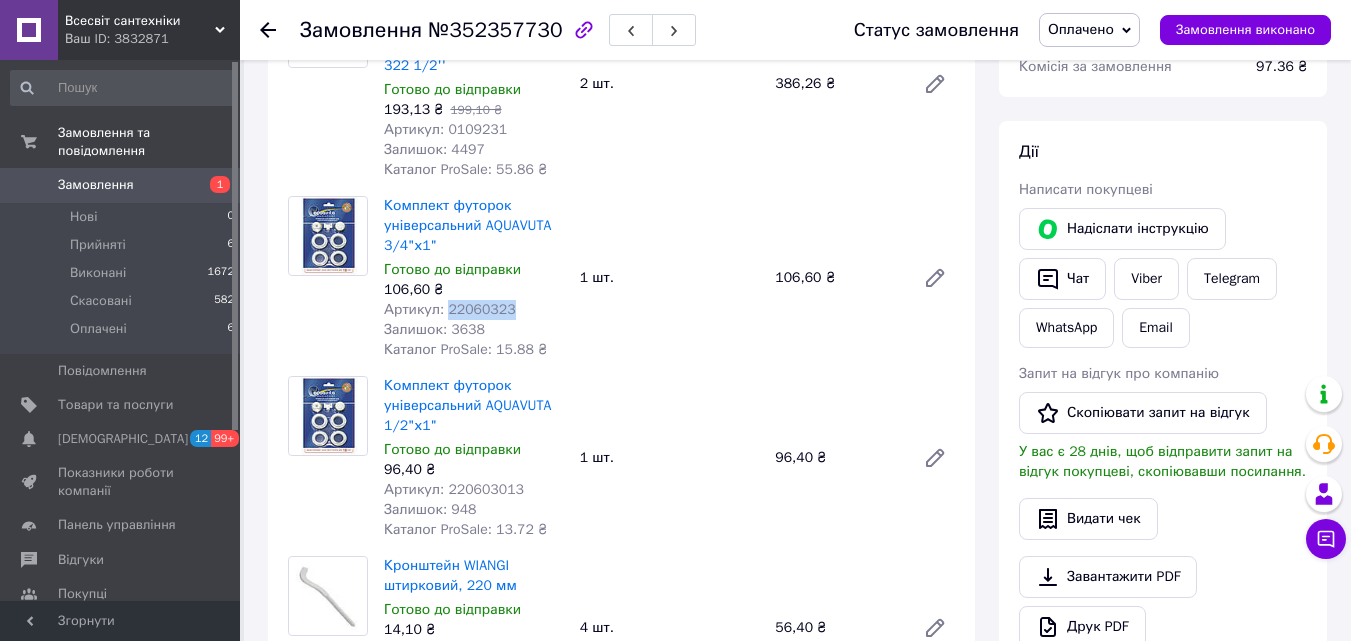 click on "Артикул: 22060323" at bounding box center (450, 309) 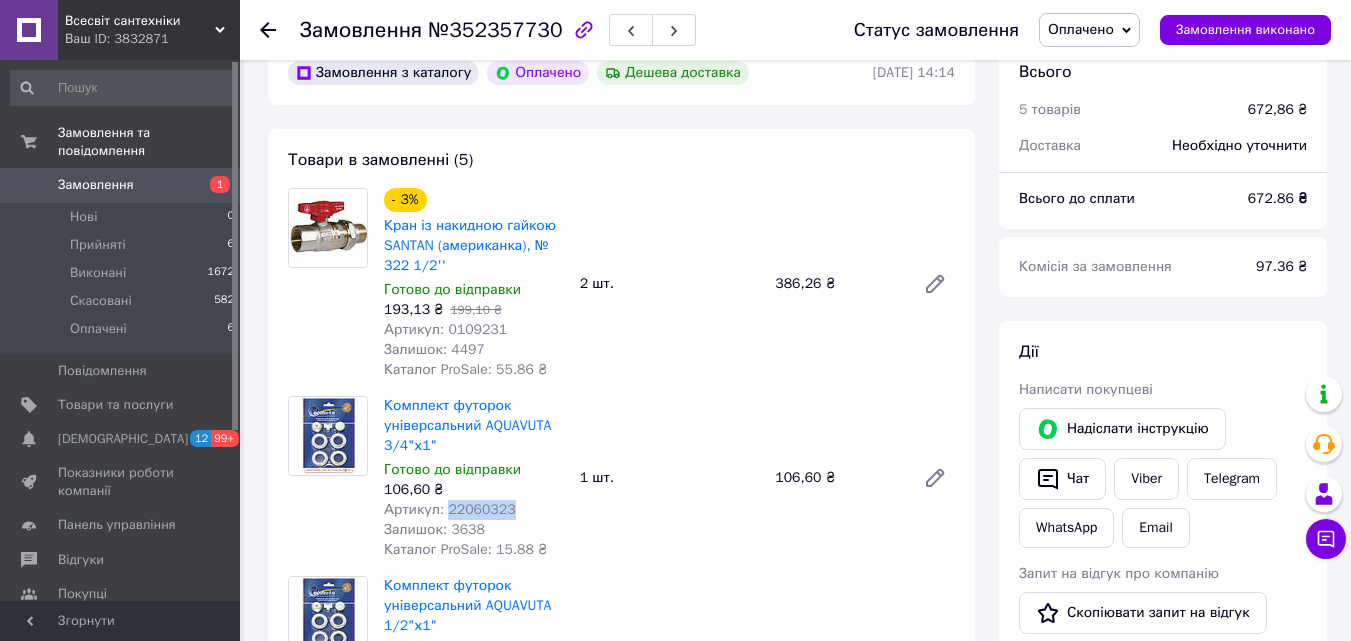 scroll, scrollTop: 305, scrollLeft: 0, axis: vertical 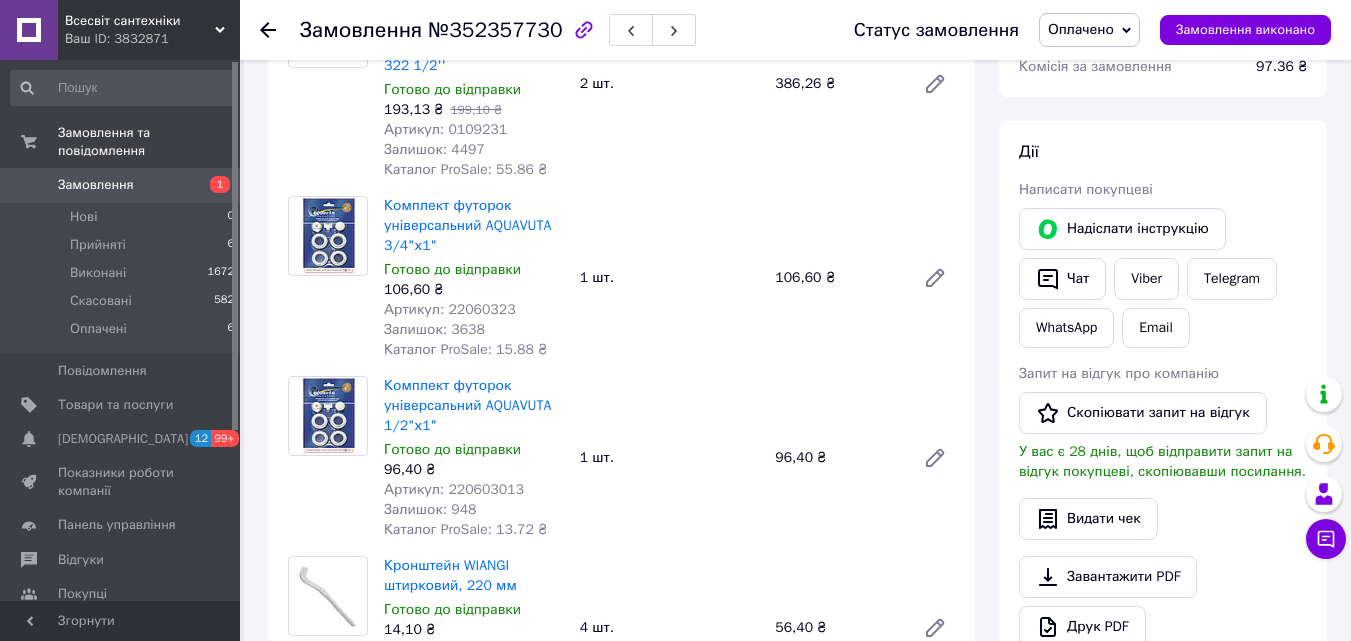 click on "Артикул: 220603013" at bounding box center (454, 489) 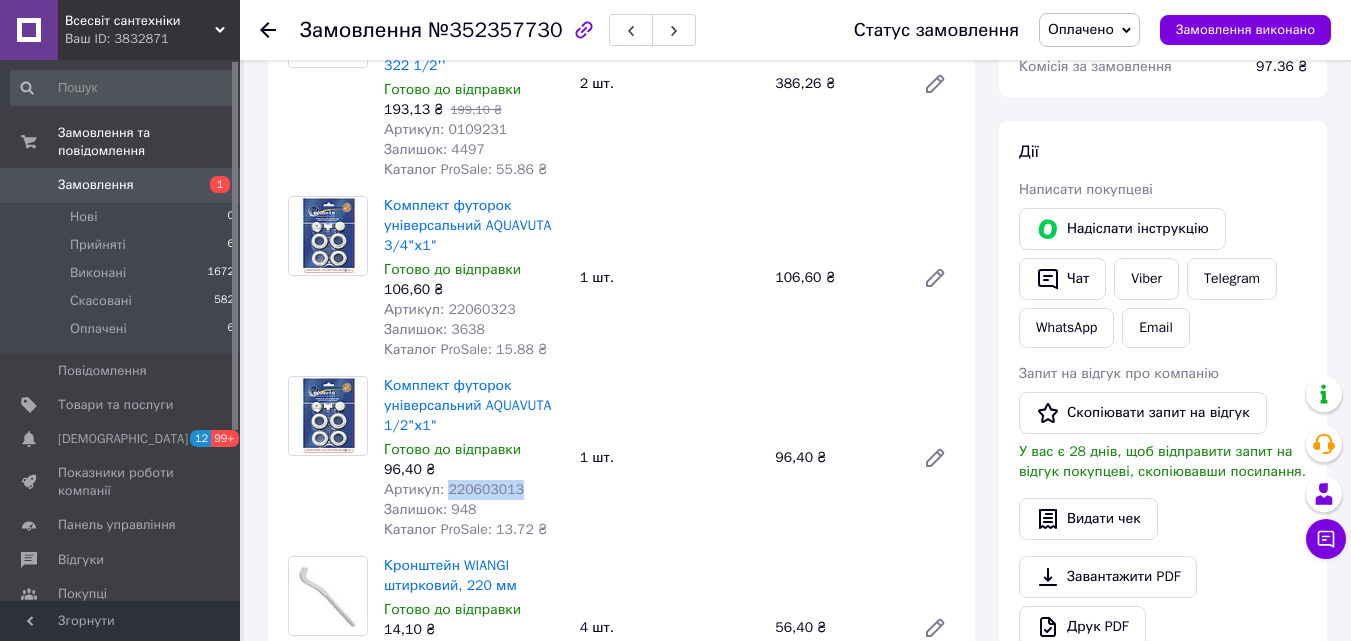 click on "Артикул: 220603013" at bounding box center [454, 489] 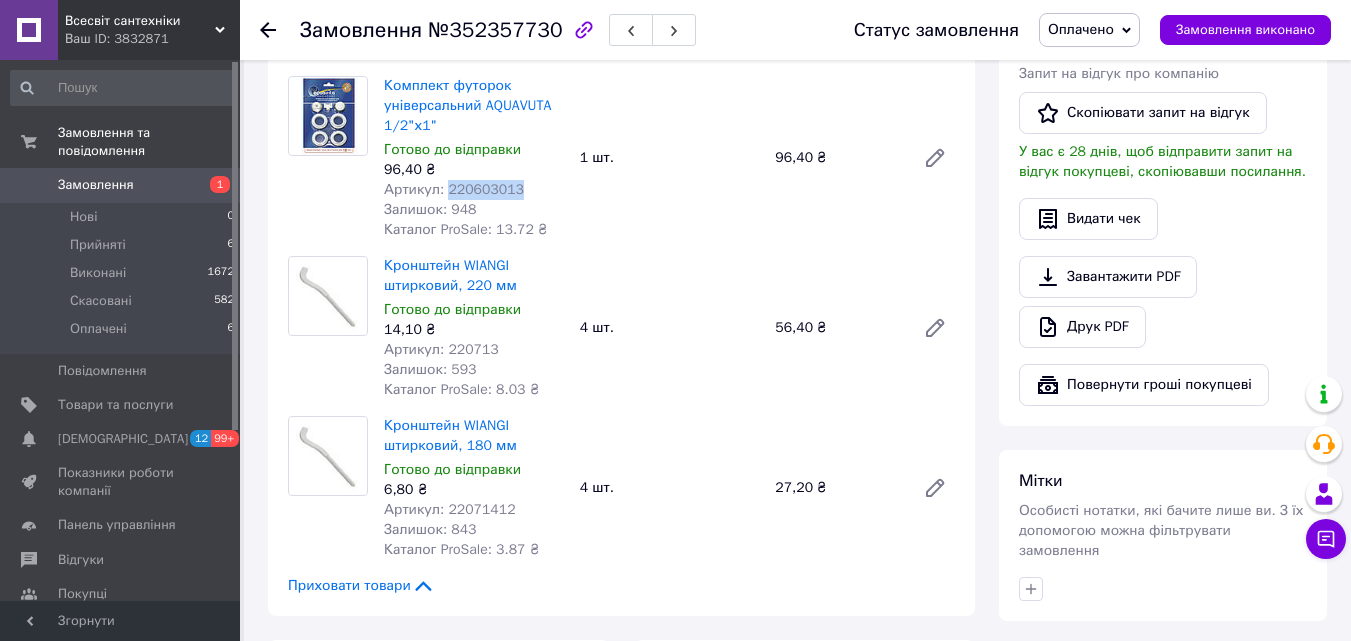 scroll, scrollTop: 705, scrollLeft: 0, axis: vertical 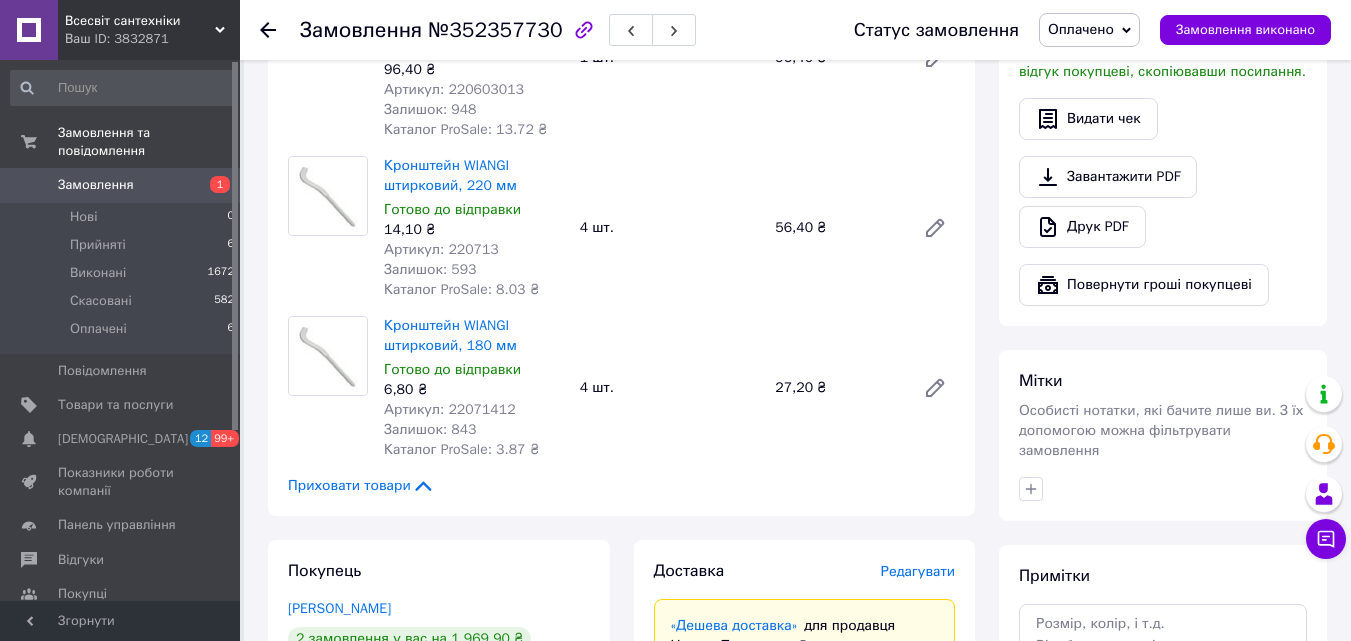 click on "Артикул: 220713" at bounding box center [441, 249] 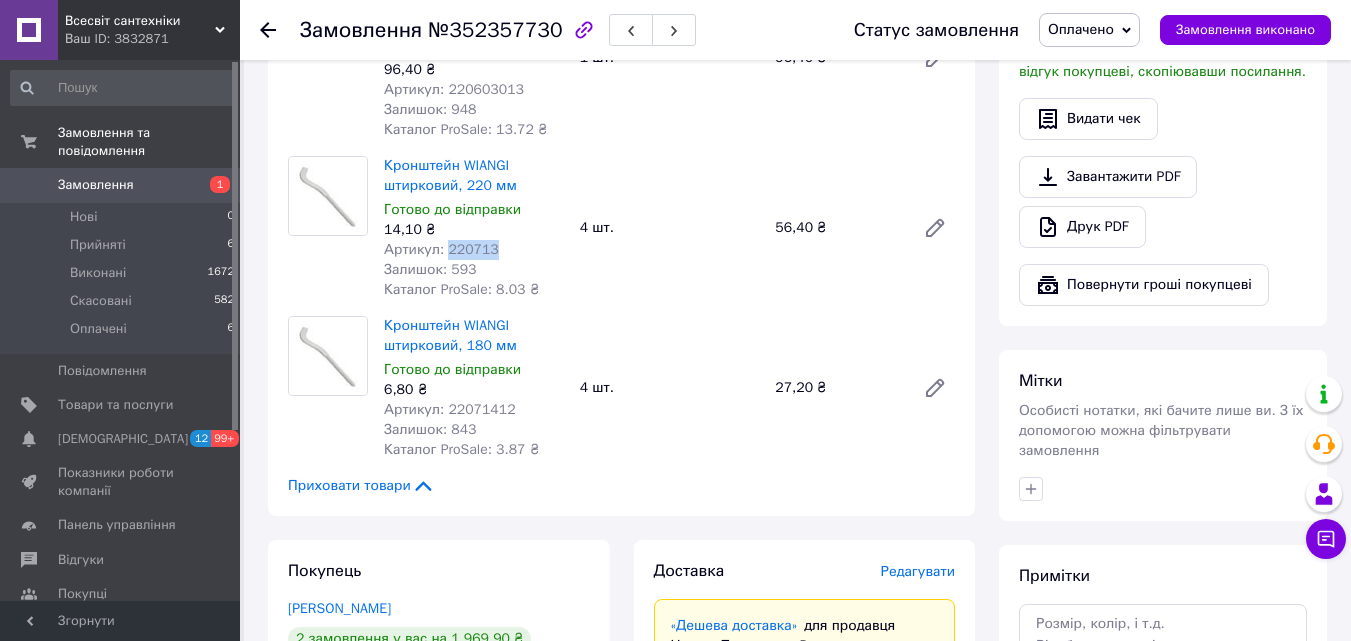 click on "Артикул: 220713" at bounding box center (441, 249) 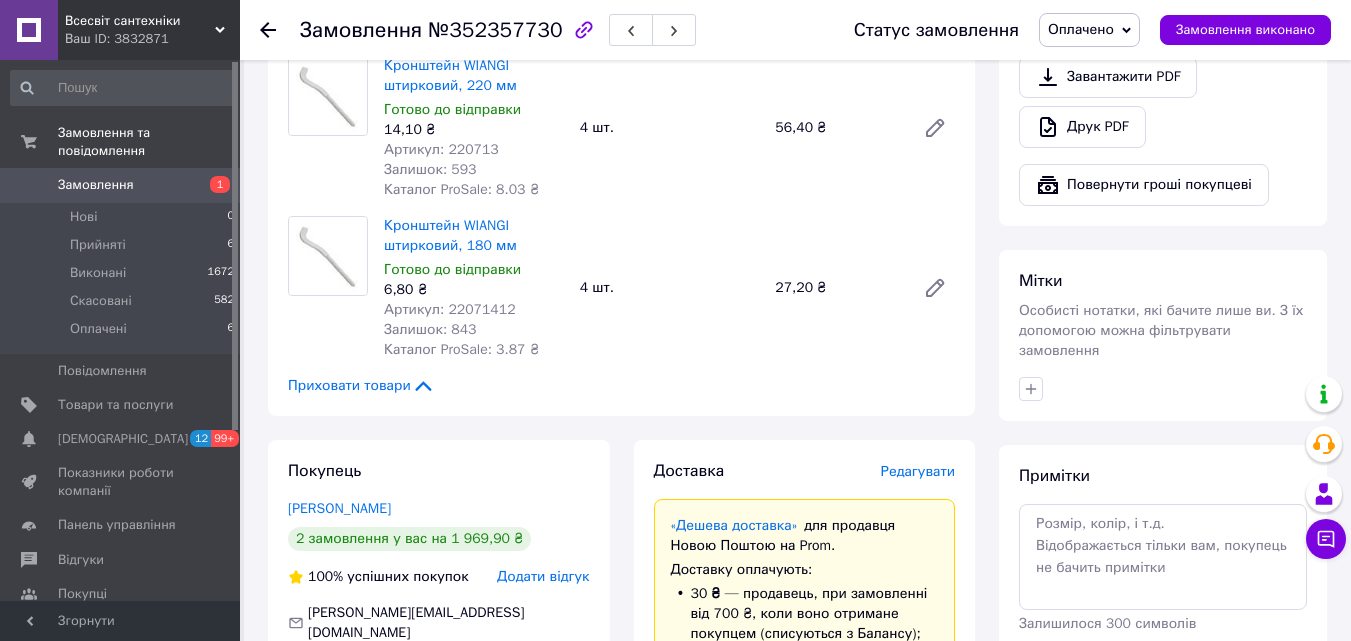 click on "Артикул: 22071412" at bounding box center (450, 309) 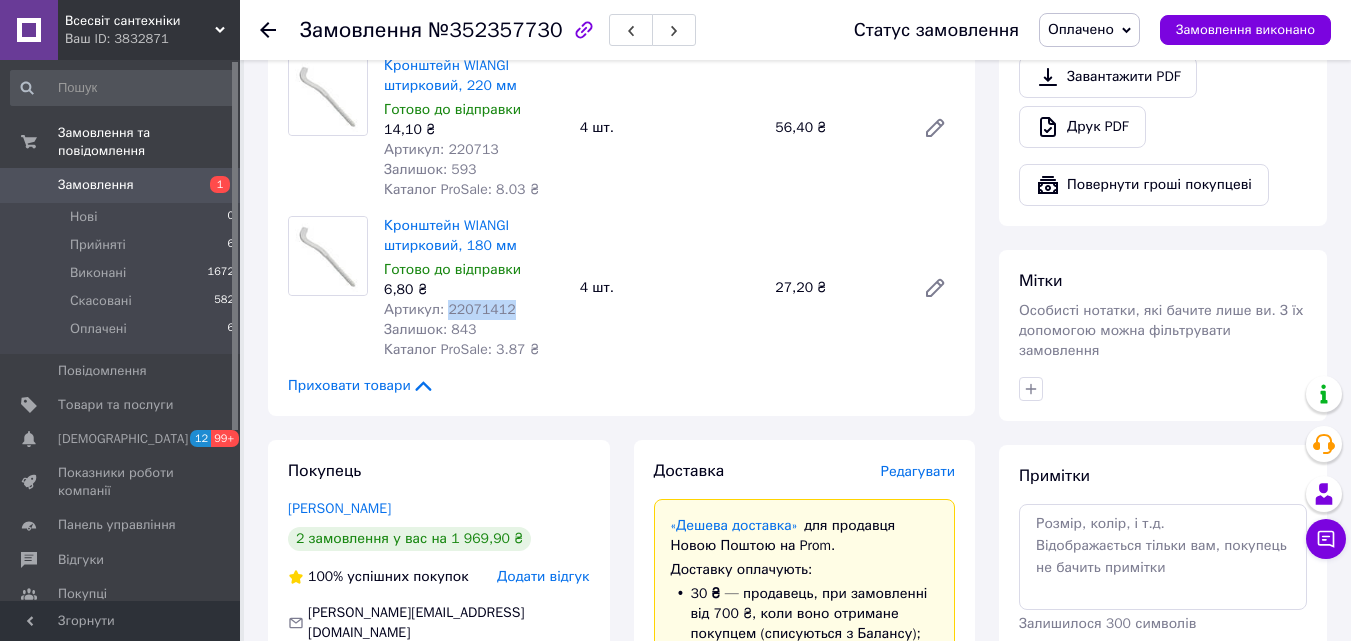click on "Артикул: 22071412" at bounding box center (450, 309) 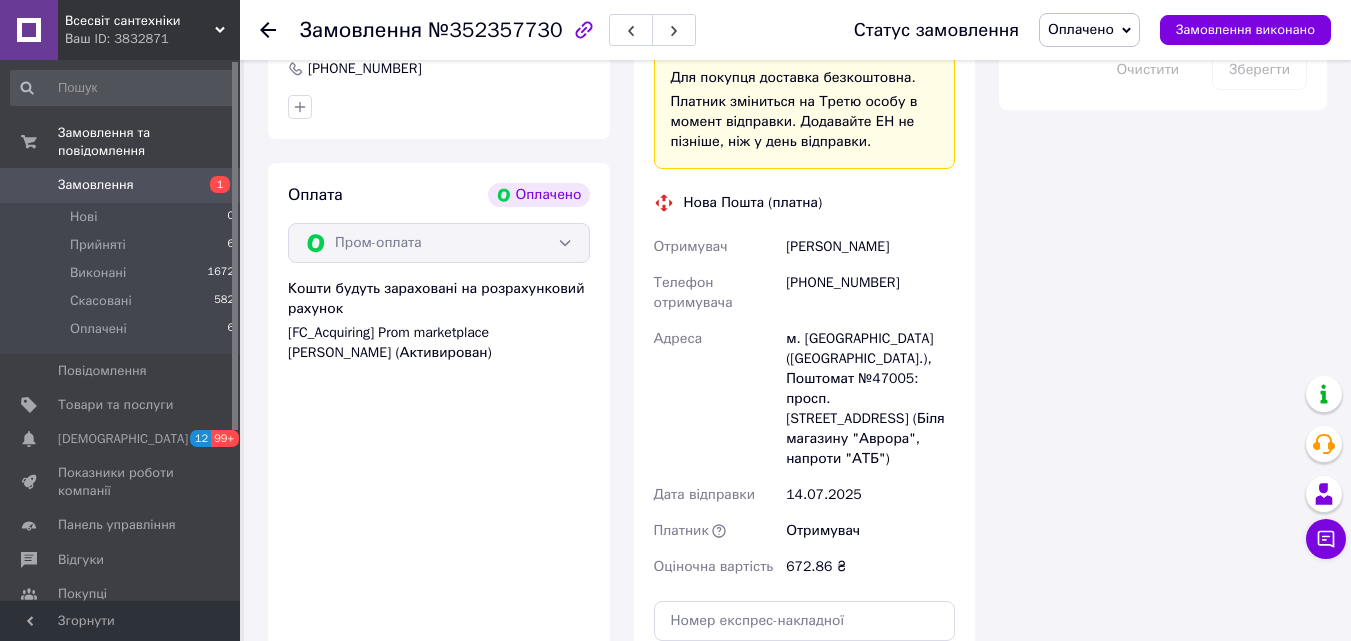 scroll, scrollTop: 1305, scrollLeft: 0, axis: vertical 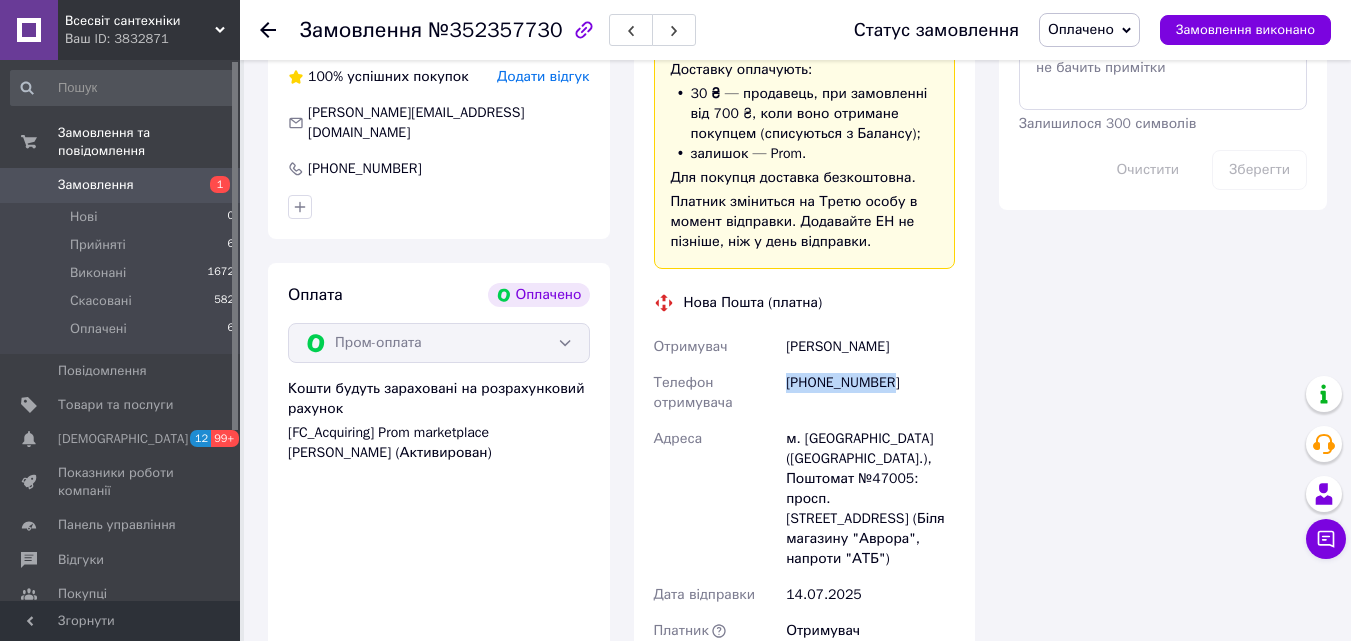 drag, startPoint x: 885, startPoint y: 383, endPoint x: 784, endPoint y: 387, distance: 101.07918 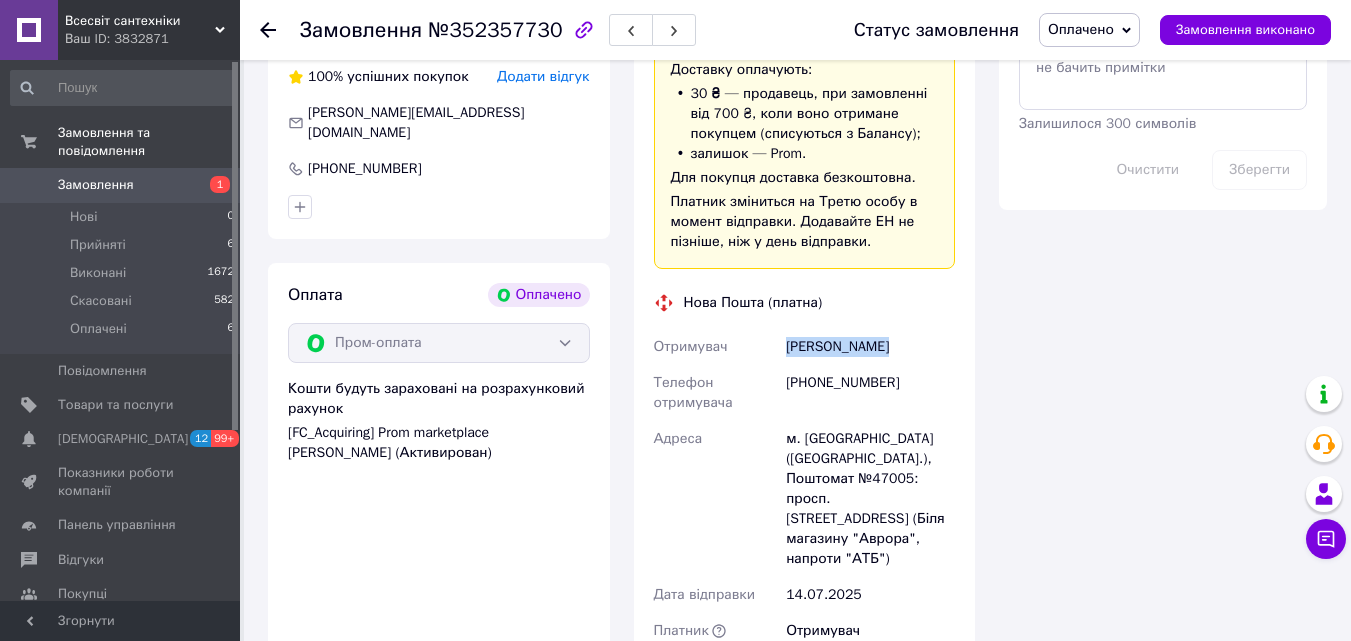 drag, startPoint x: 806, startPoint y: 347, endPoint x: 891, endPoint y: 351, distance: 85.09406 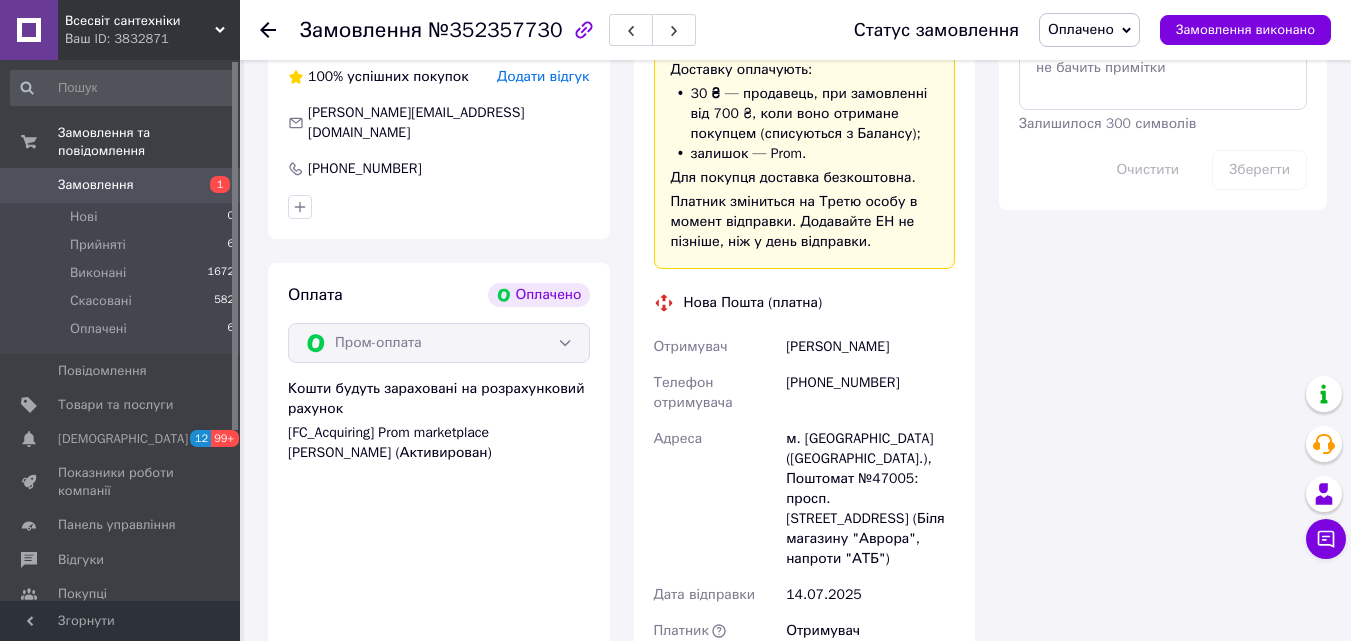 click on "м. [GEOGRAPHIC_DATA] ([GEOGRAPHIC_DATA].), Поштомат №47005: просп. [STREET_ADDRESS] (Біля магазину "Аврора", напроти "АТБ")" at bounding box center [870, 499] 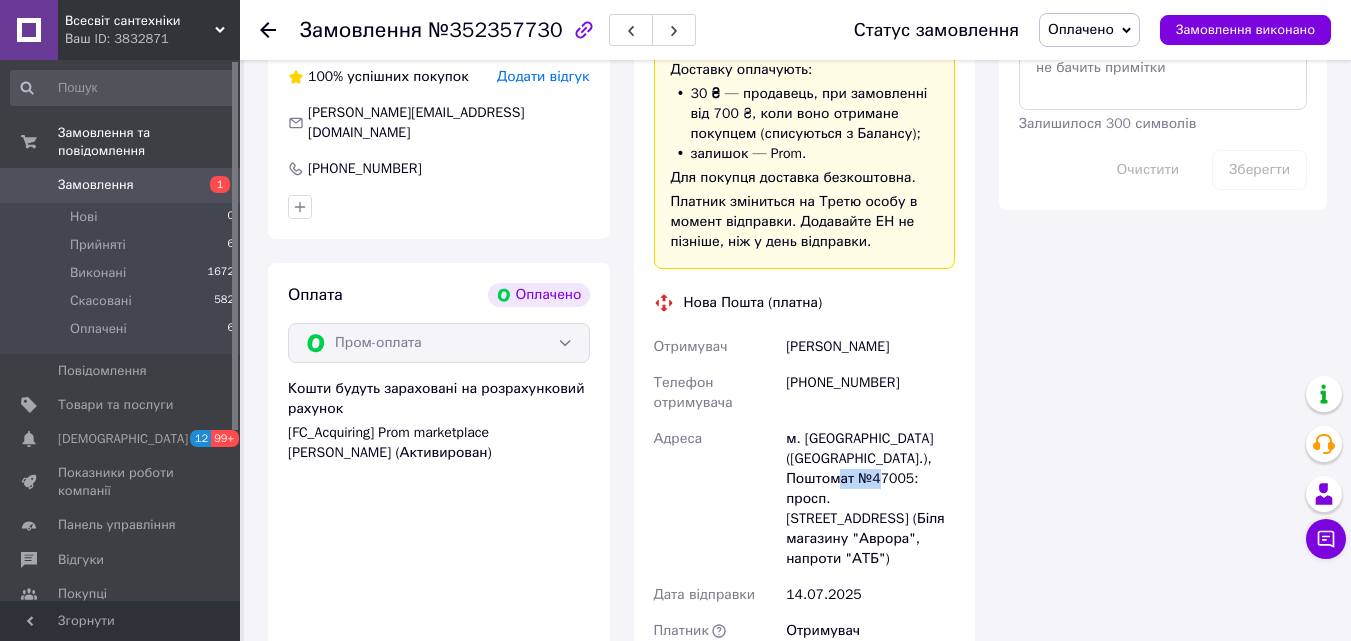 click on "м. [GEOGRAPHIC_DATA] ([GEOGRAPHIC_DATA].), Поштомат №47005: просп. [STREET_ADDRESS] (Біля магазину "Аврора", напроти "АТБ")" at bounding box center (870, 499) 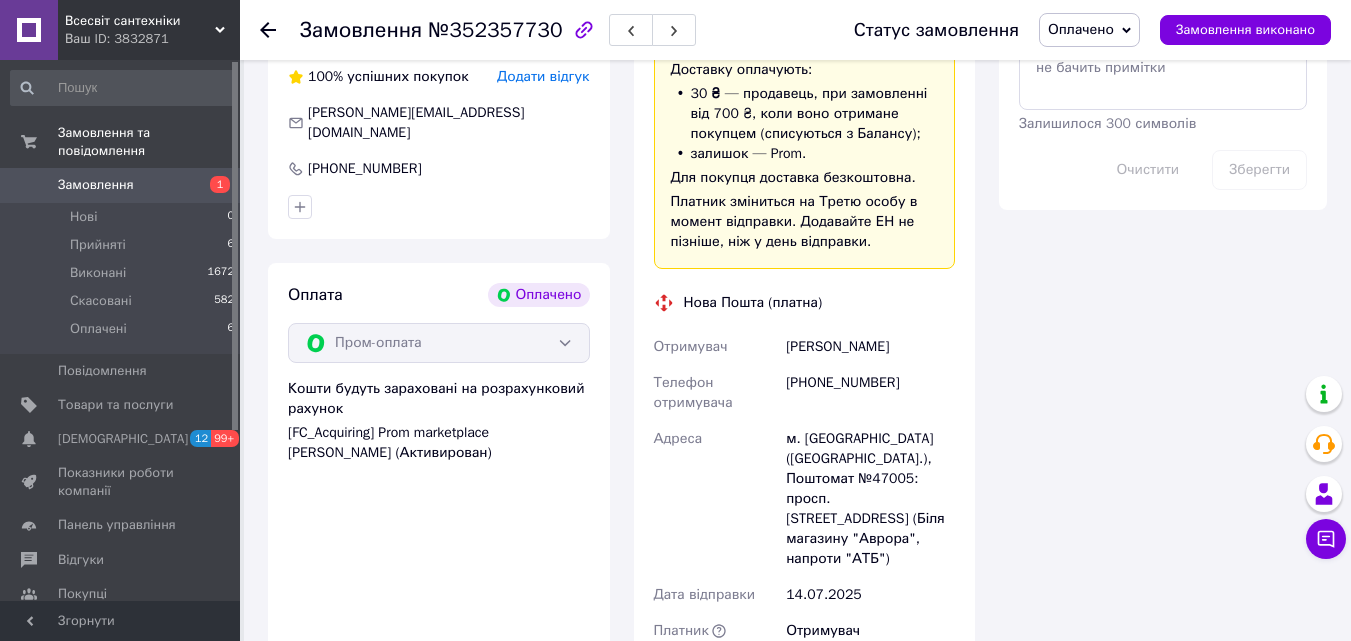 click on "№352357730" at bounding box center [495, 30] 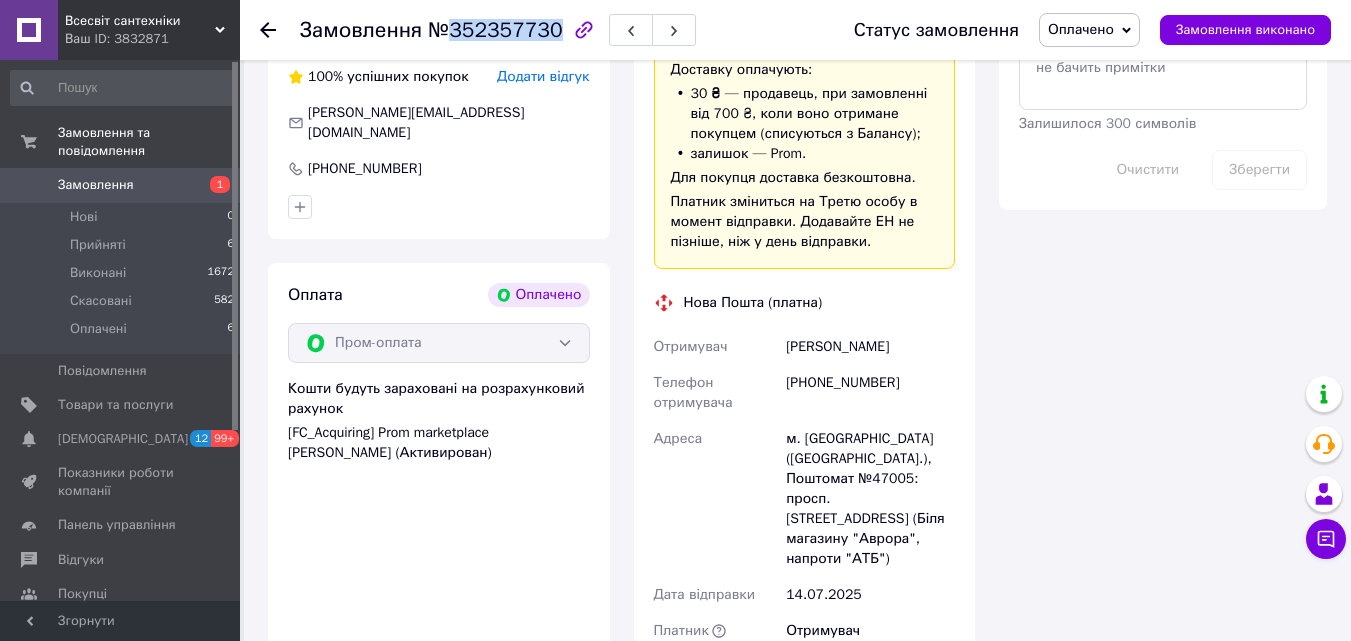 click on "№352357730" at bounding box center [495, 30] 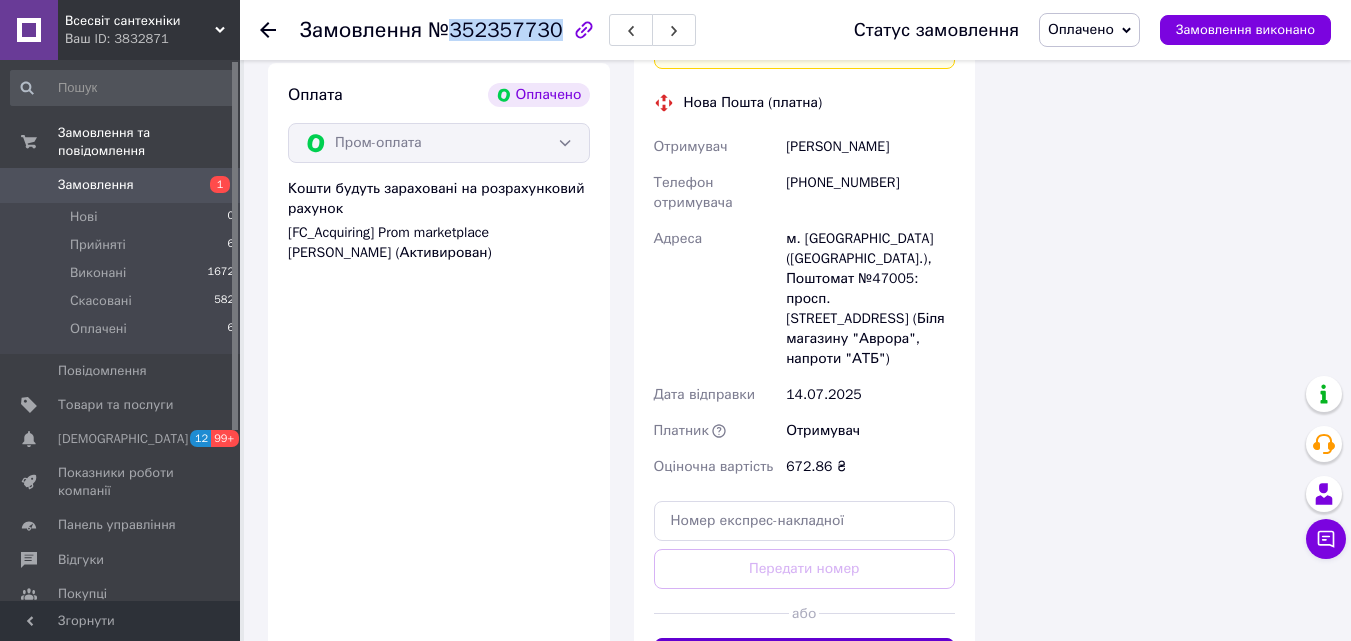 scroll, scrollTop: 1705, scrollLeft: 0, axis: vertical 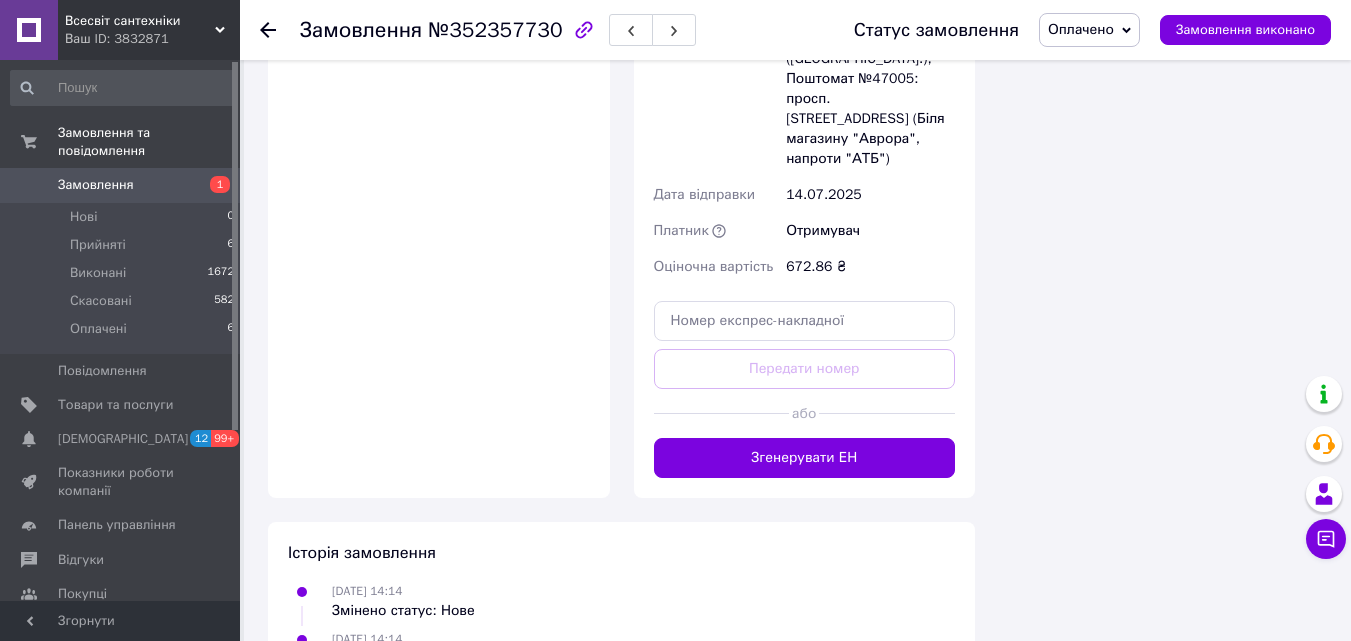 click on "Доставка Редагувати «Дешева доставка»   для продавця [GEOGRAPHIC_DATA] на Prom. Доставку оплачують: 30 ₴   — продавець , при замовленні від 700 ₴, коли воно отримане покупцем (списуються з Балансу); залишок — Prom. Для покупця доставка безкоштовна. Платник зміниться на Третю особу в момент відправки. Додавайте ЕН не пізніше, ніж у день відправки. Нова Пошта (платна) Отримувач [PERSON_NAME] Телефон отримувача [PHONE_NUMBER] [PERSON_NAME] [GEOGRAPHIC_DATA] ([GEOGRAPHIC_DATA].), Поштомат №47005: просп. Поштовий, 40 (Біля магазину "Аврора", напроти "АТБ") Дата відправки [DATE] Платник   672.86 ₴" at bounding box center (805, 19) 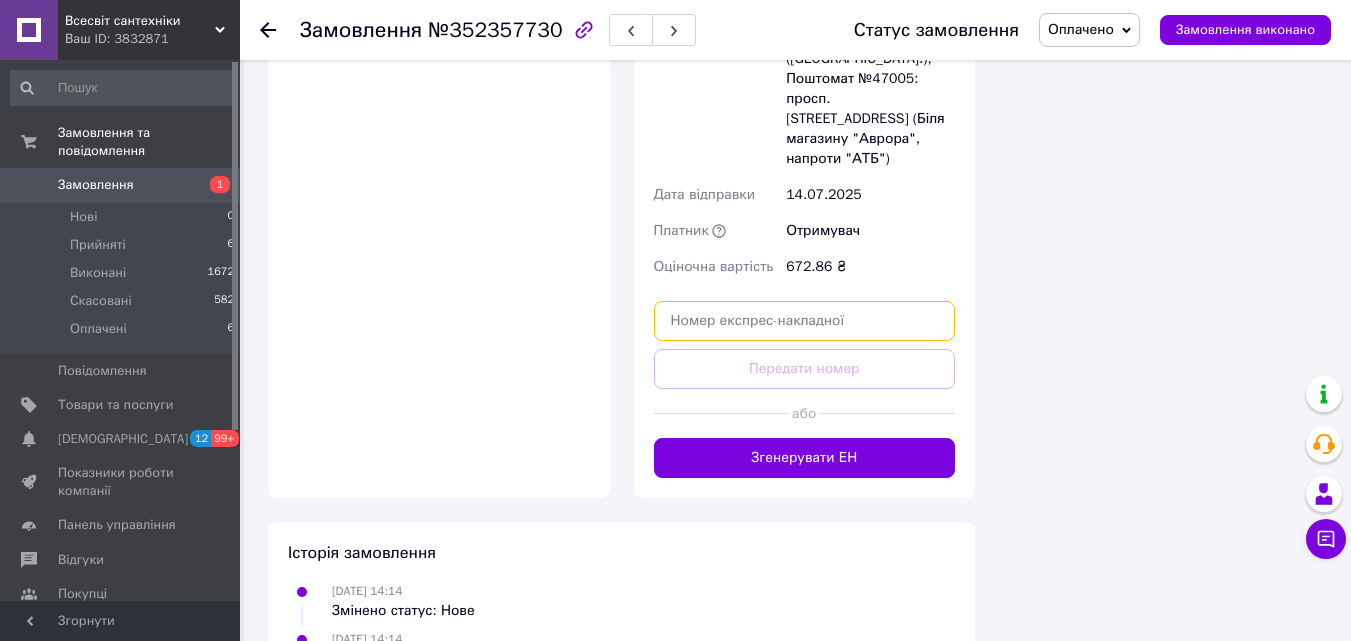 click at bounding box center (805, 321) 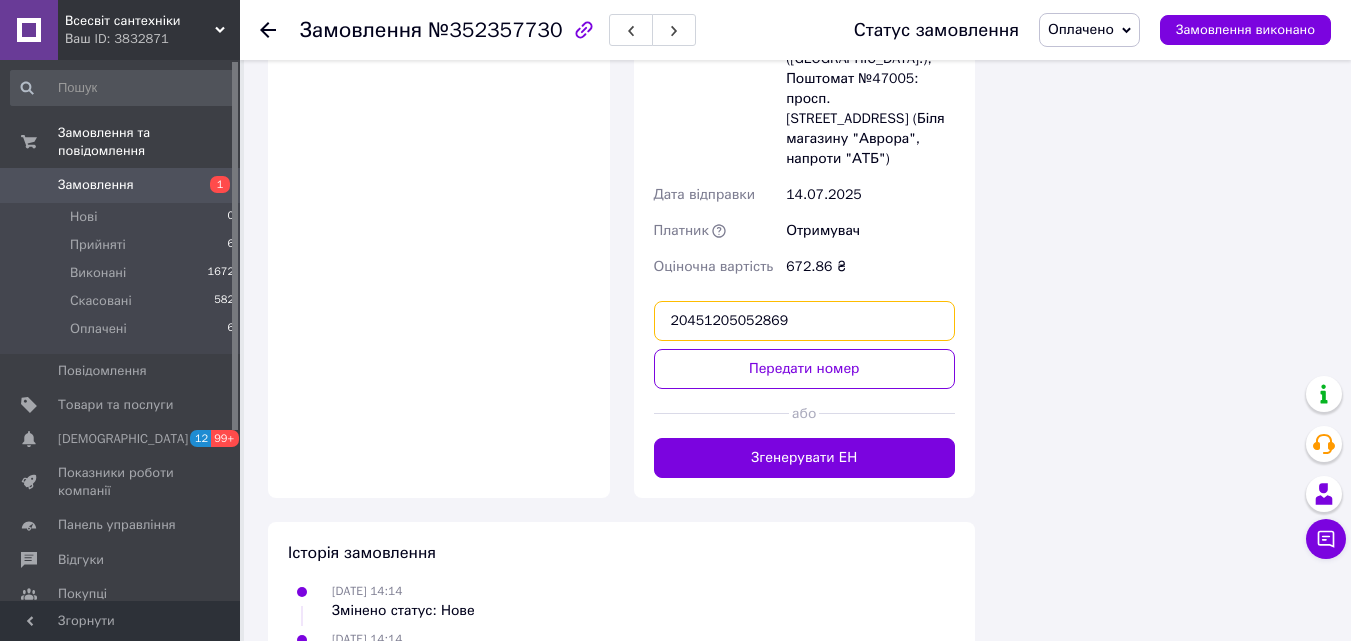 type on "20451205052869" 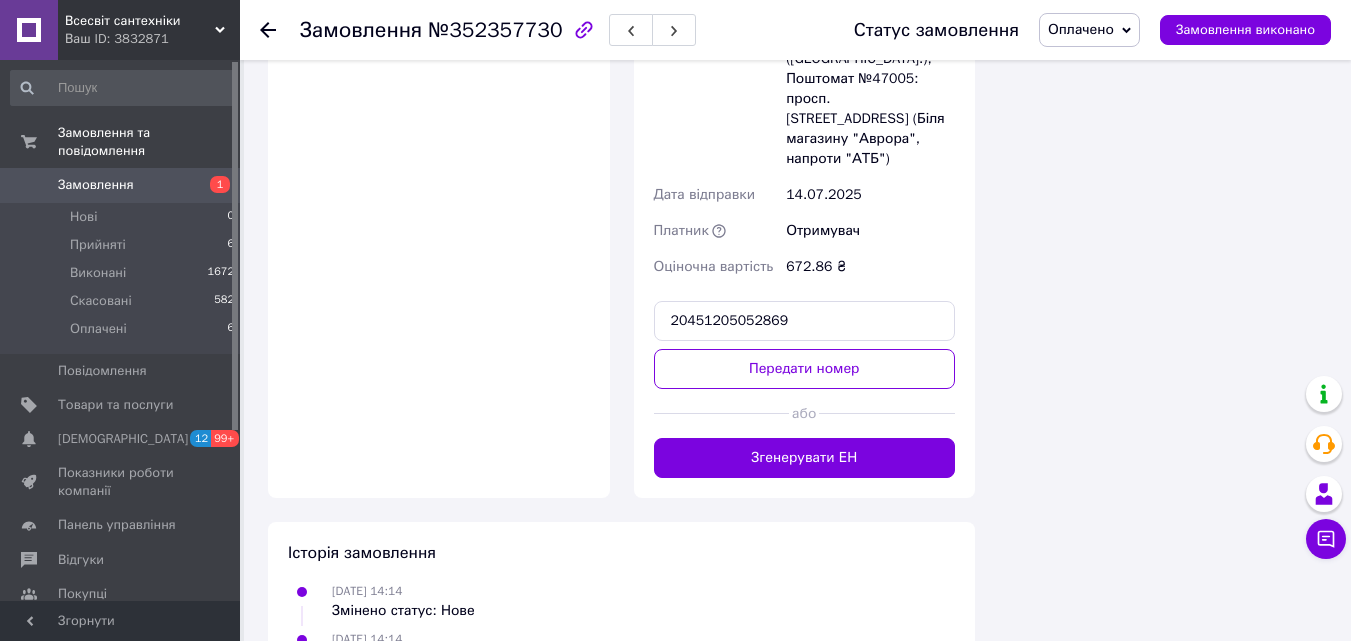 click on "Передати номер" at bounding box center [805, 369] 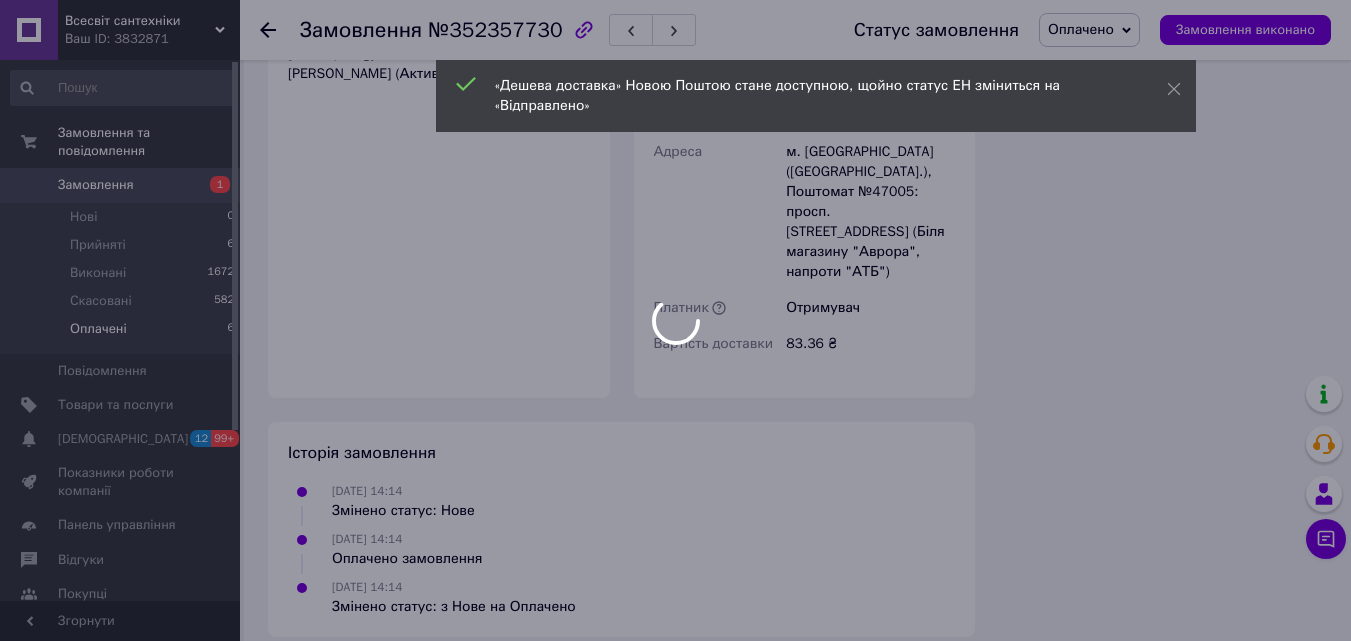 click at bounding box center (675, 320) 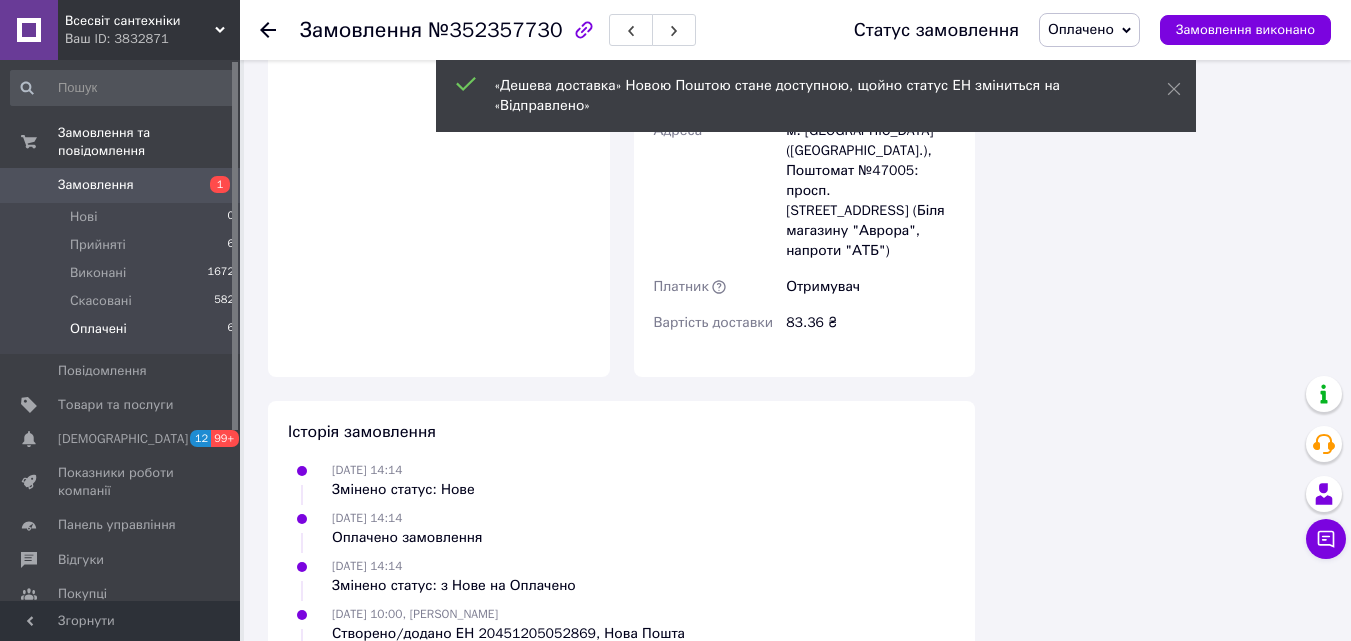 click on "Оплачені" at bounding box center [98, 329] 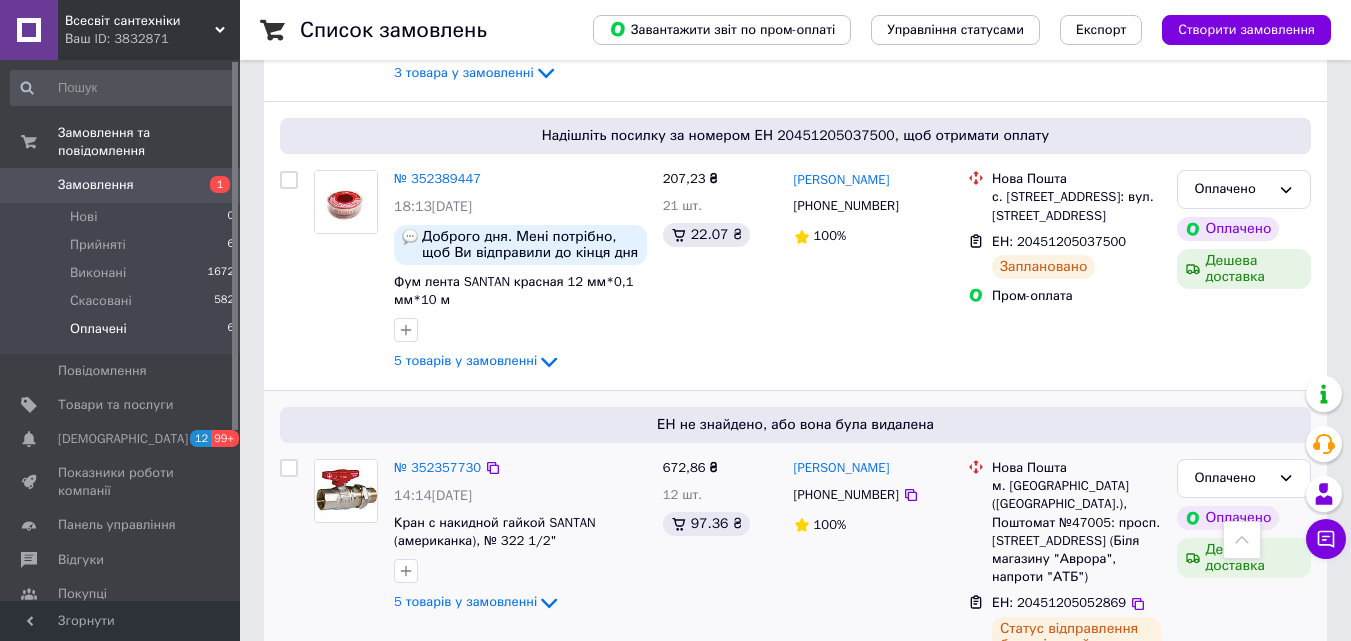 scroll, scrollTop: 995, scrollLeft: 0, axis: vertical 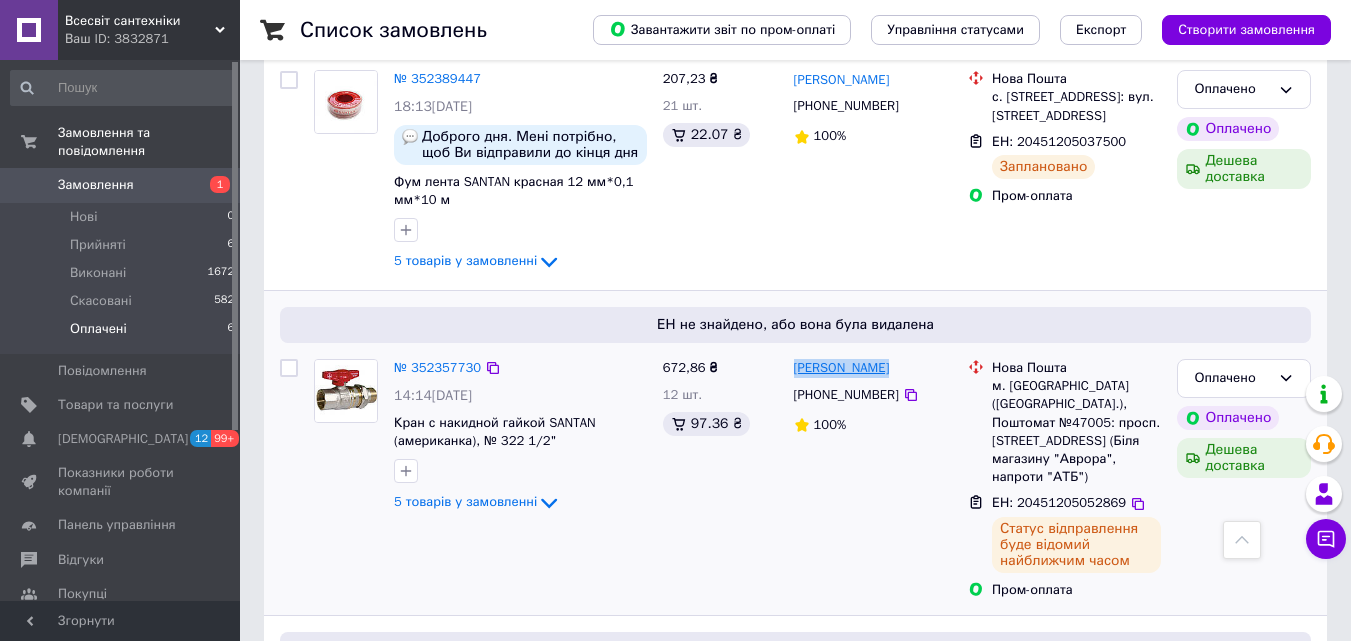 drag, startPoint x: 900, startPoint y: 349, endPoint x: 793, endPoint y: 359, distance: 107.46627 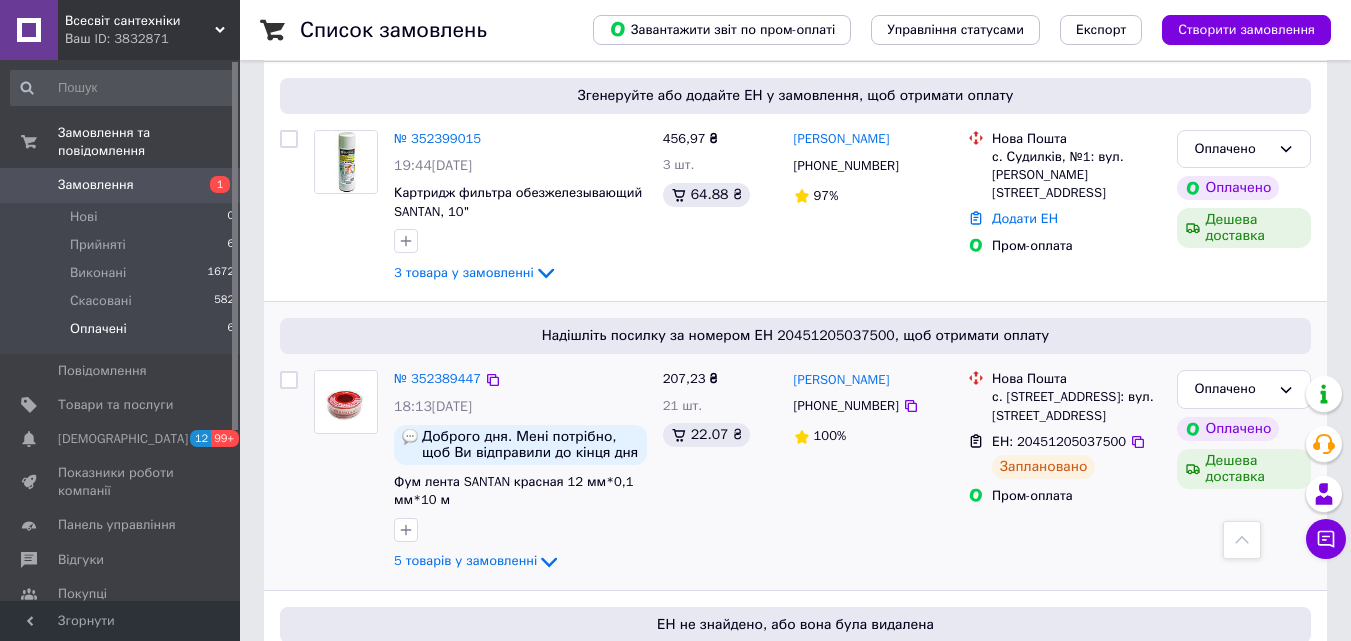 scroll, scrollTop: 495, scrollLeft: 0, axis: vertical 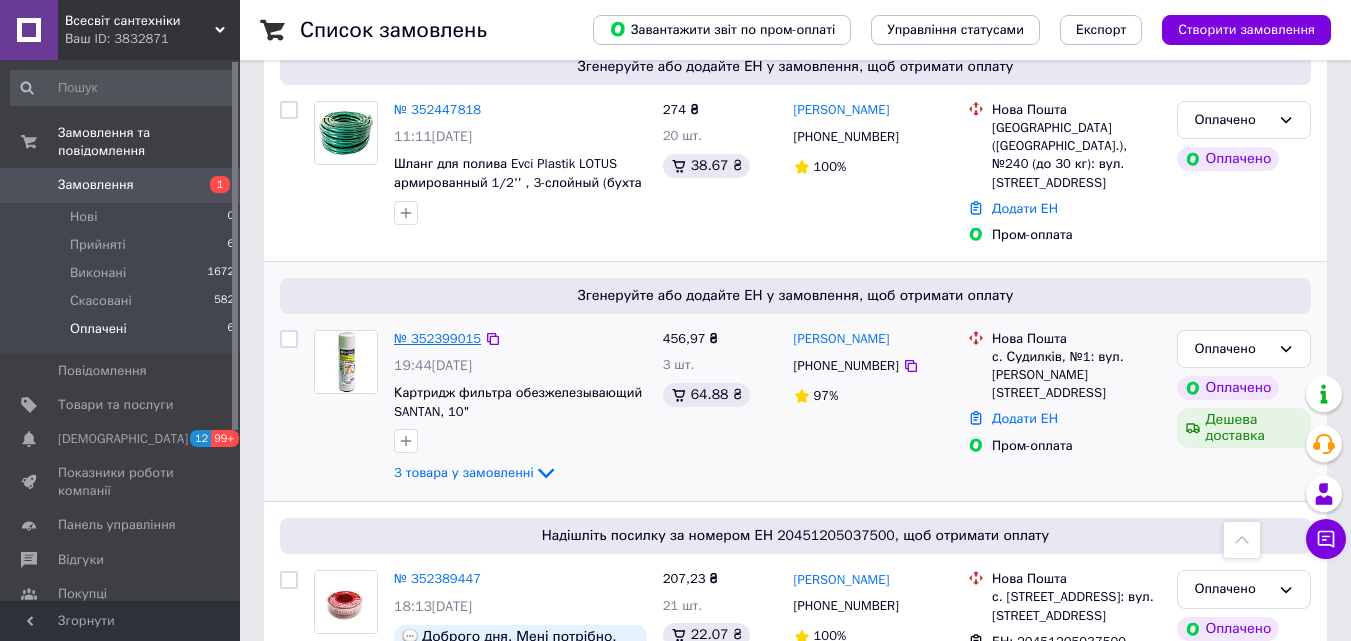 click on "№ 352399015" at bounding box center (437, 338) 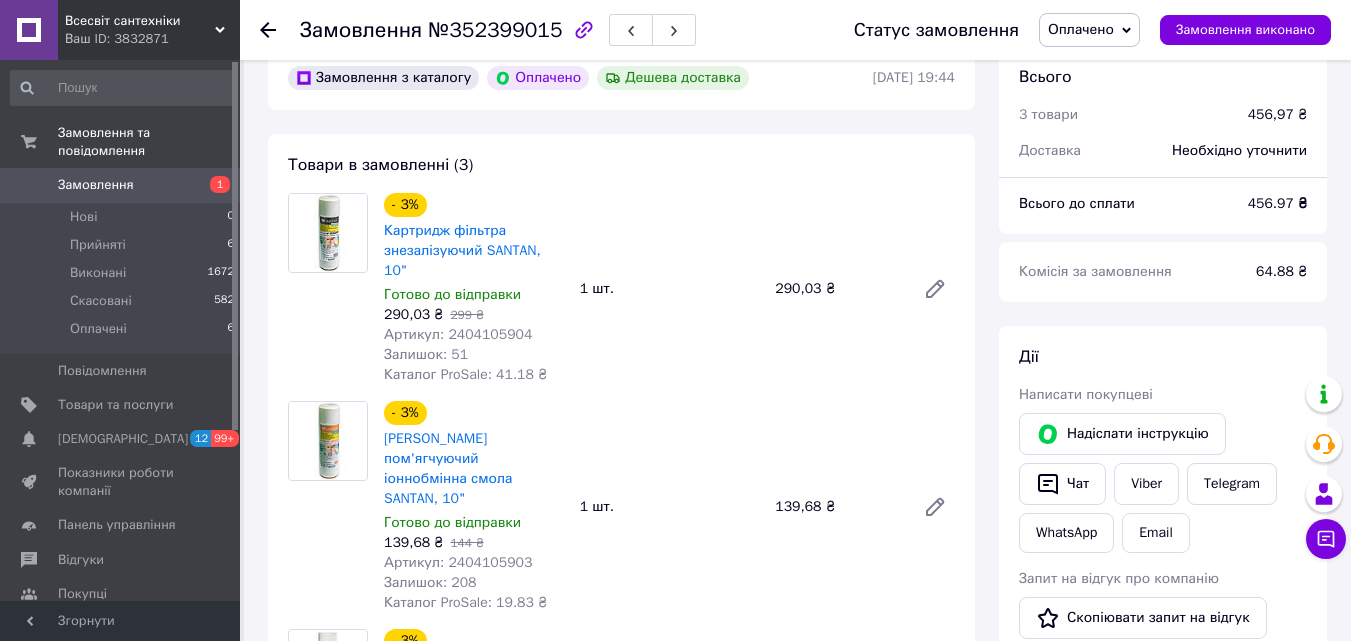scroll, scrollTop: 200, scrollLeft: 0, axis: vertical 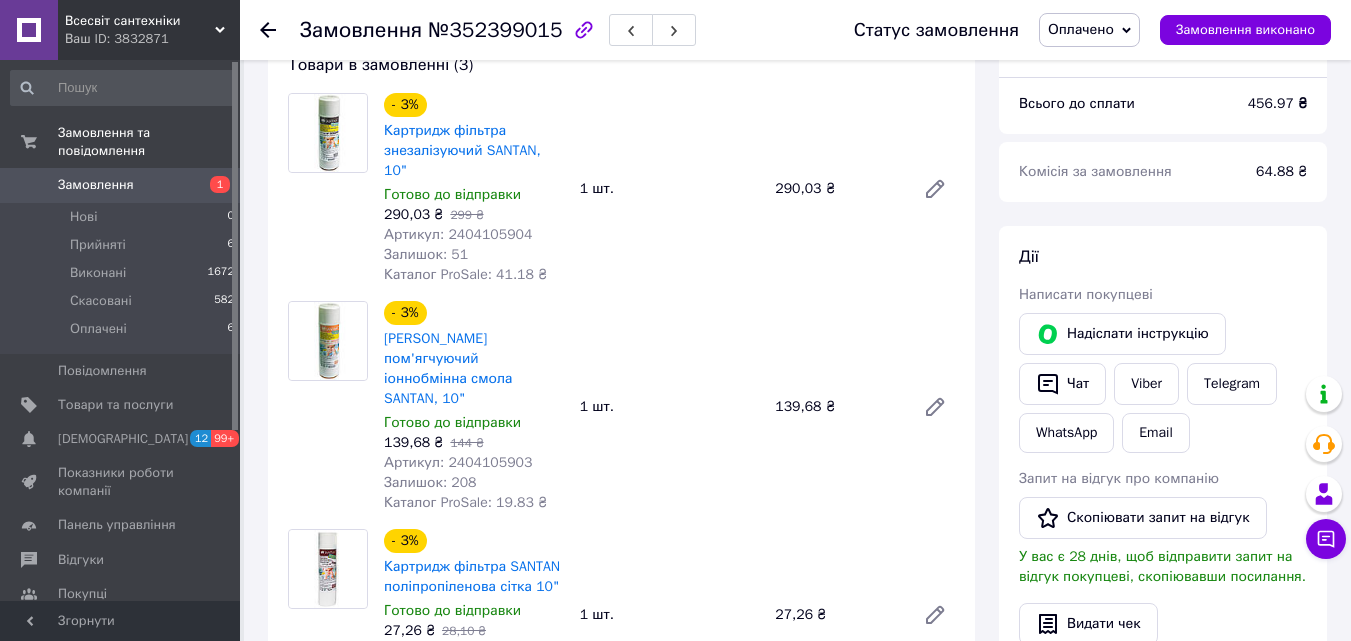 click on "Артикул: 2404105904" at bounding box center (458, 234) 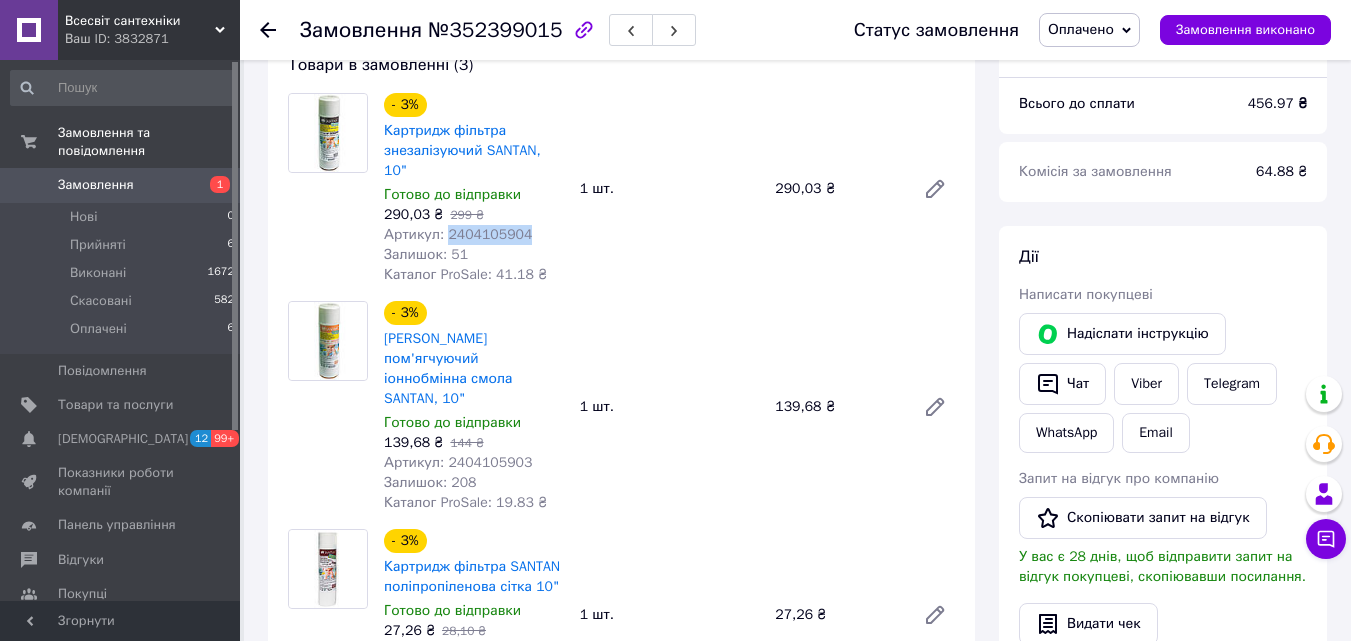 click on "Артикул: 2404105904" at bounding box center (458, 234) 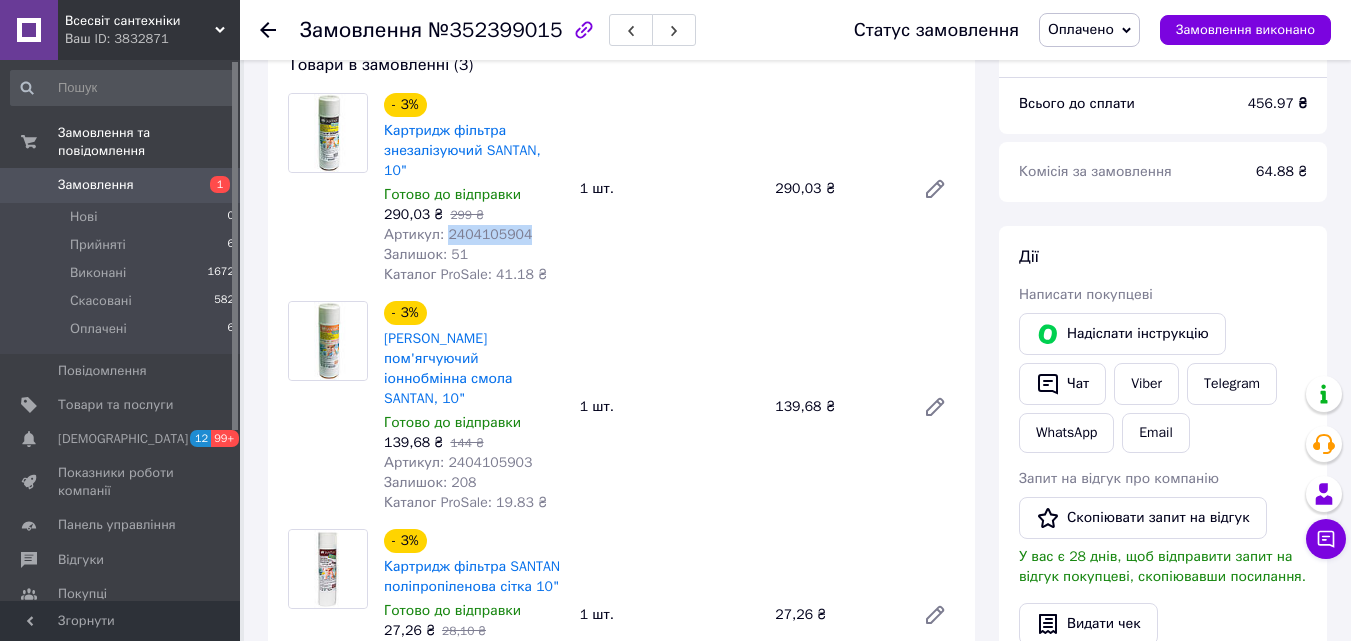 scroll, scrollTop: 300, scrollLeft: 0, axis: vertical 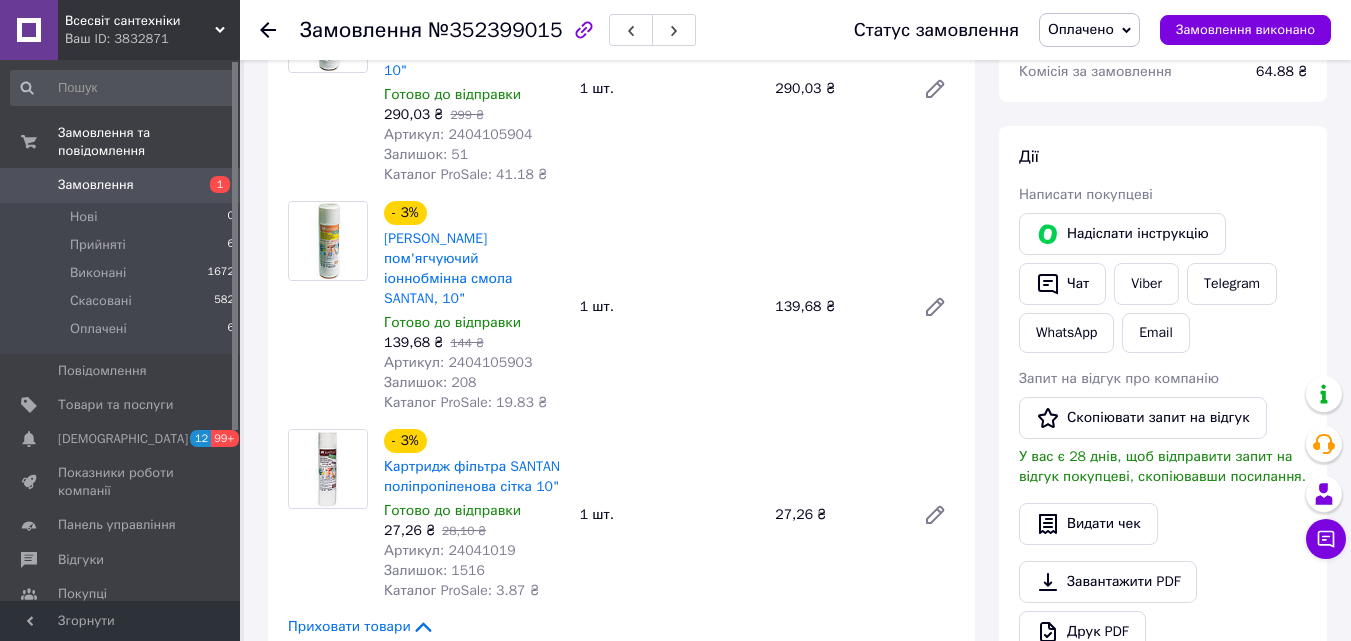 click on "Артикул: 2404105903" at bounding box center [458, 362] 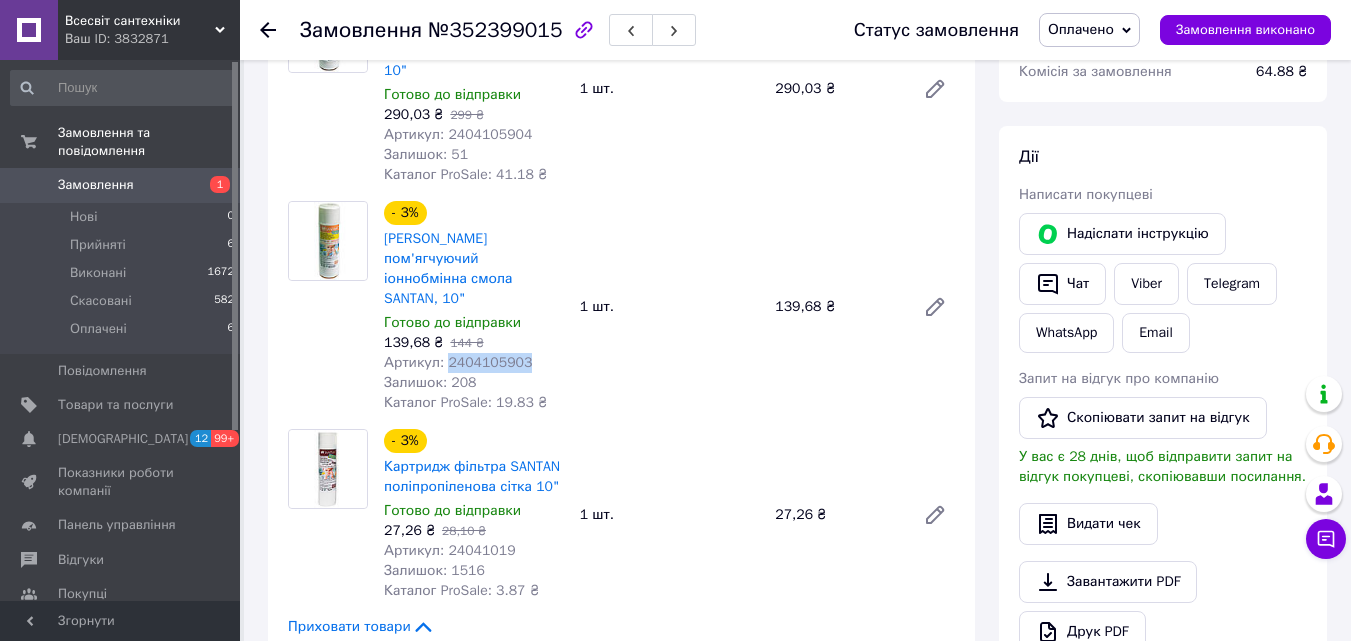 click on "Артикул: 2404105903" at bounding box center (458, 362) 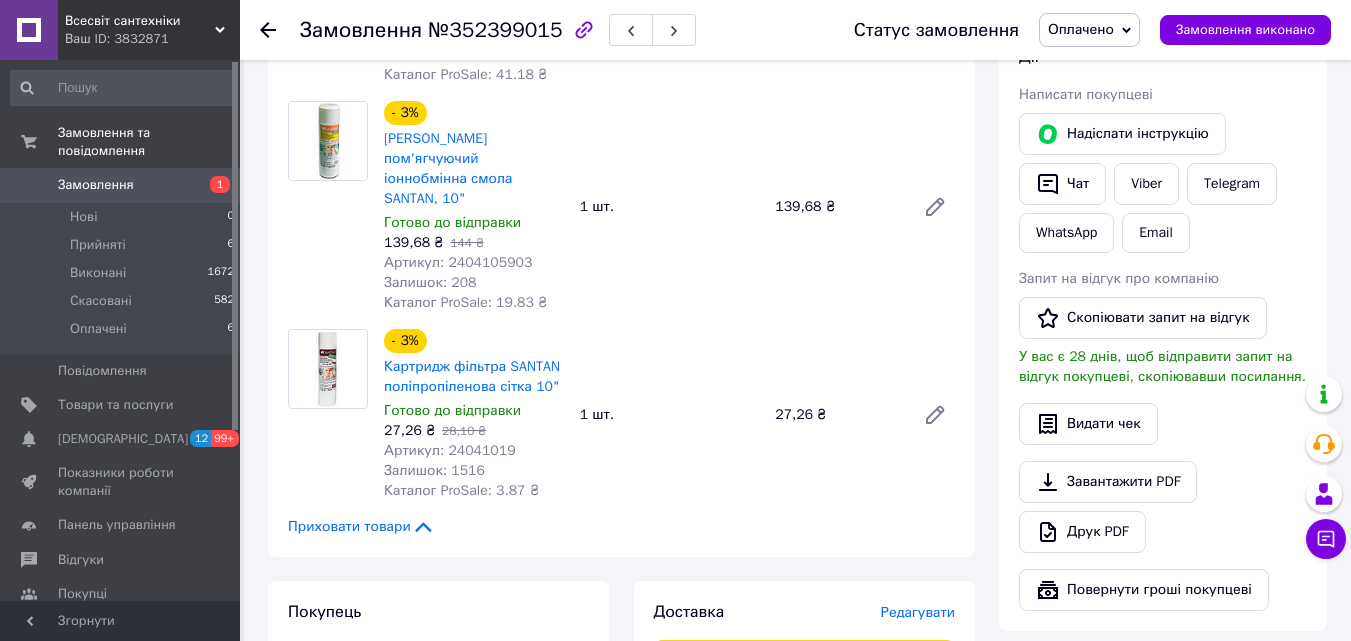 click on "Артикул: 24041019" at bounding box center [450, 450] 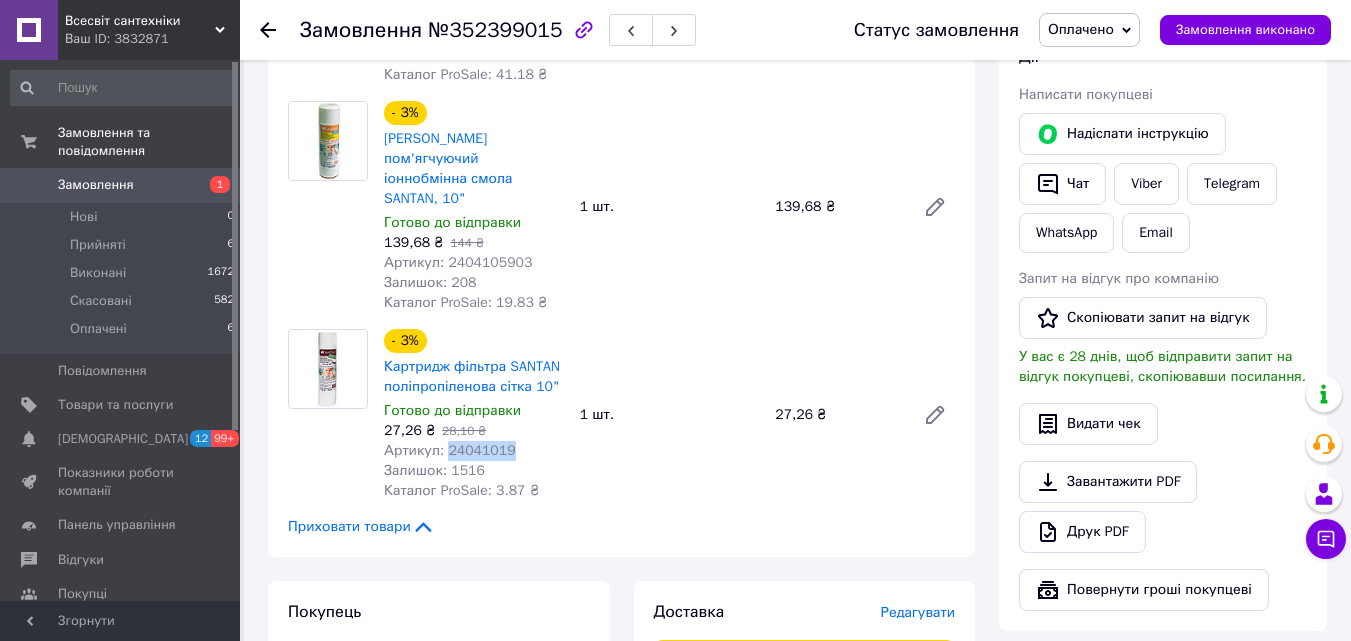 click on "Артикул: 24041019" at bounding box center (450, 450) 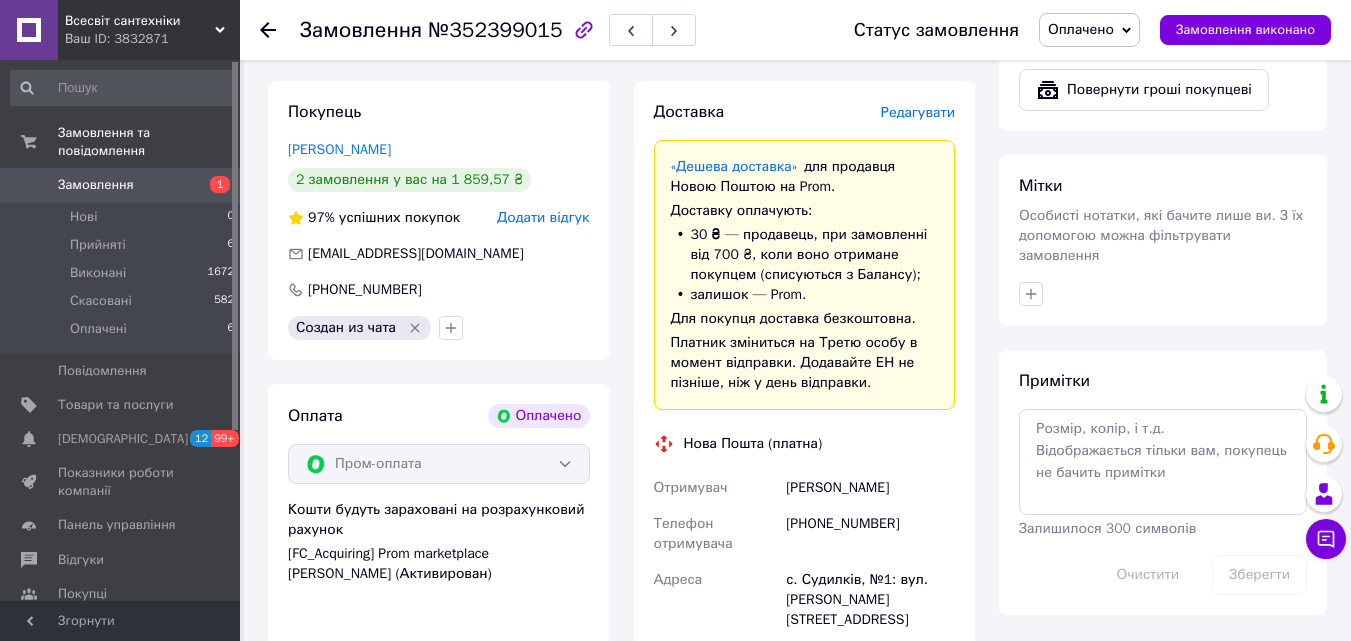 scroll, scrollTop: 1100, scrollLeft: 0, axis: vertical 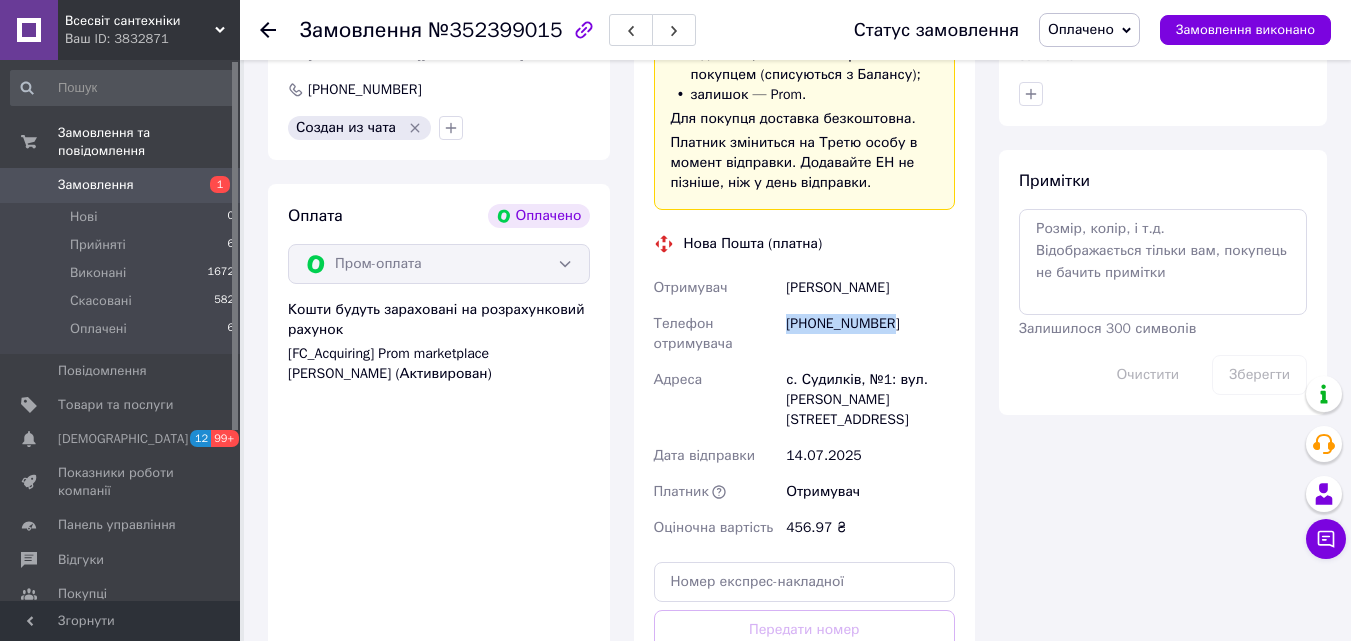 drag, startPoint x: 883, startPoint y: 279, endPoint x: 783, endPoint y: 282, distance: 100.04499 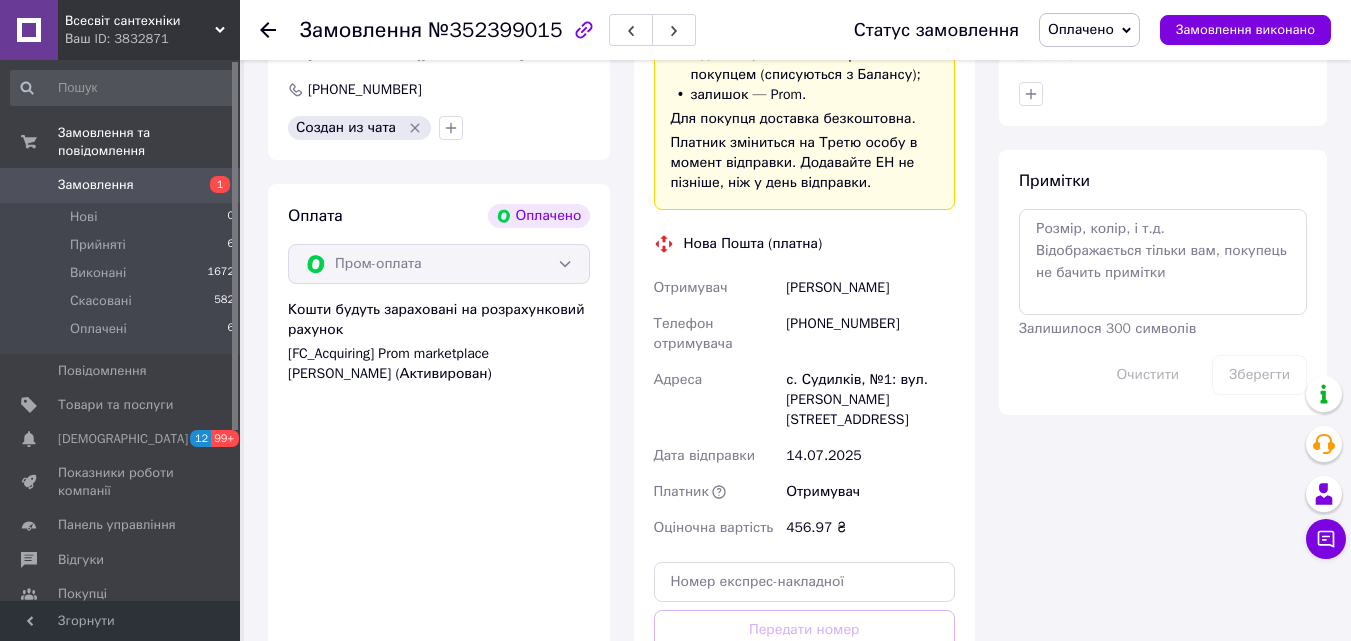 click on "№352399015" at bounding box center [495, 30] 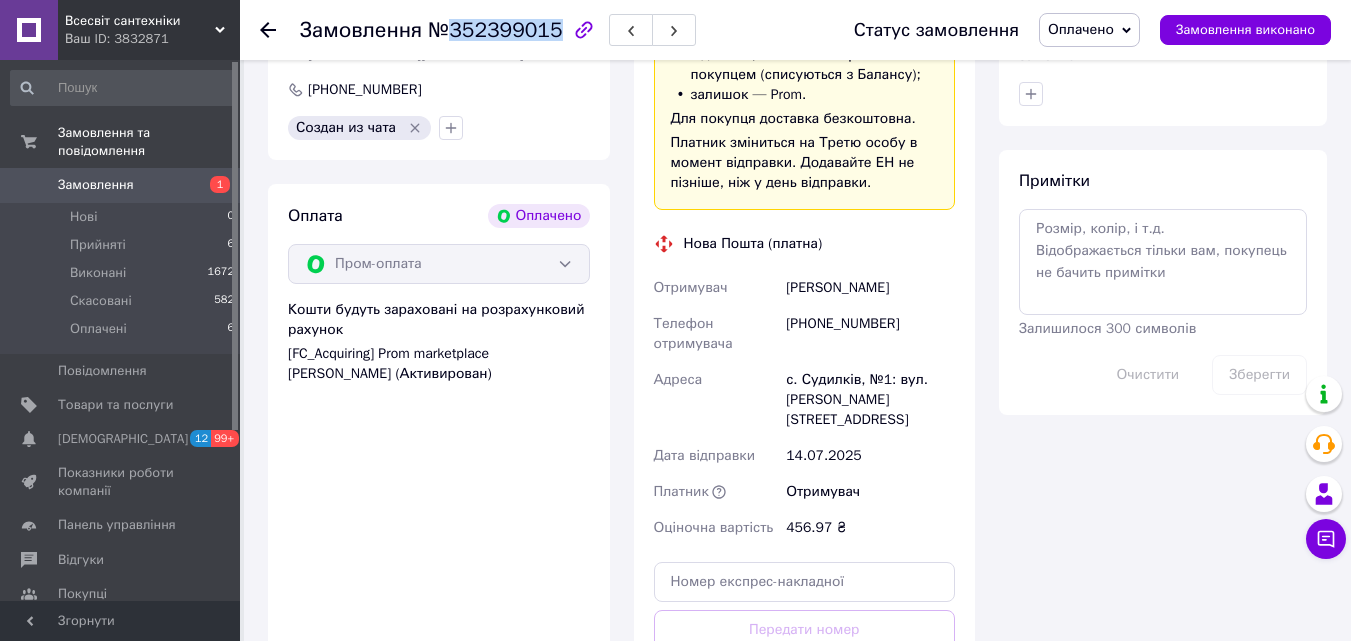 click on "№352399015" at bounding box center (495, 30) 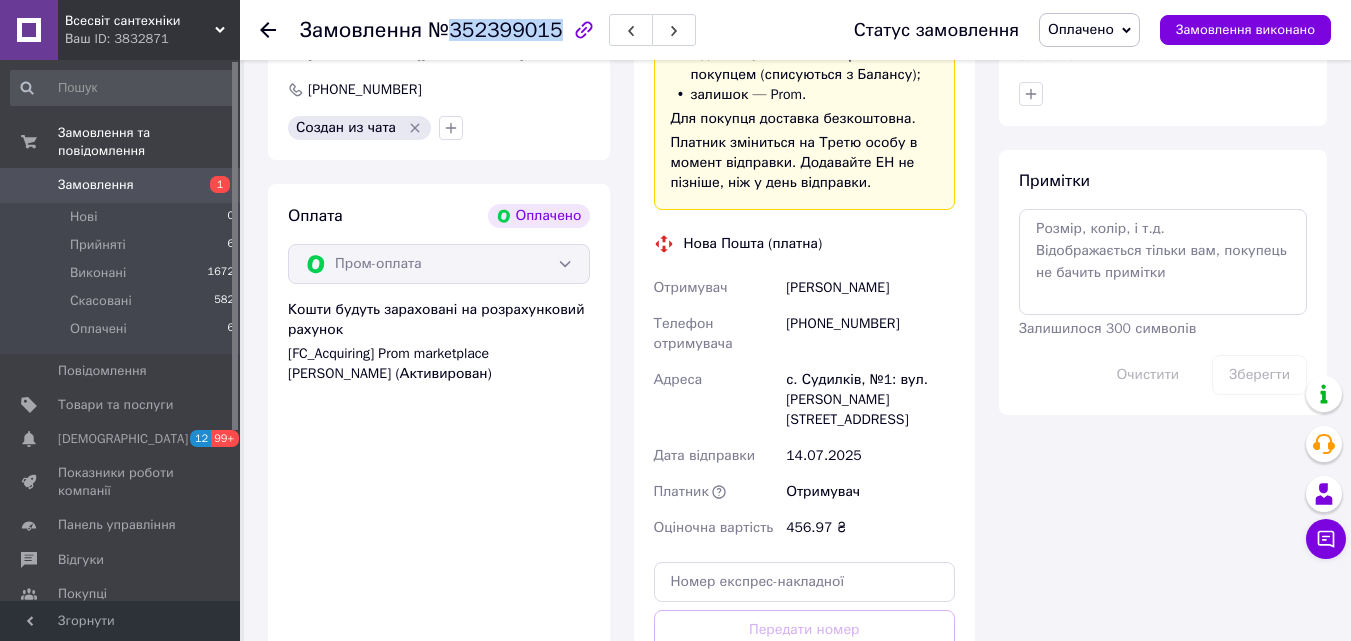 scroll, scrollTop: 1421, scrollLeft: 0, axis: vertical 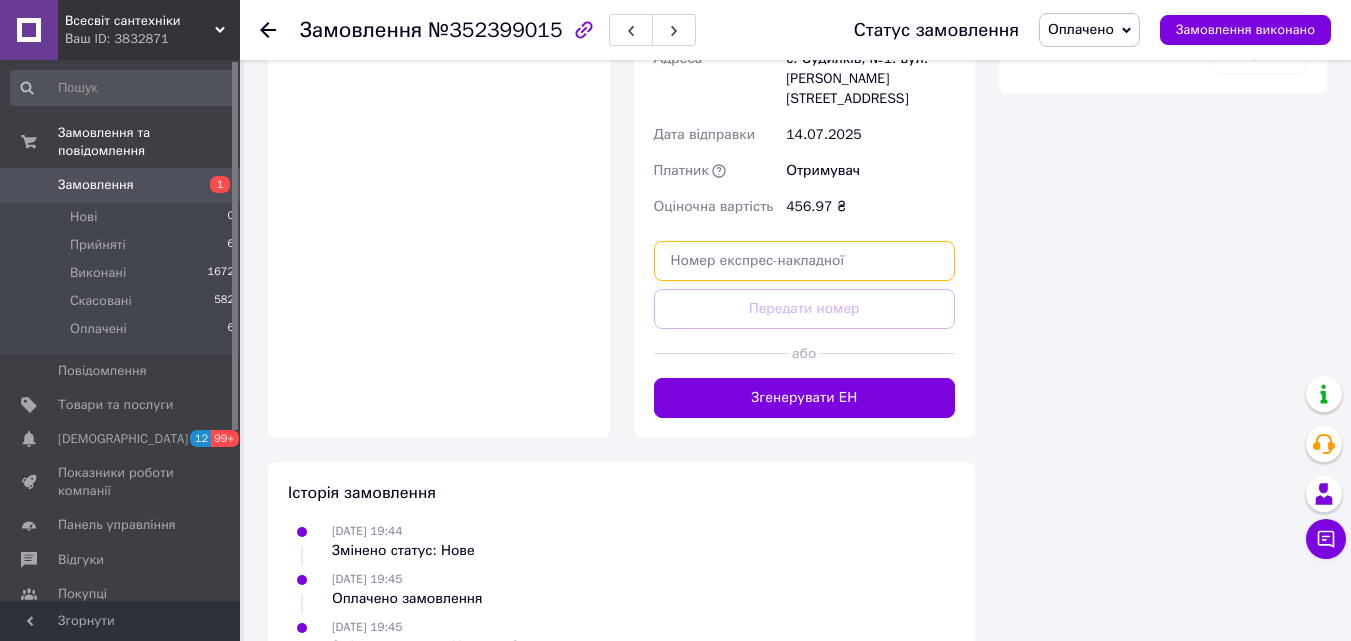 click at bounding box center (805, 261) 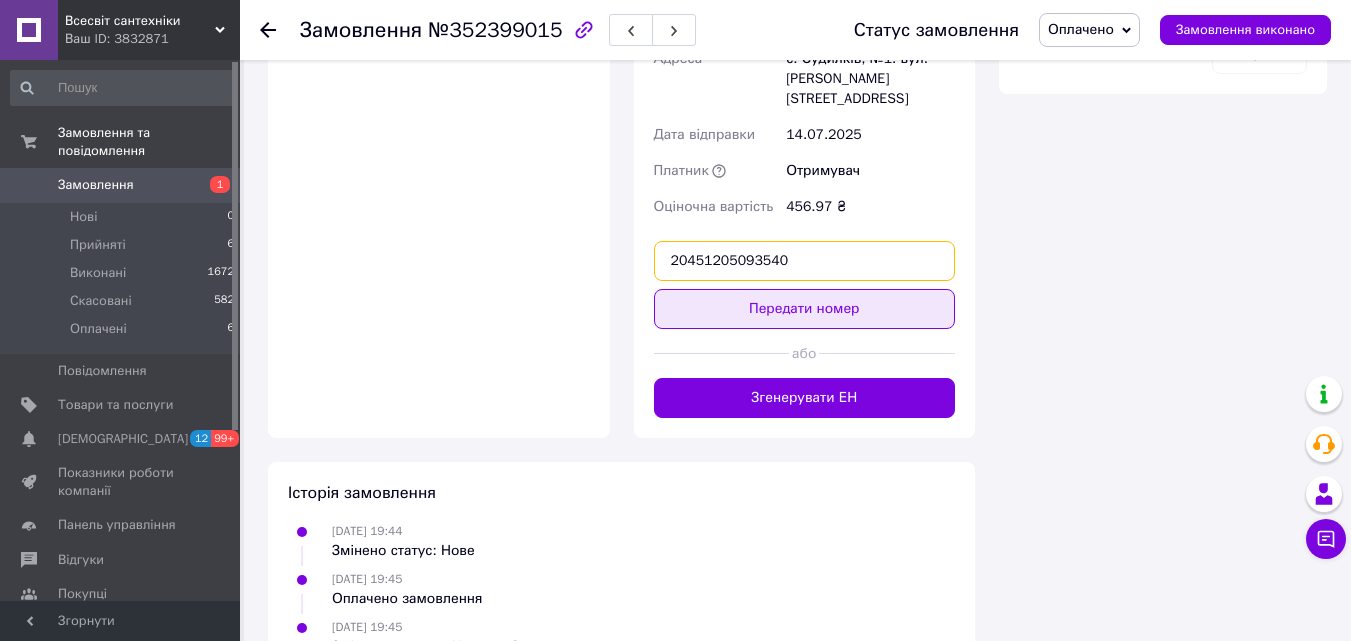 type on "20451205093540" 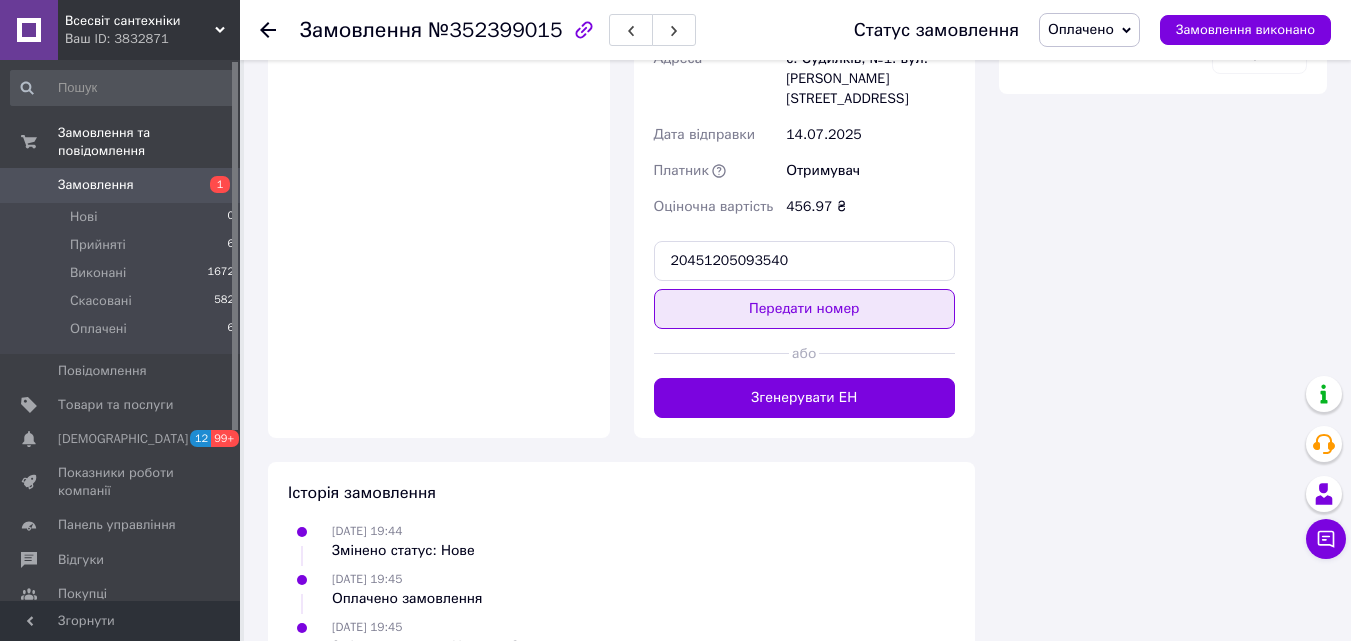 click on "Передати номер" at bounding box center [805, 309] 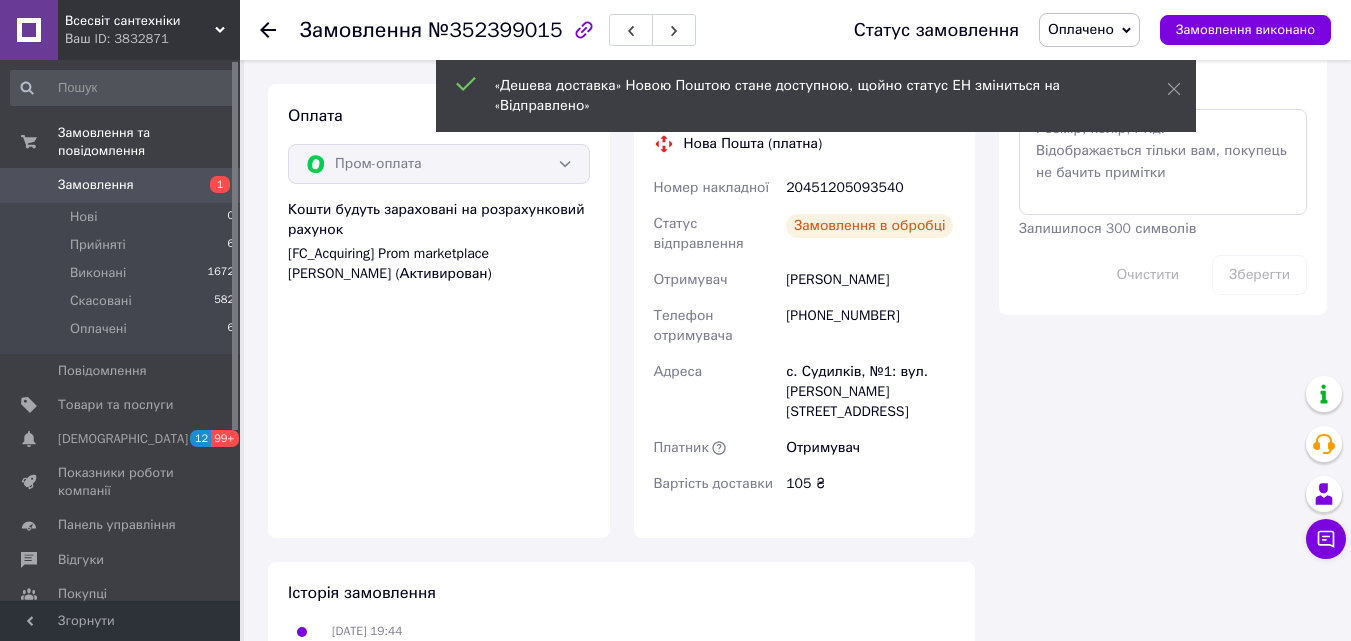 scroll, scrollTop: 1100, scrollLeft: 0, axis: vertical 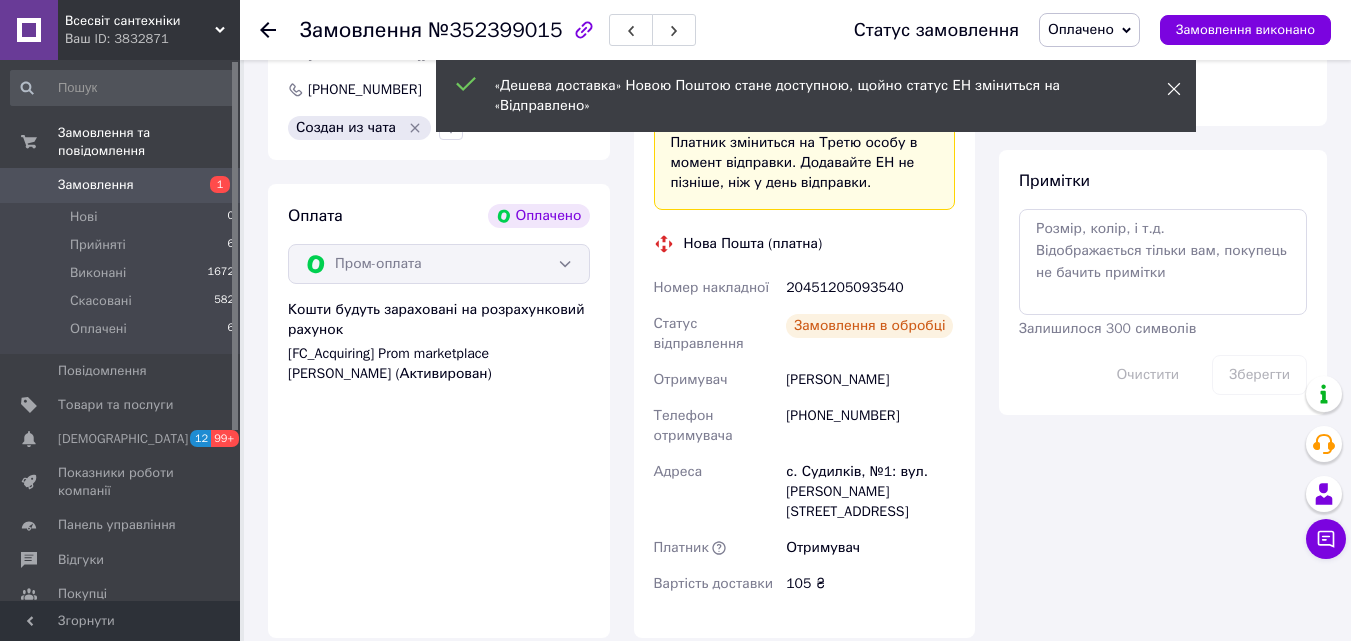 click 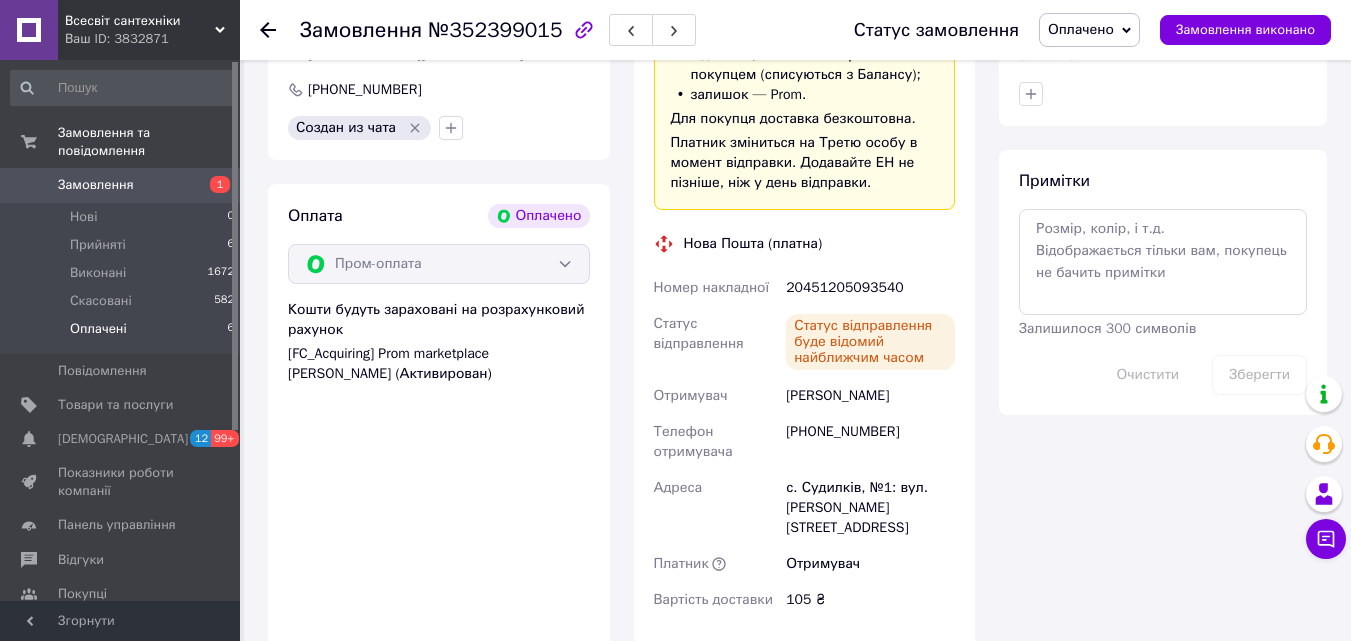 click on "Оплачені 6" at bounding box center [123, 334] 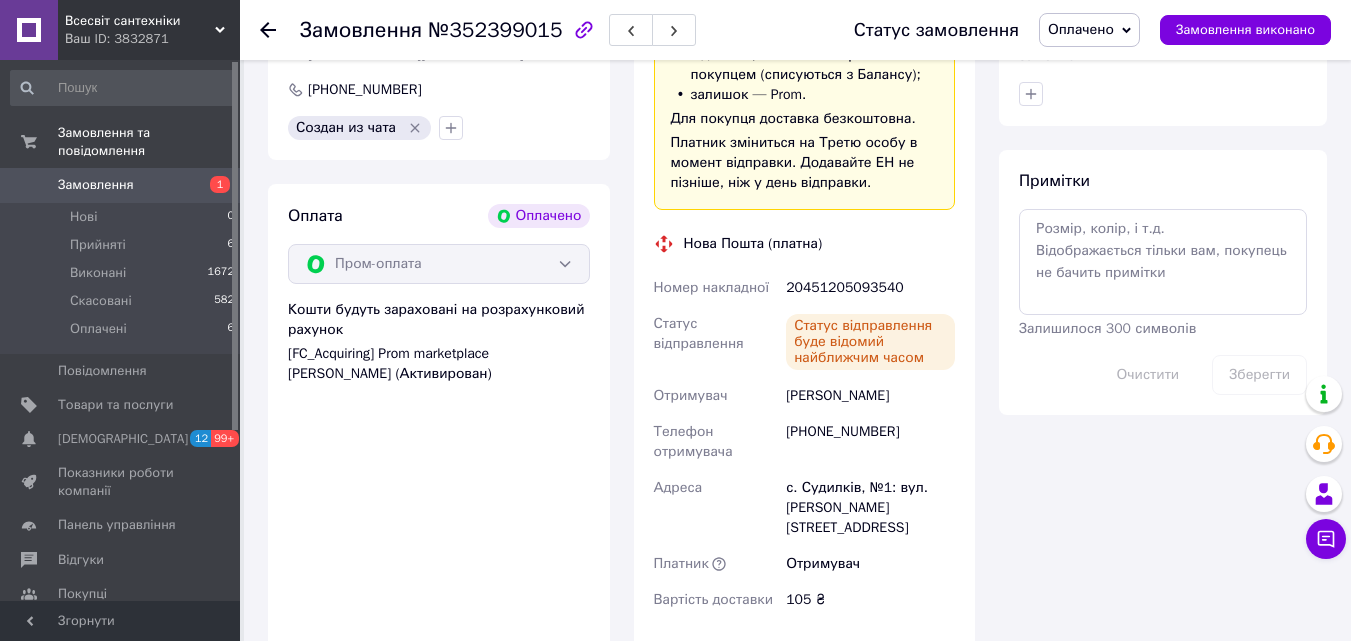 scroll, scrollTop: 0, scrollLeft: 0, axis: both 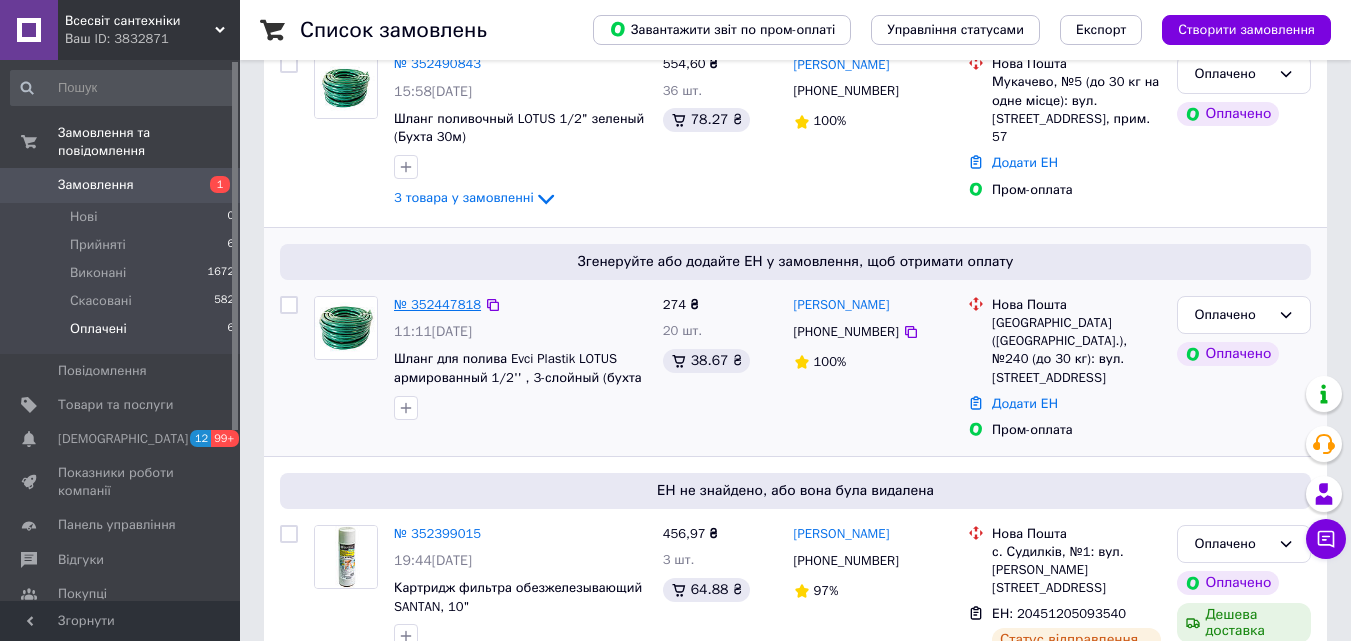 click on "№ 352447818" at bounding box center (437, 304) 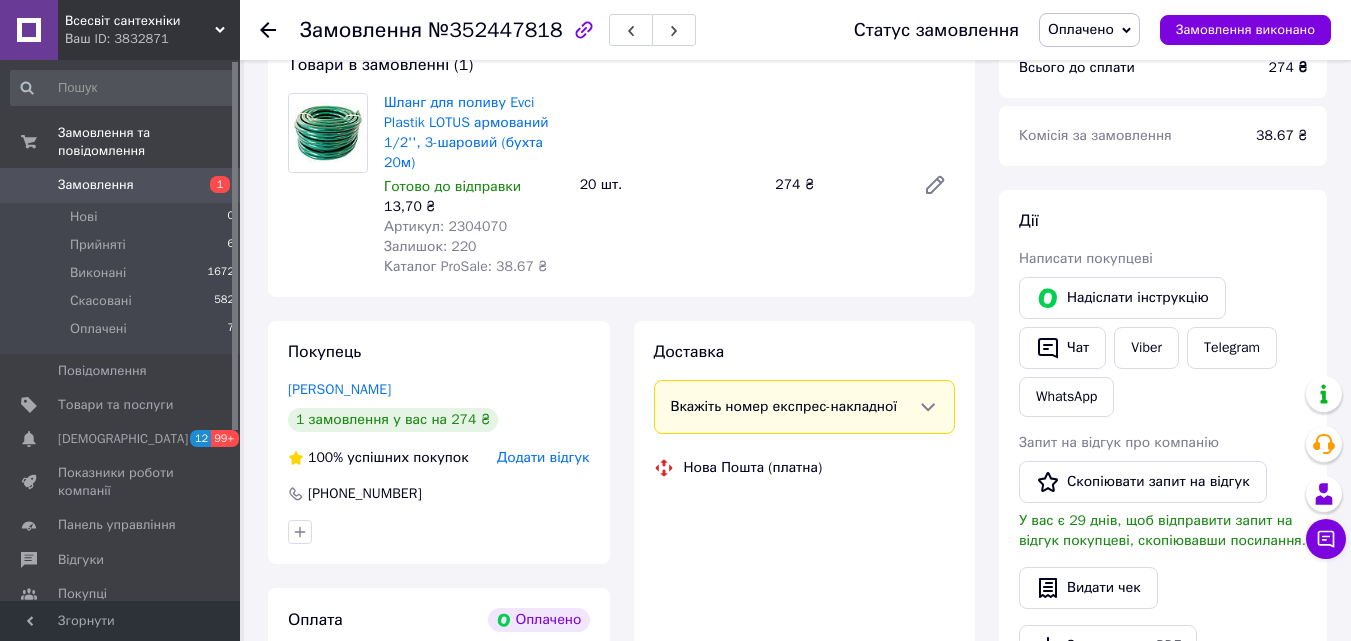 scroll, scrollTop: 100, scrollLeft: 0, axis: vertical 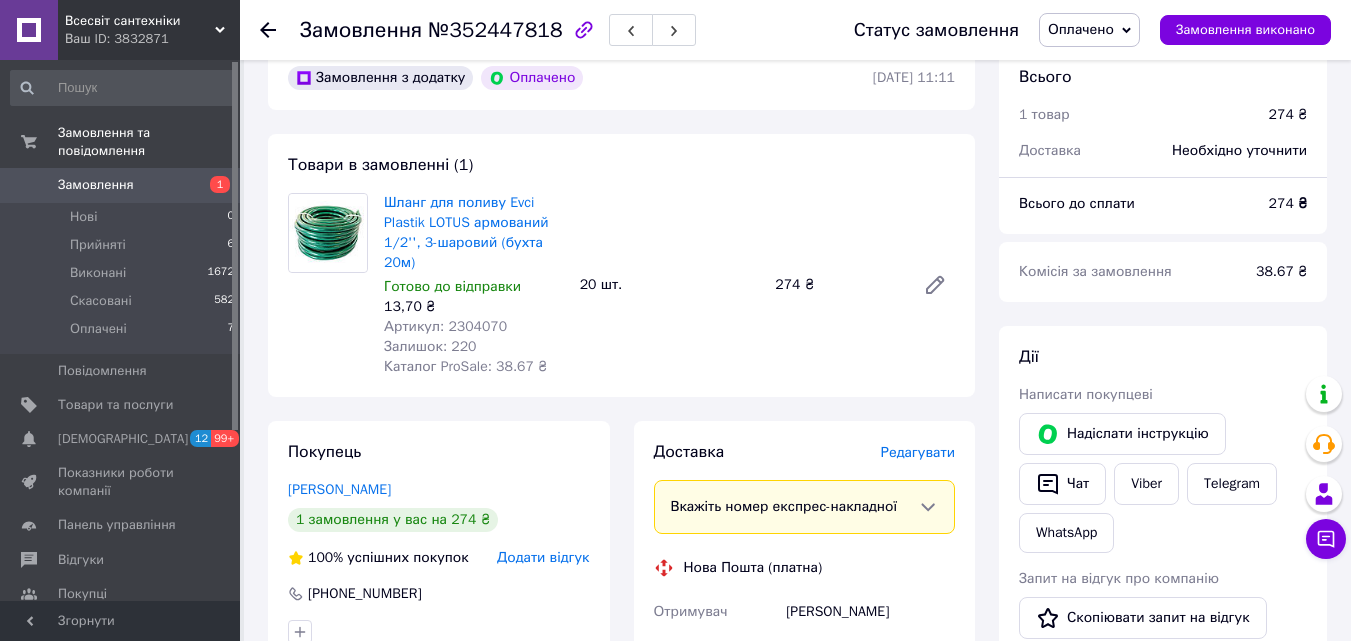 click on "Артикул: 2304070" at bounding box center (445, 326) 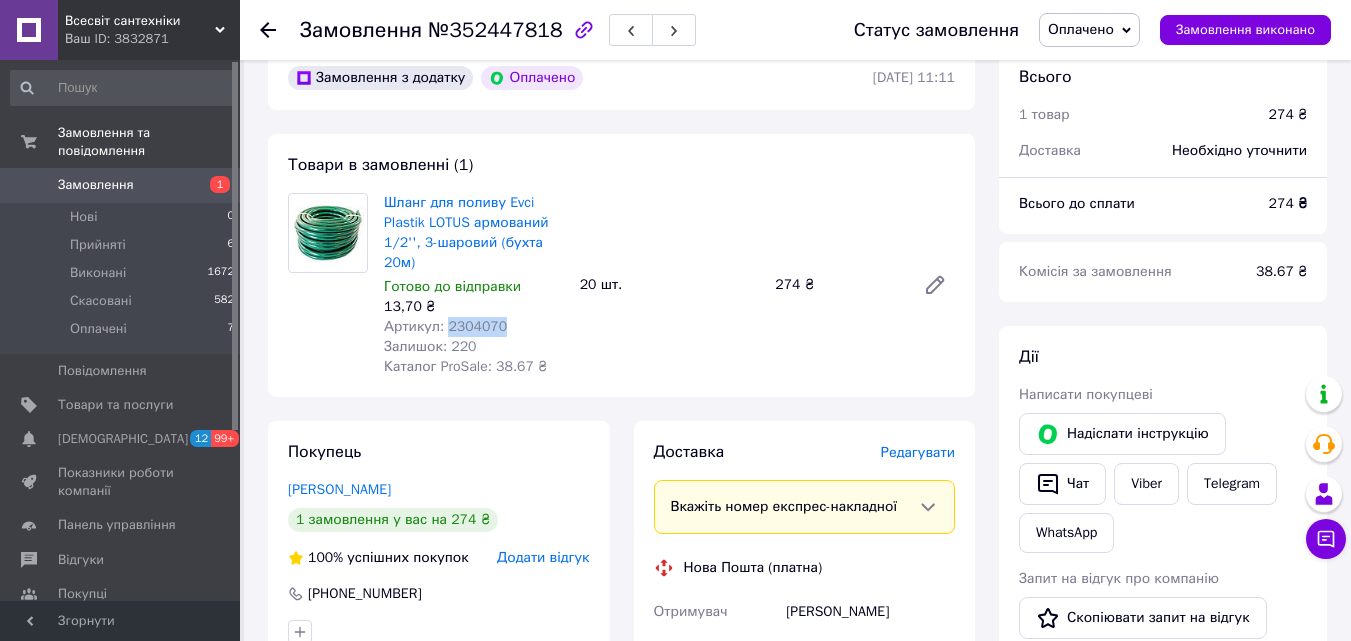 click on "Артикул: 2304070" at bounding box center (445, 326) 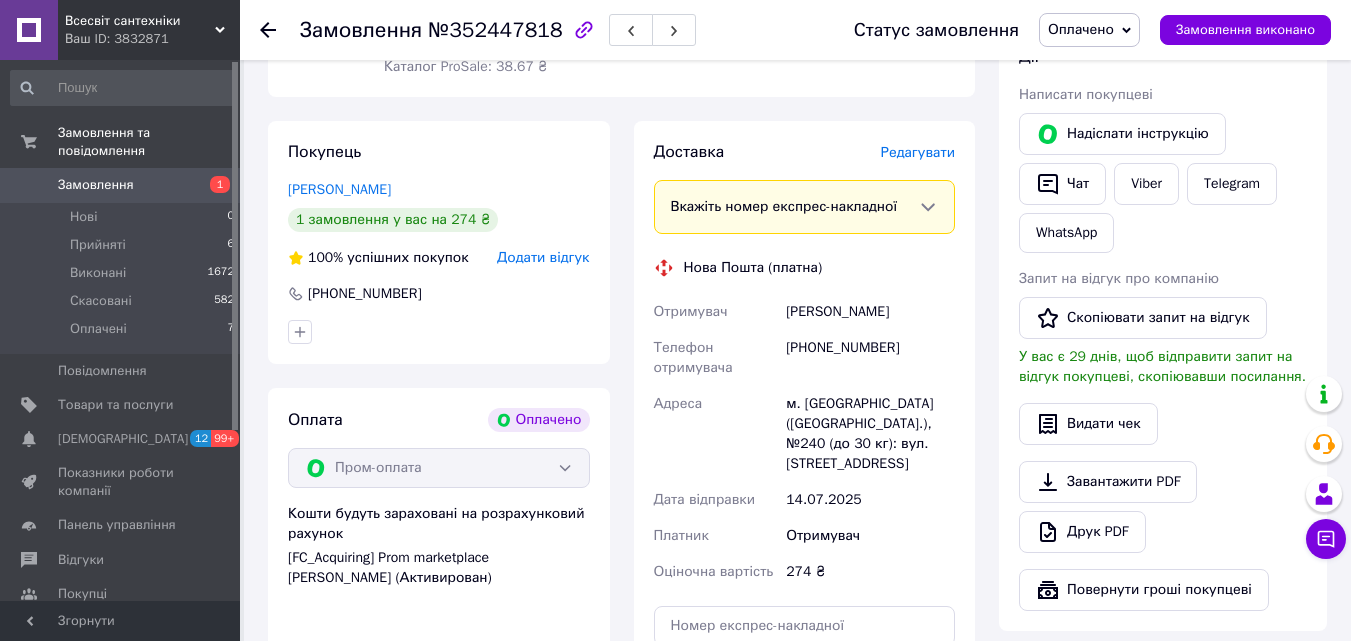scroll, scrollTop: 500, scrollLeft: 0, axis: vertical 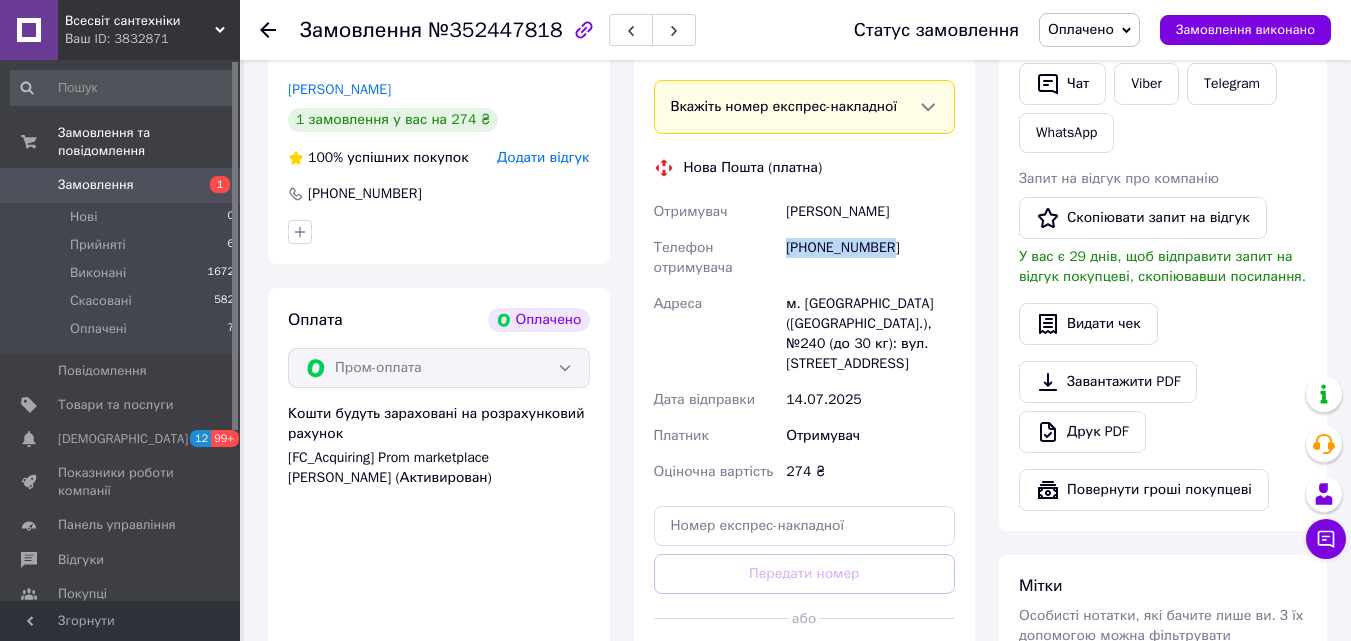 drag, startPoint x: 883, startPoint y: 244, endPoint x: 785, endPoint y: 250, distance: 98.1835 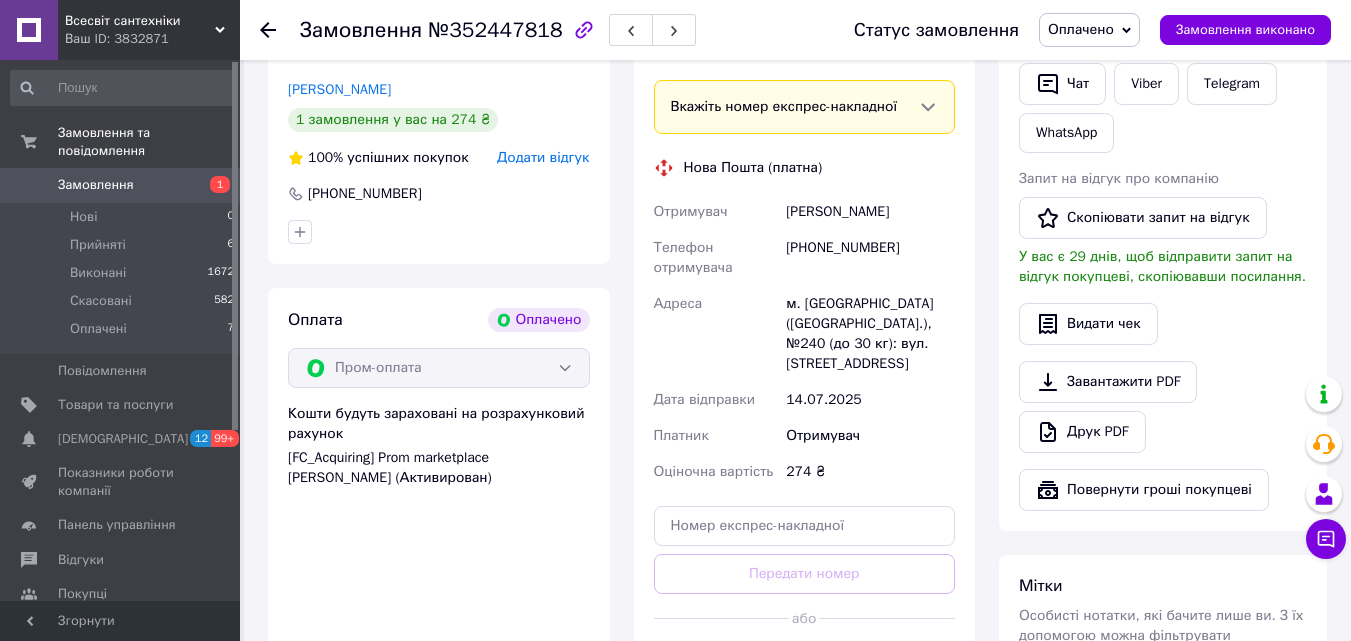 click on "№352447818" at bounding box center [495, 30] 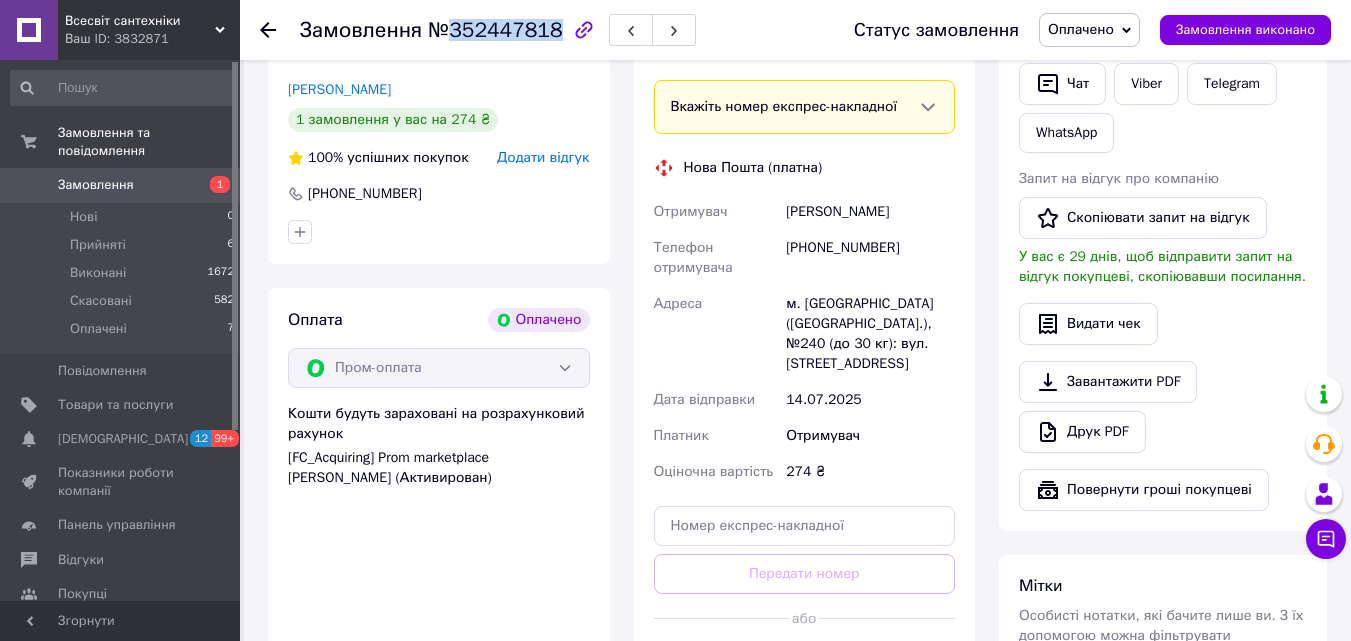 click on "№352447818" at bounding box center (495, 30) 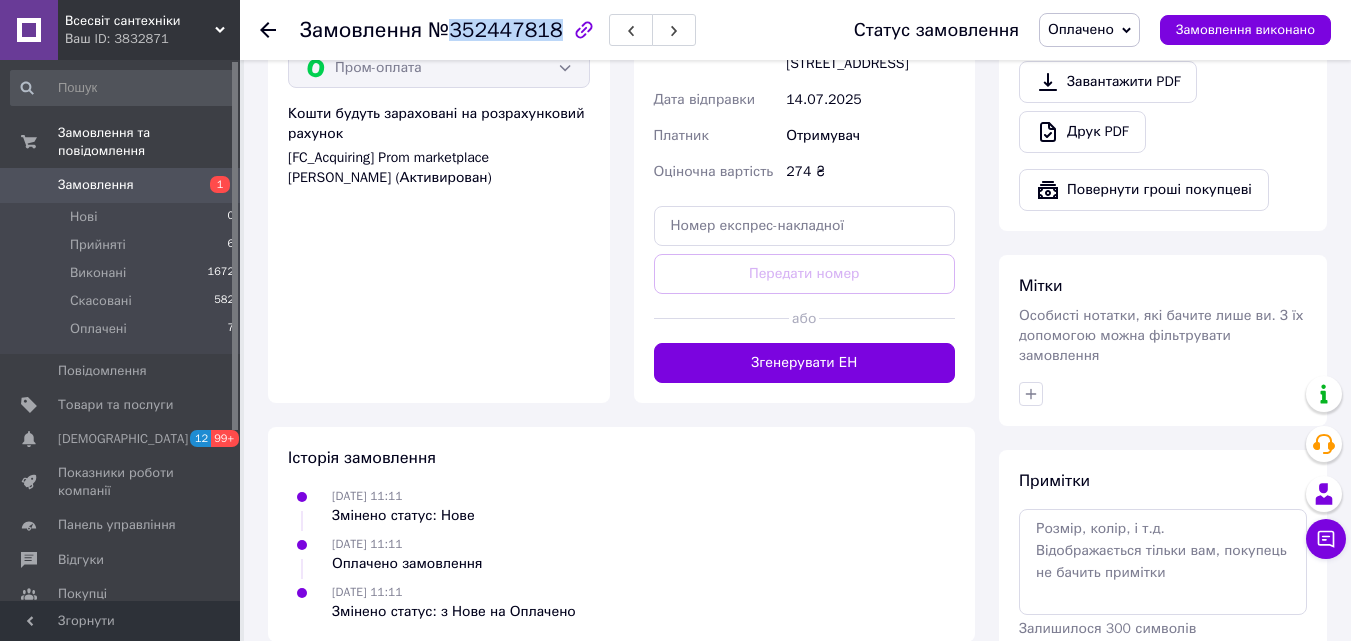 scroll, scrollTop: 878, scrollLeft: 0, axis: vertical 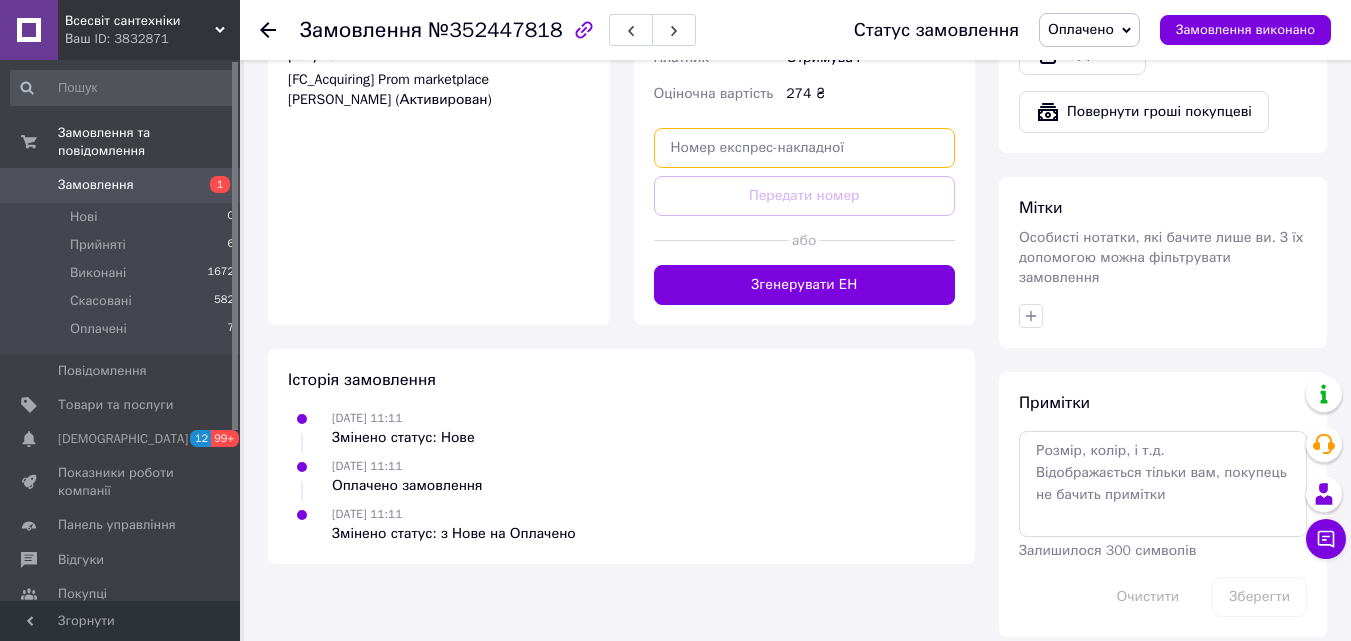 click at bounding box center [805, 148] 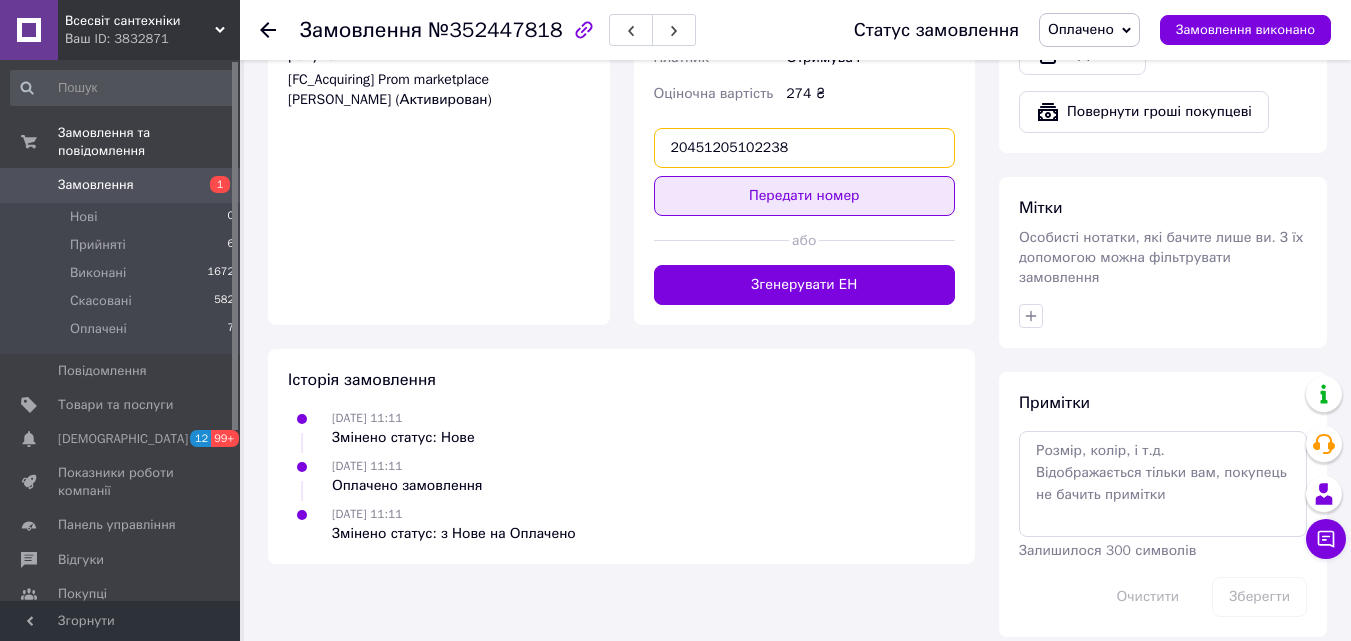 type on "20451205102238" 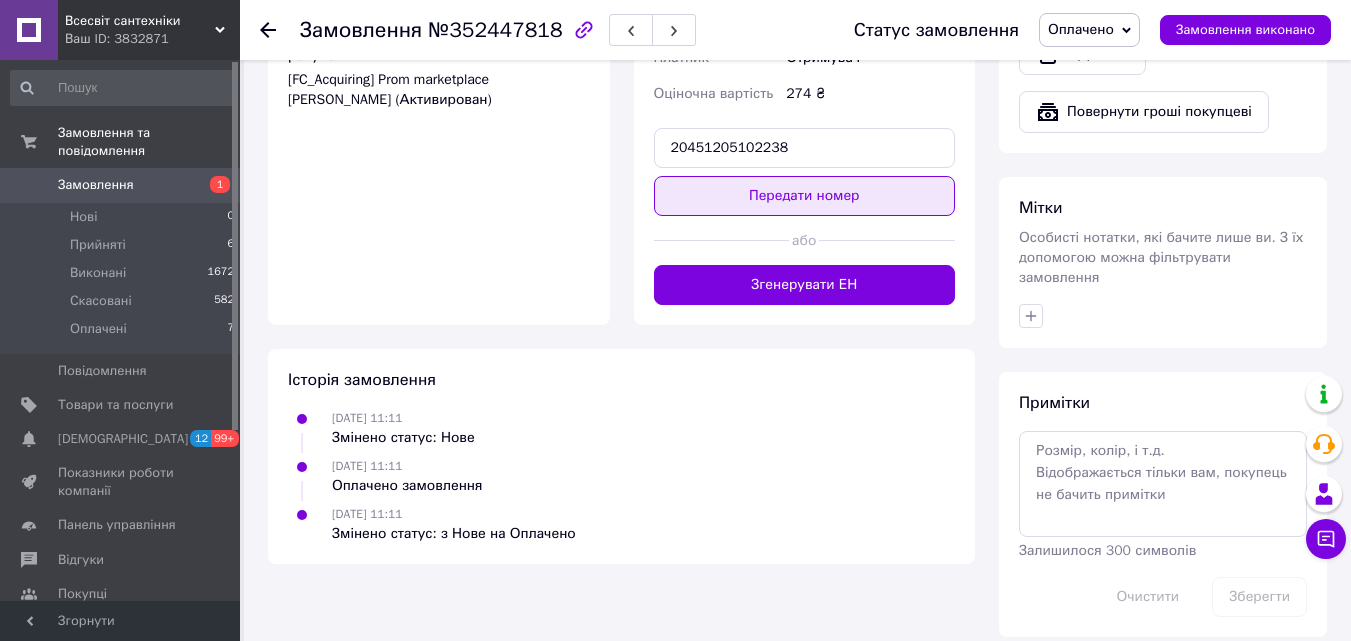 type 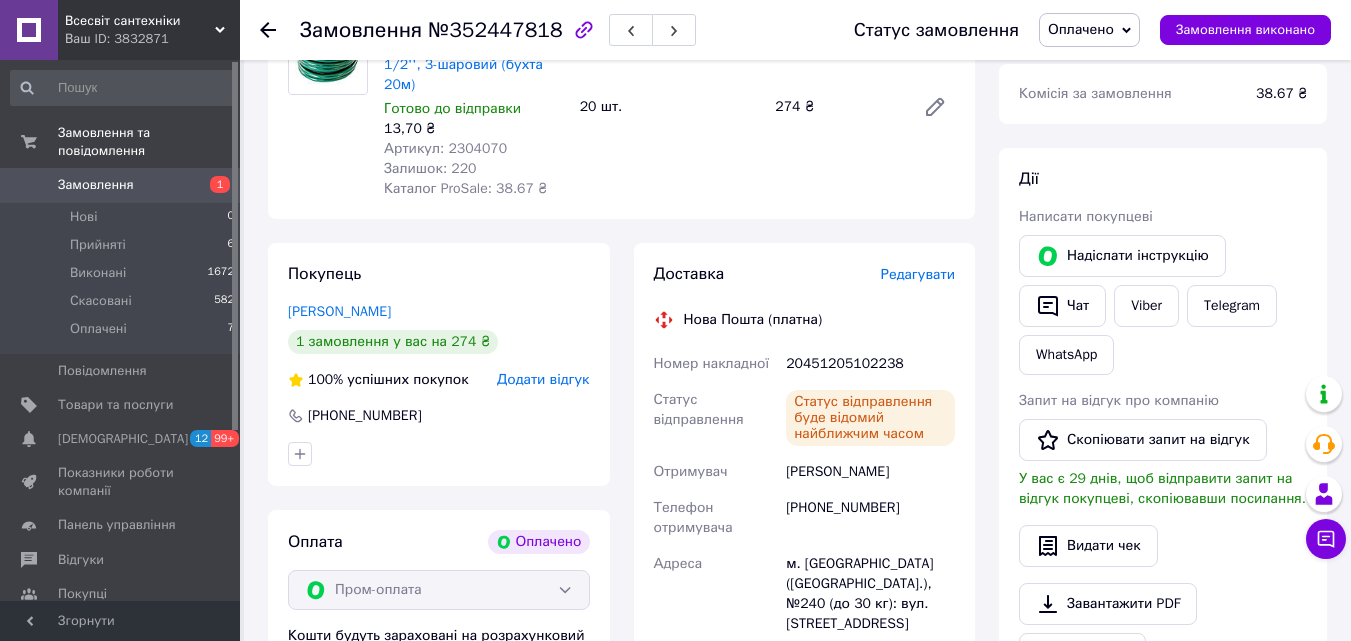 scroll, scrollTop: 378, scrollLeft: 0, axis: vertical 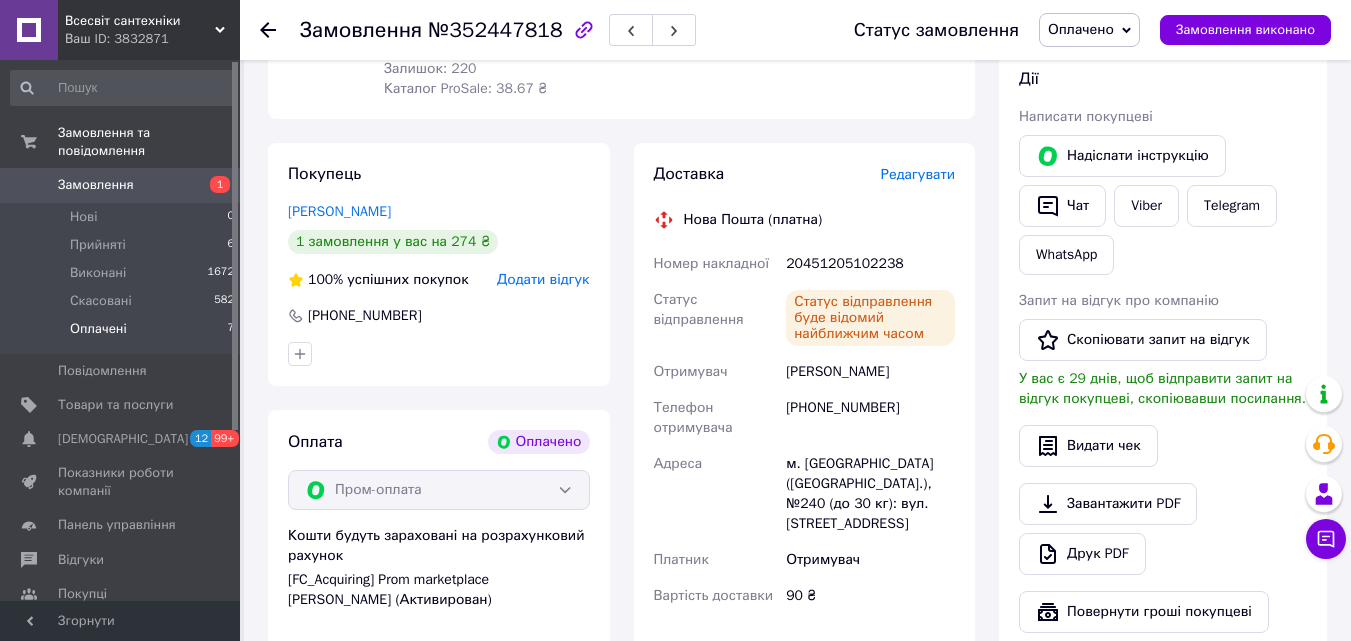 click on "Оплачені" at bounding box center (98, 329) 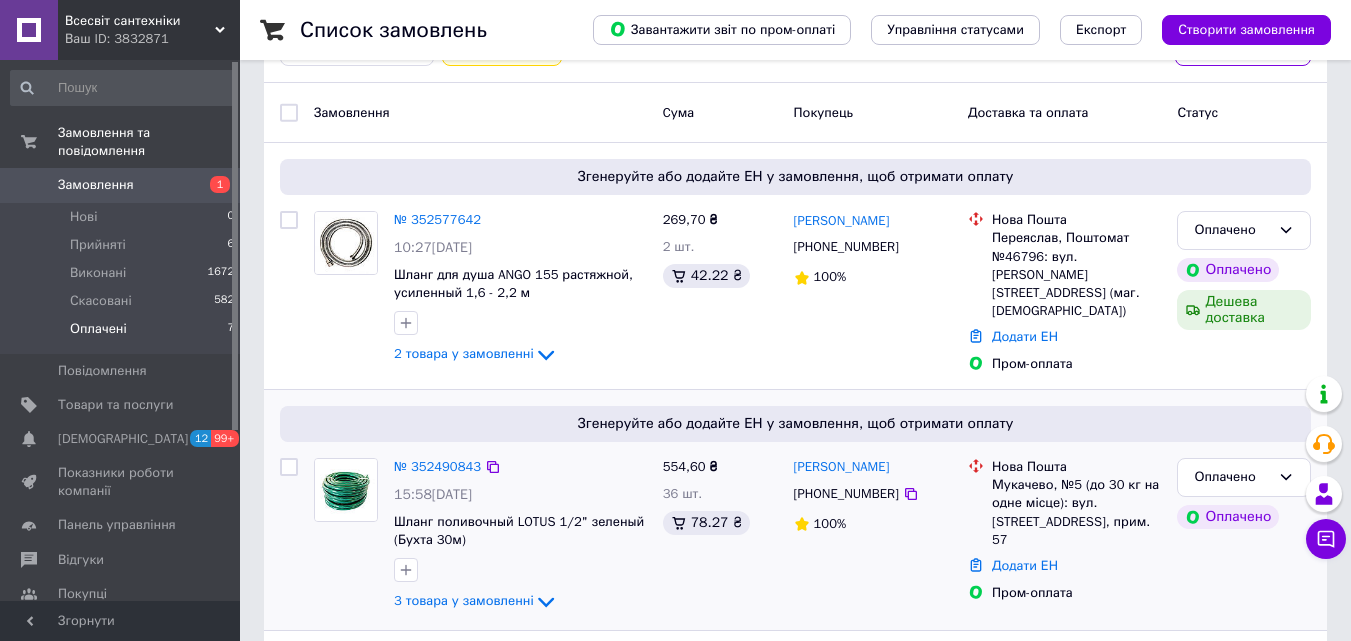 scroll, scrollTop: 244, scrollLeft: 0, axis: vertical 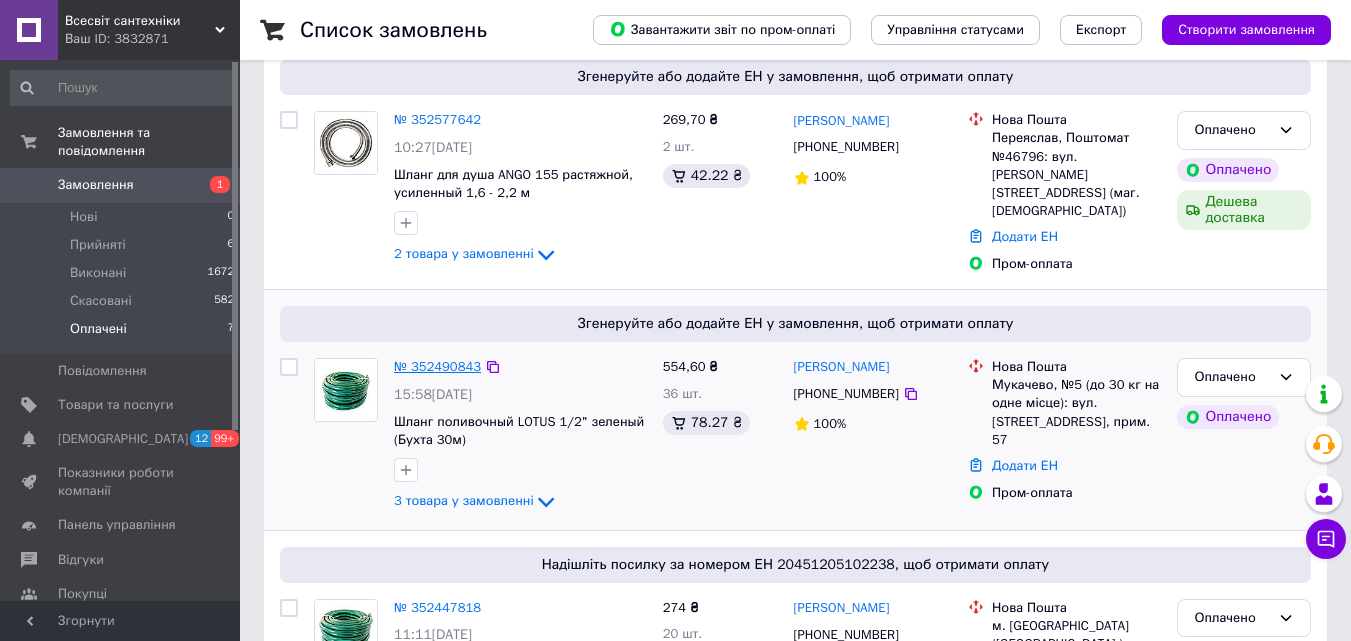 click on "№ 352490843" at bounding box center (437, 366) 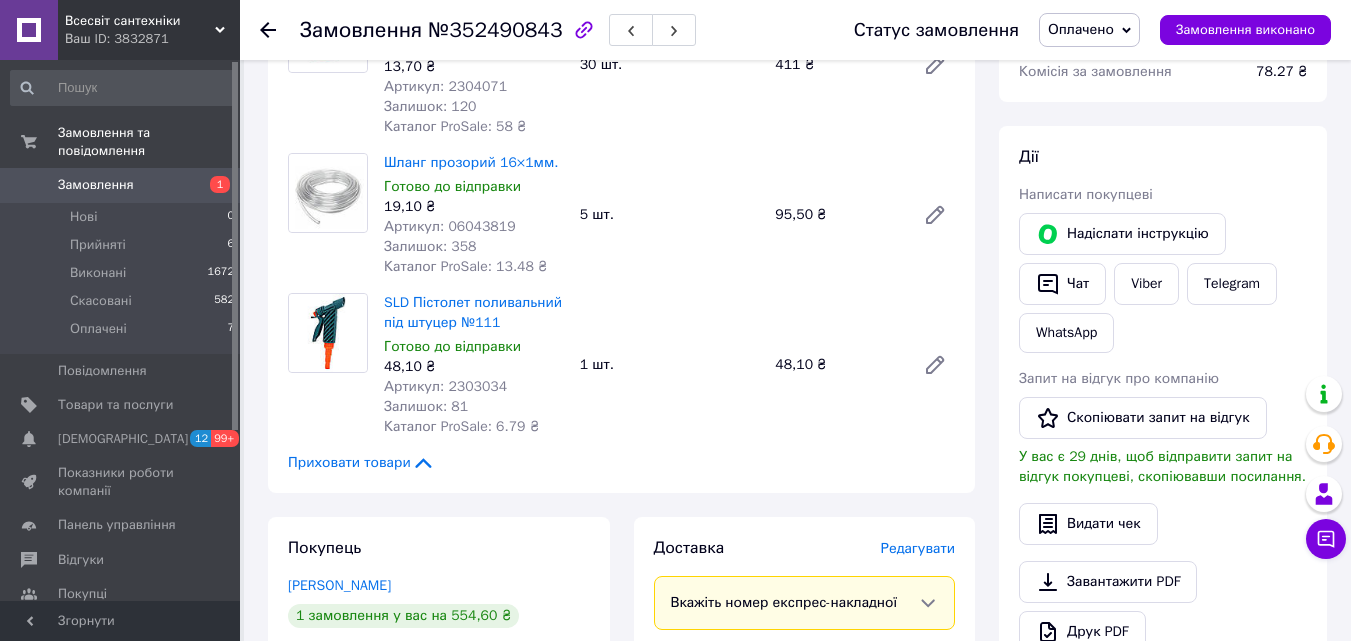 scroll, scrollTop: 100, scrollLeft: 0, axis: vertical 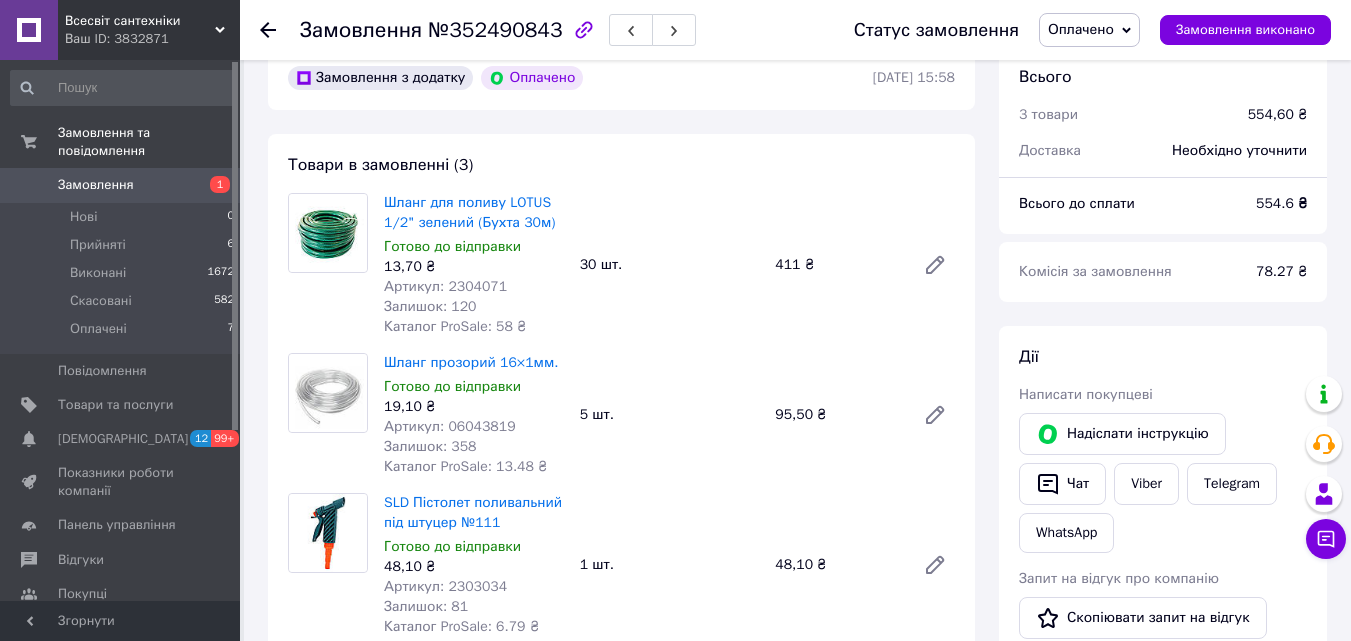 click on "Артикул: 2304071" at bounding box center (445, 286) 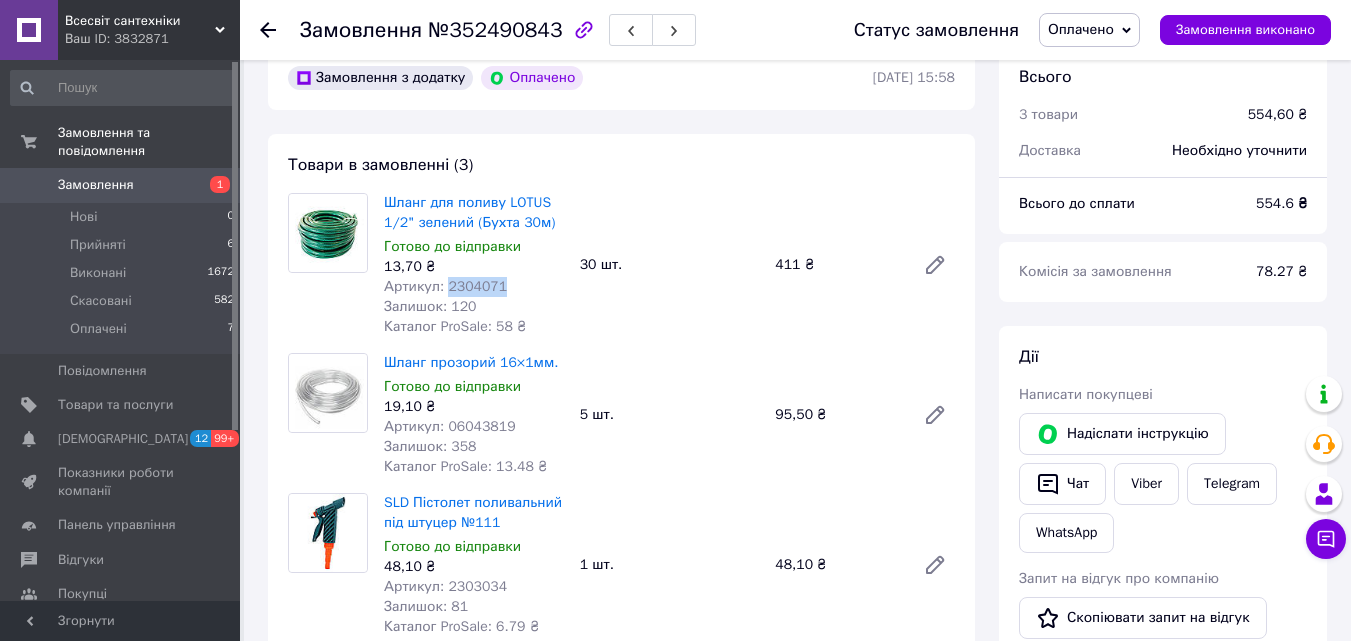 click on "Артикул: 2304071" at bounding box center (445, 286) 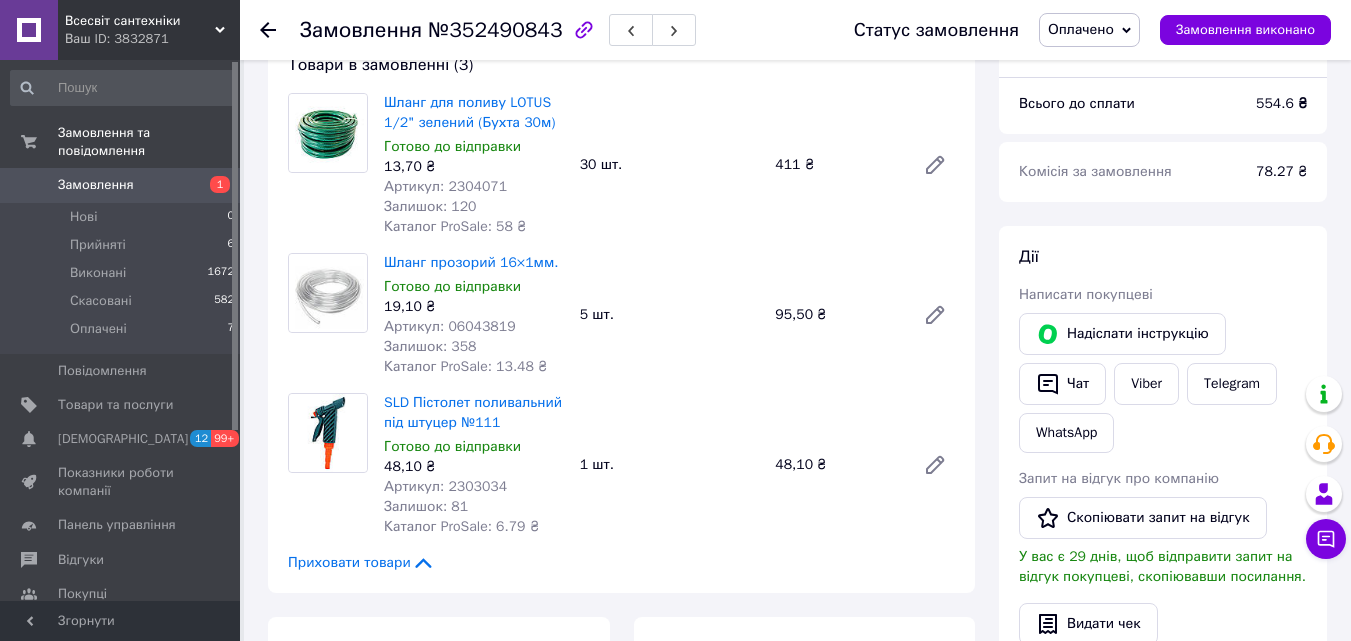 click on "Артикул: 06043819" at bounding box center (450, 326) 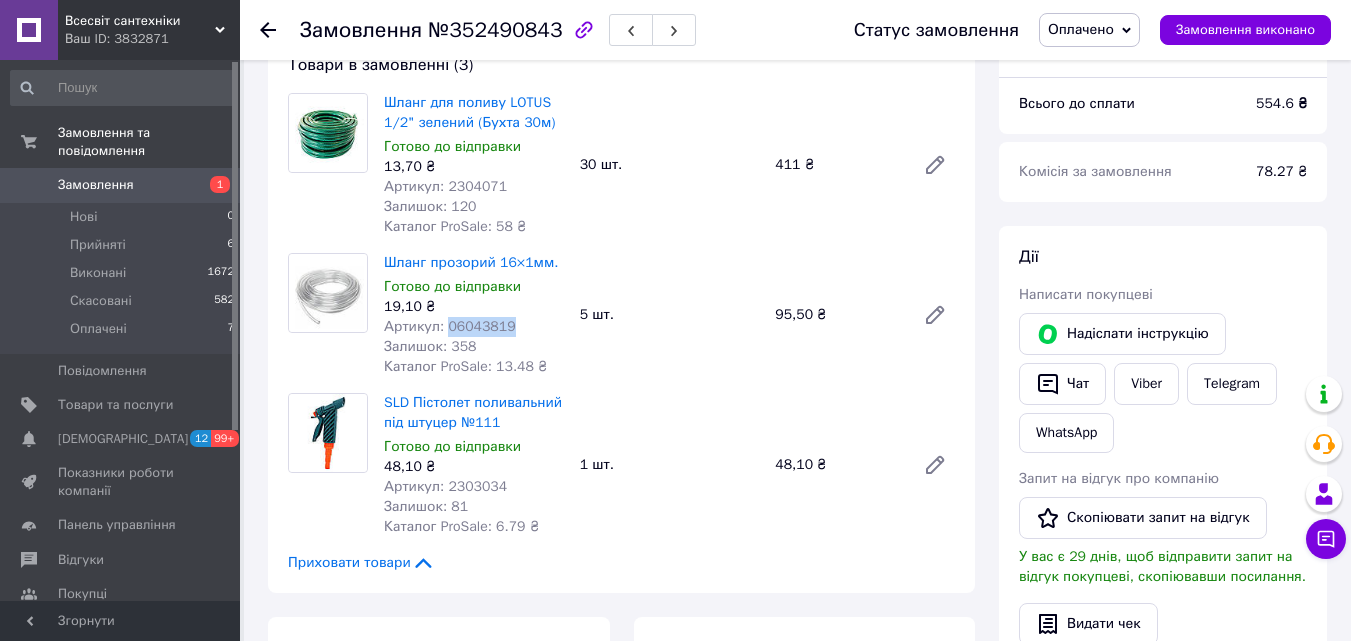 click on "Артикул: 06043819" at bounding box center [450, 326] 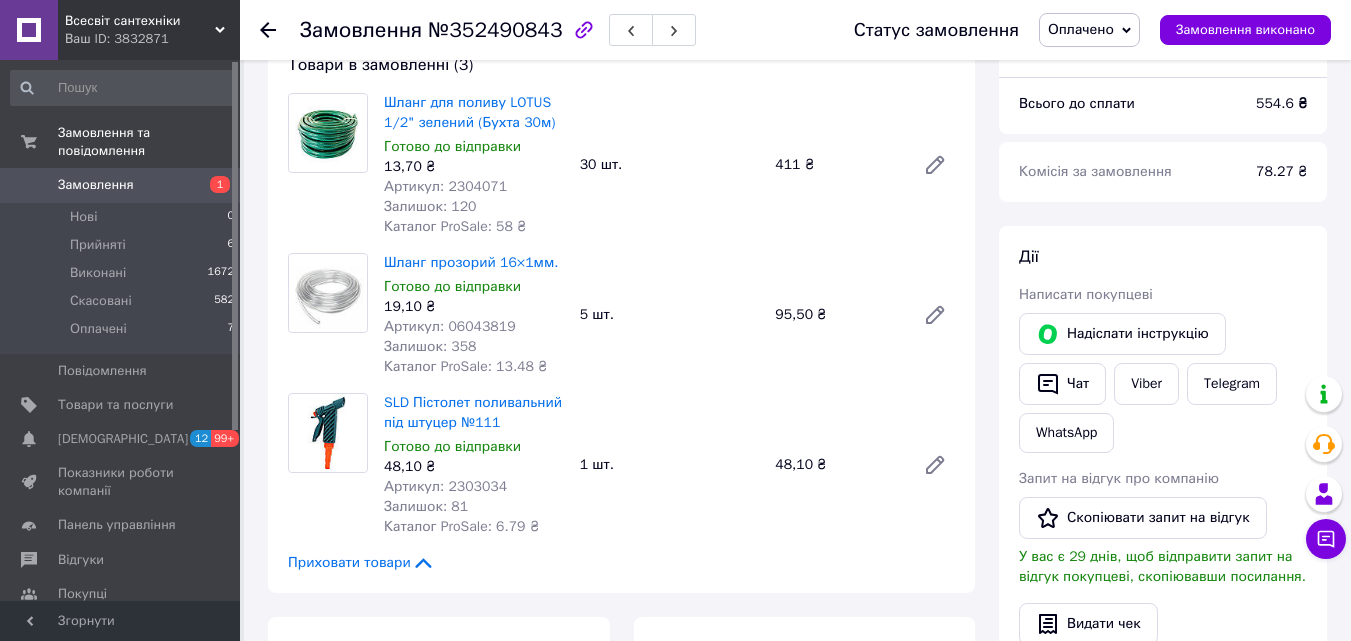 click on "Артикул: 2303034" at bounding box center [445, 486] 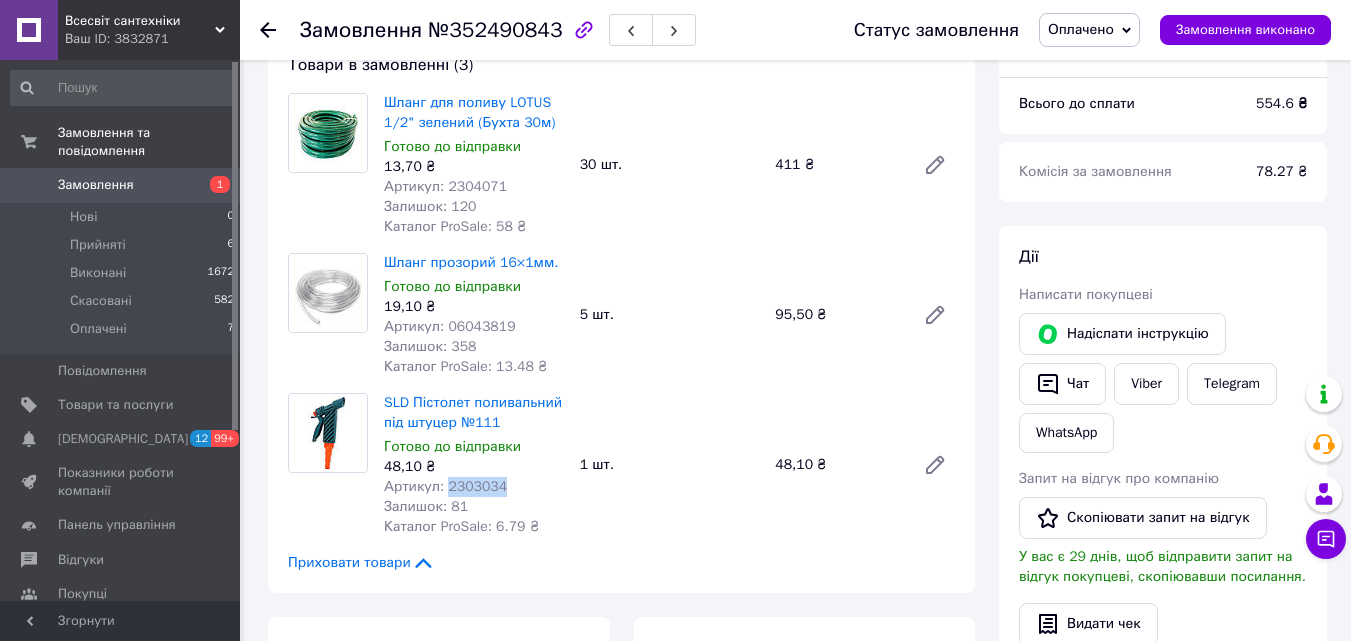 click on "Артикул: 2303034" at bounding box center (445, 486) 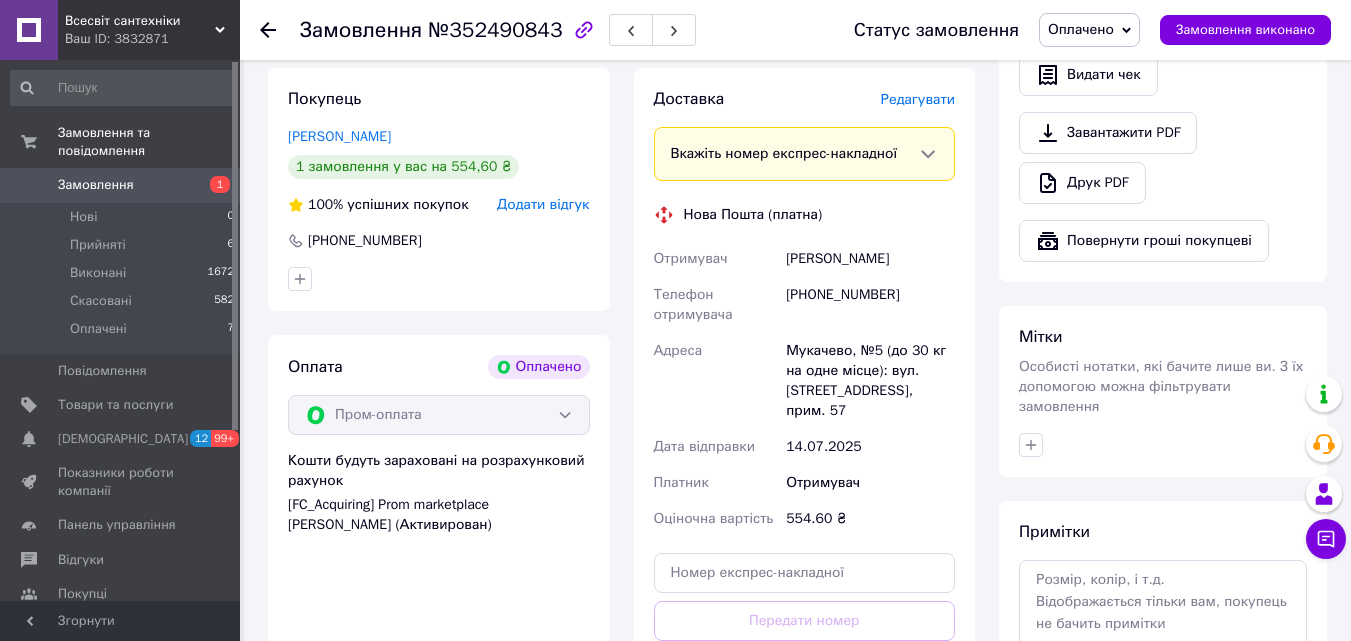 scroll, scrollTop: 849, scrollLeft: 0, axis: vertical 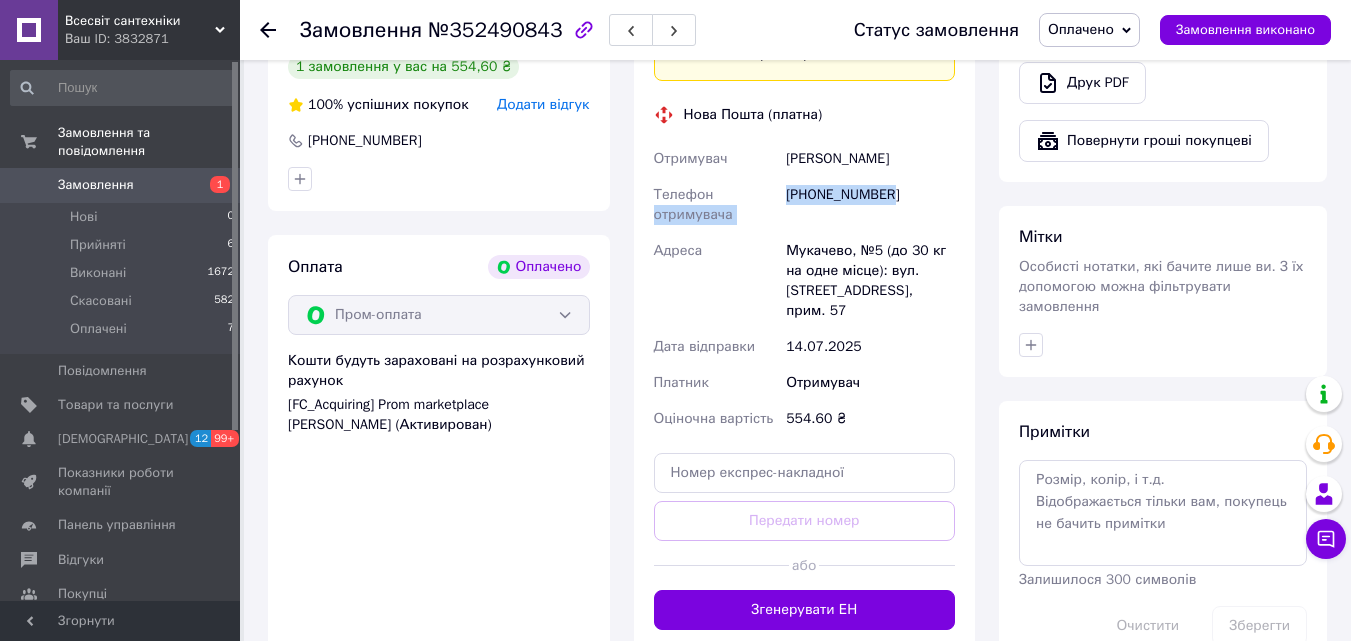 drag, startPoint x: 886, startPoint y: 194, endPoint x: 796, endPoint y: 194, distance: 90 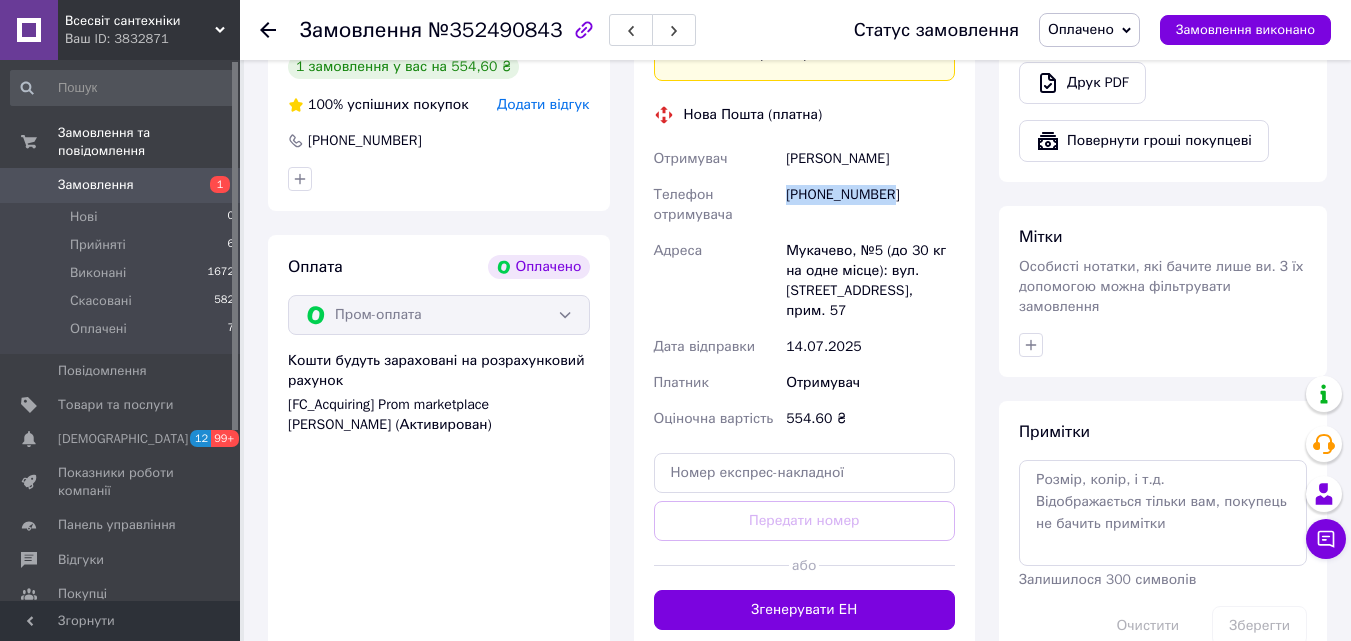 drag, startPoint x: 789, startPoint y: 197, endPoint x: 875, endPoint y: 195, distance: 86.023254 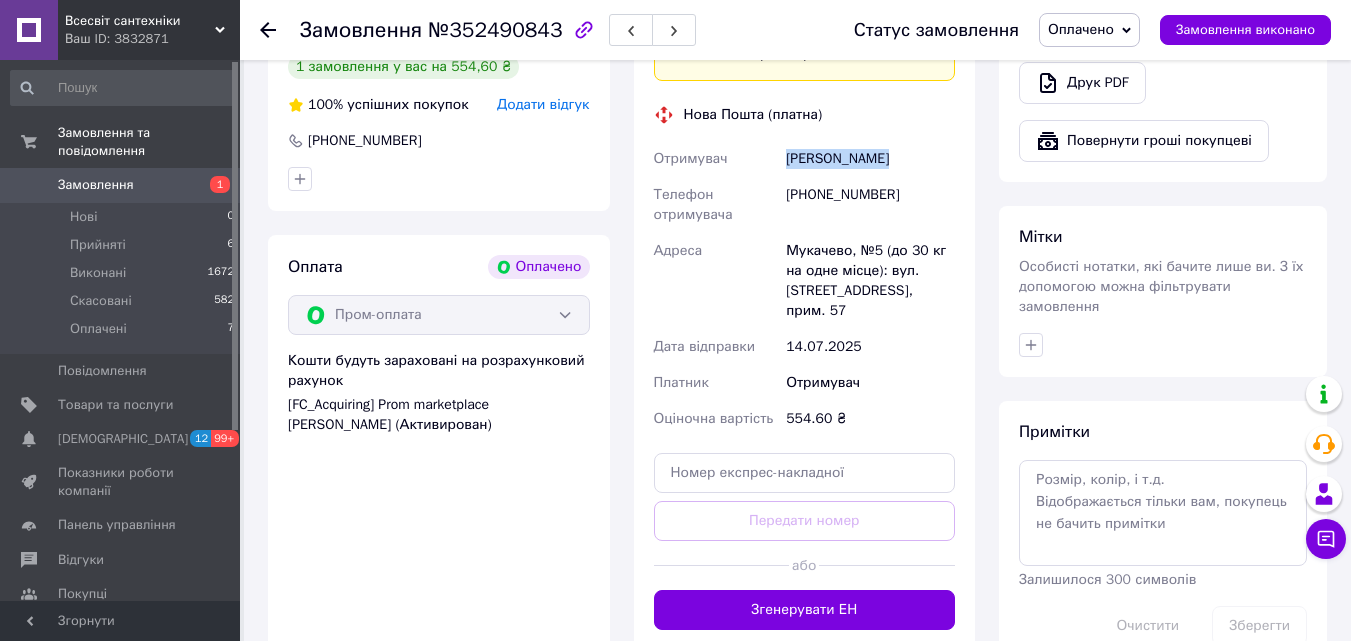 drag, startPoint x: 789, startPoint y: 152, endPoint x: 877, endPoint y: 162, distance: 88.56636 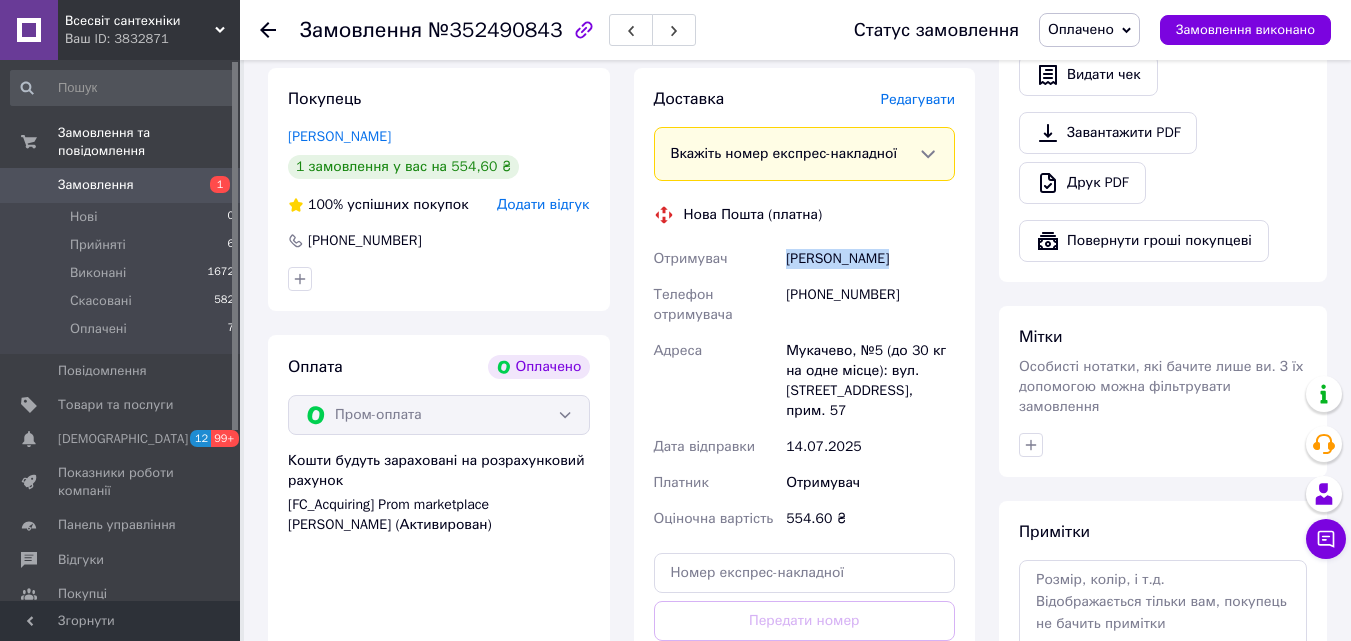 scroll, scrollTop: 449, scrollLeft: 0, axis: vertical 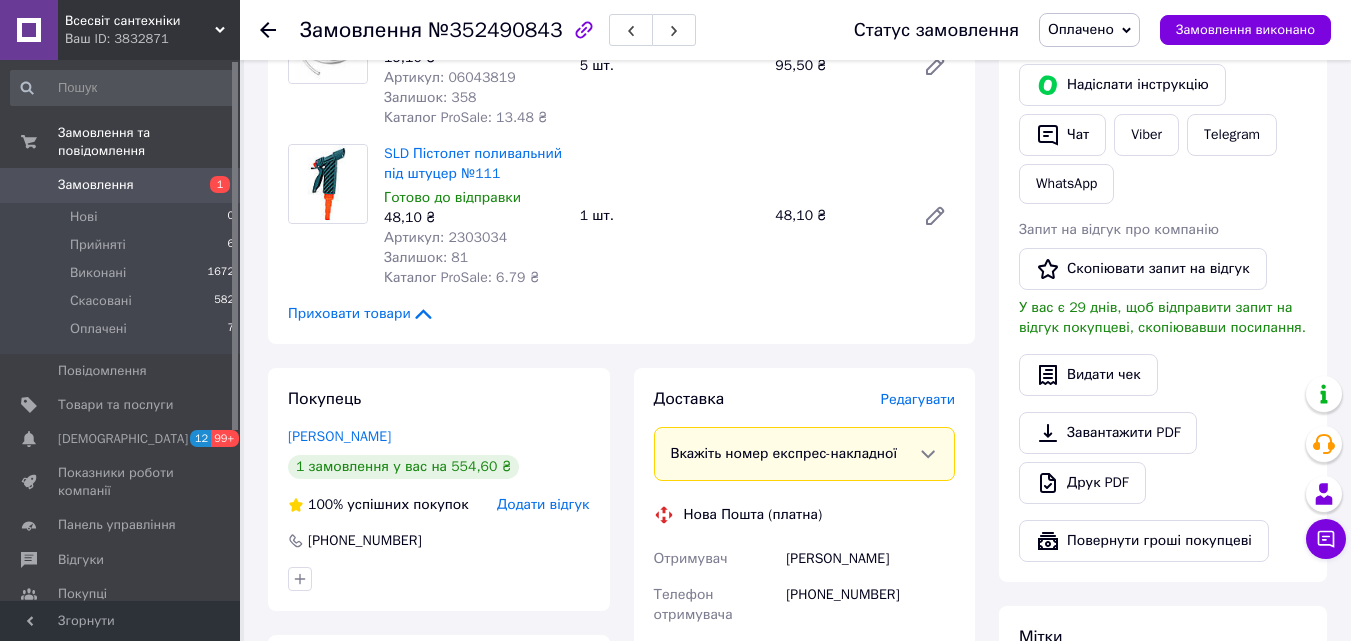 click 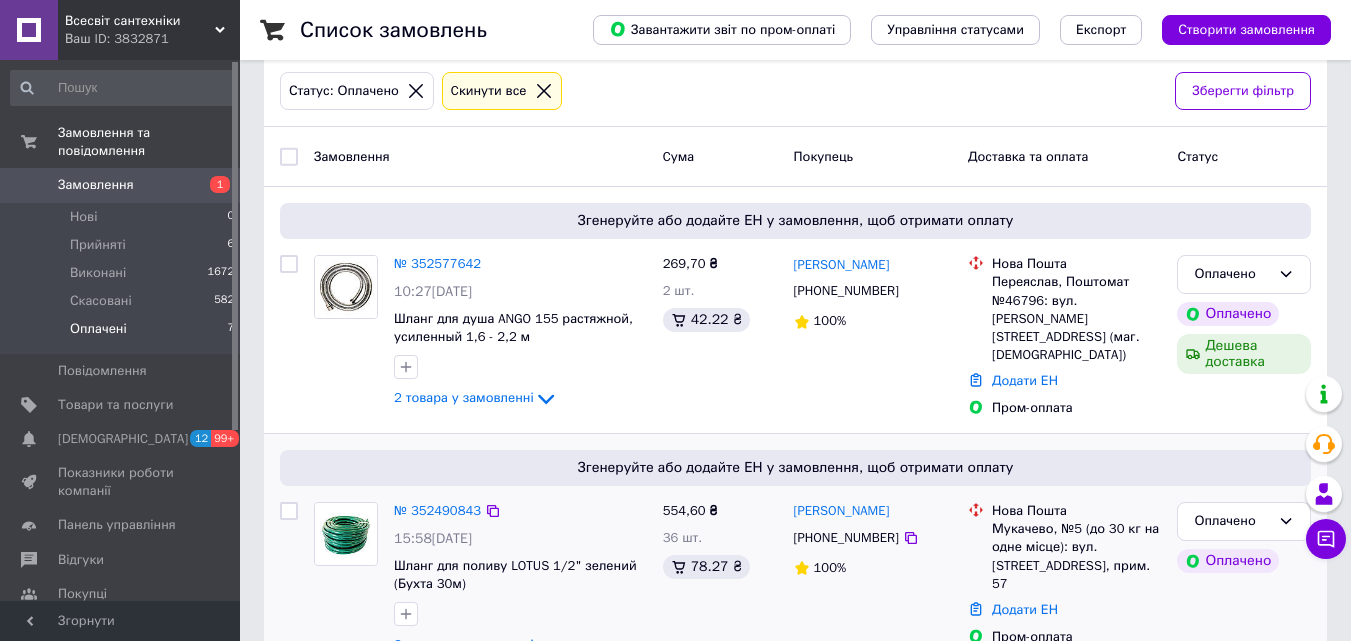 scroll, scrollTop: 0, scrollLeft: 0, axis: both 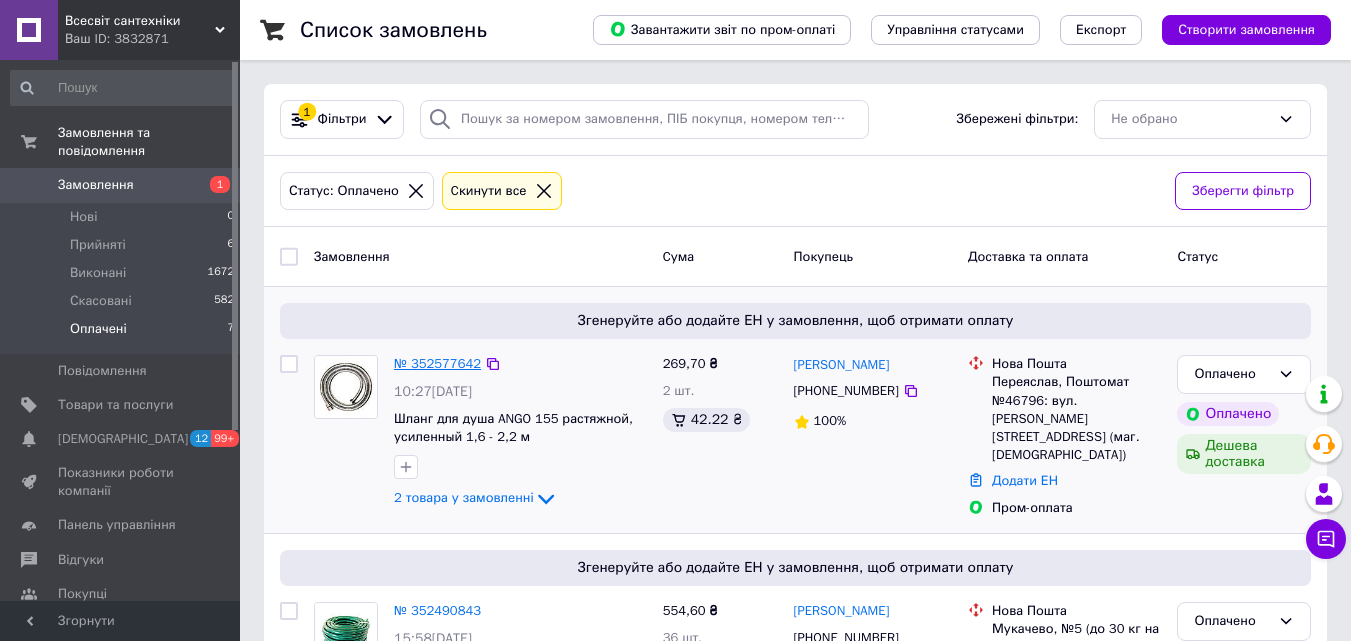 click on "№ 352577642" at bounding box center (437, 363) 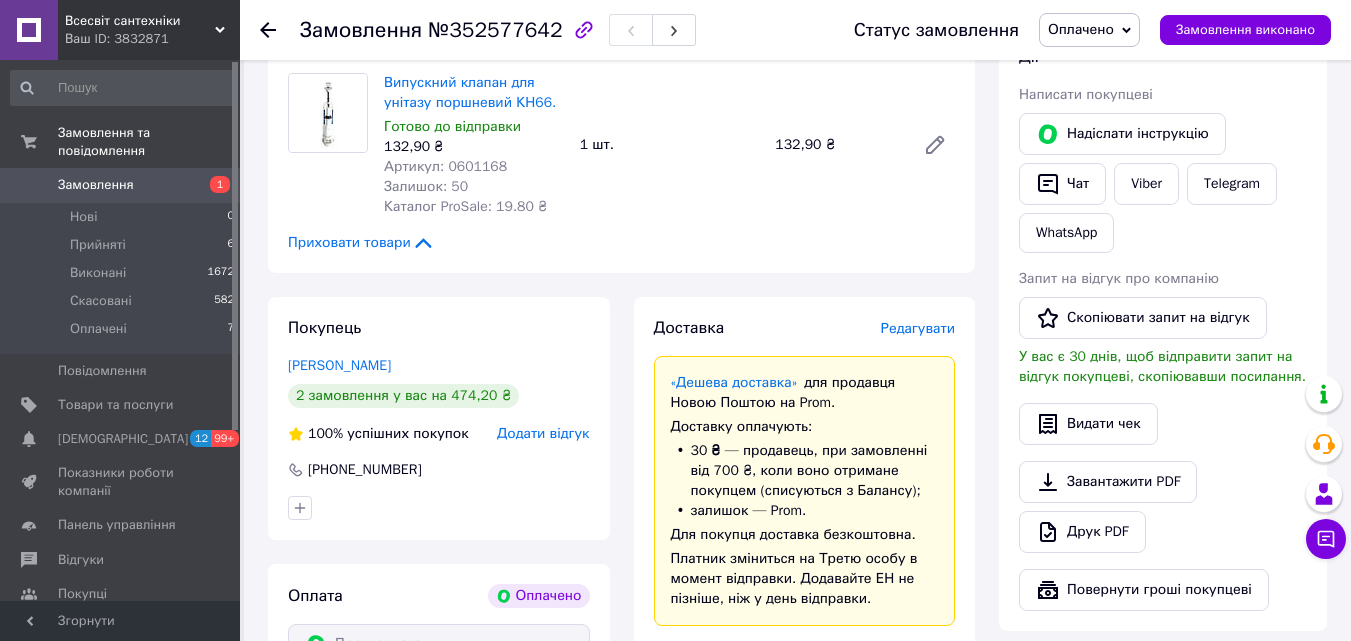 scroll, scrollTop: 0, scrollLeft: 0, axis: both 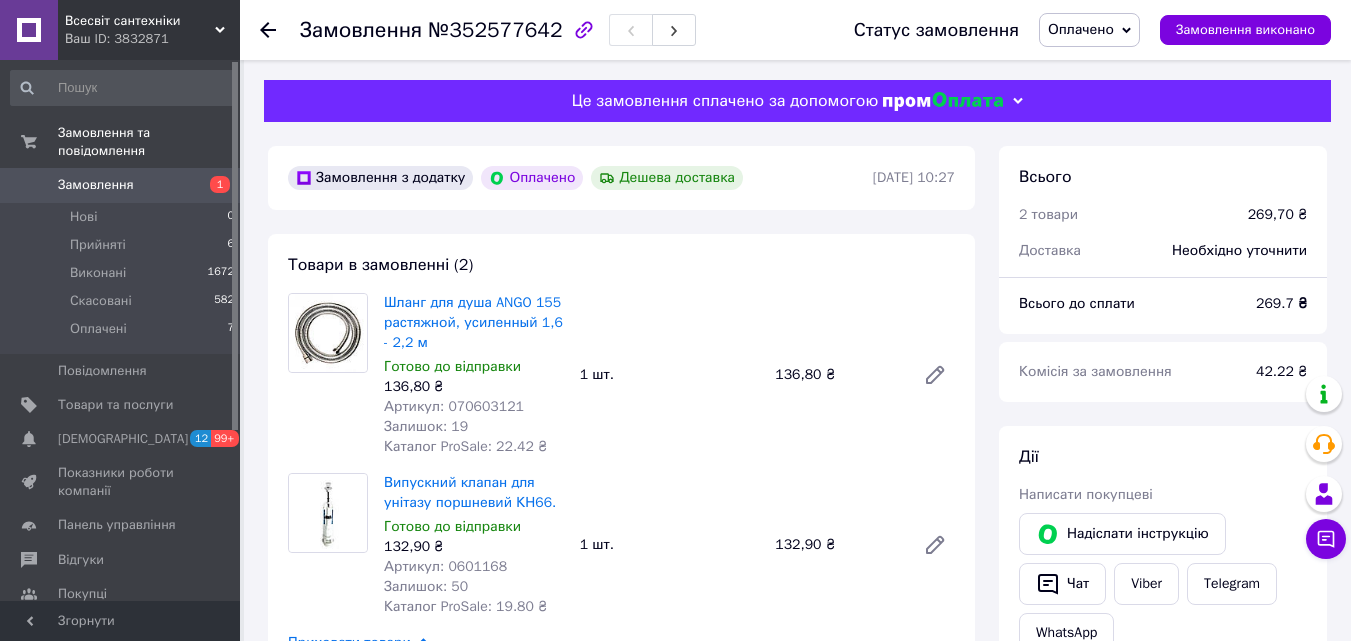 click on "Артикул: 070603121" at bounding box center [454, 406] 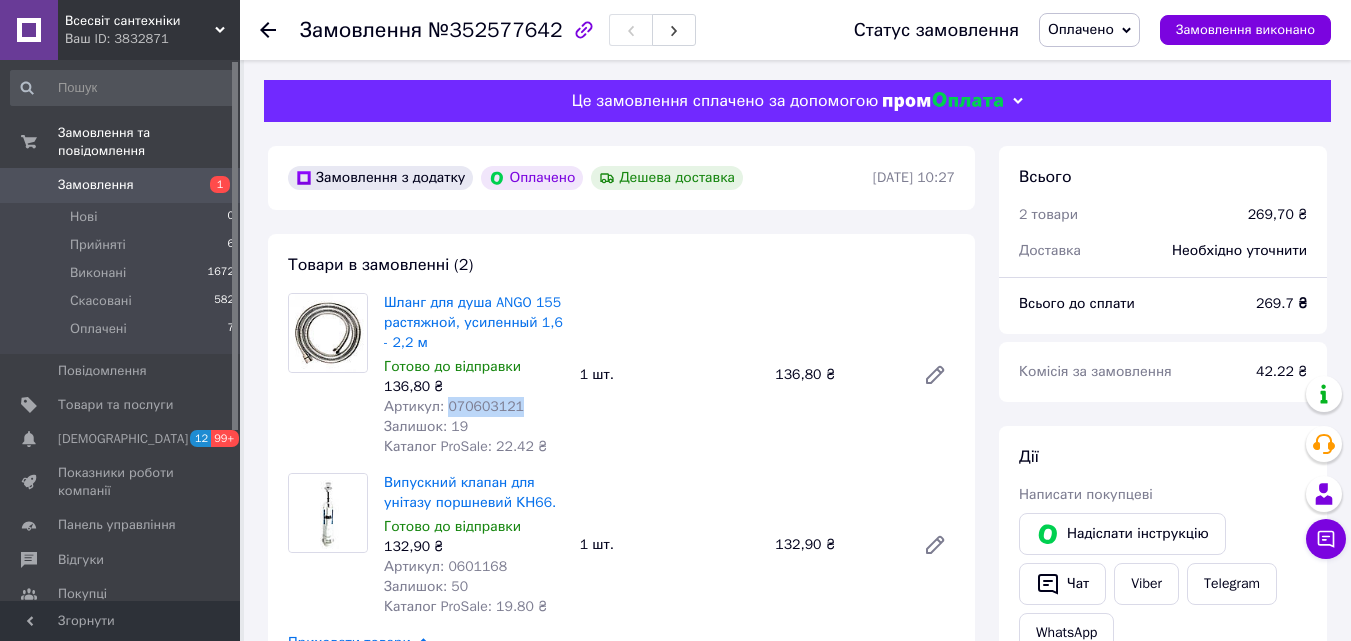 click on "Артикул: 070603121" at bounding box center (454, 406) 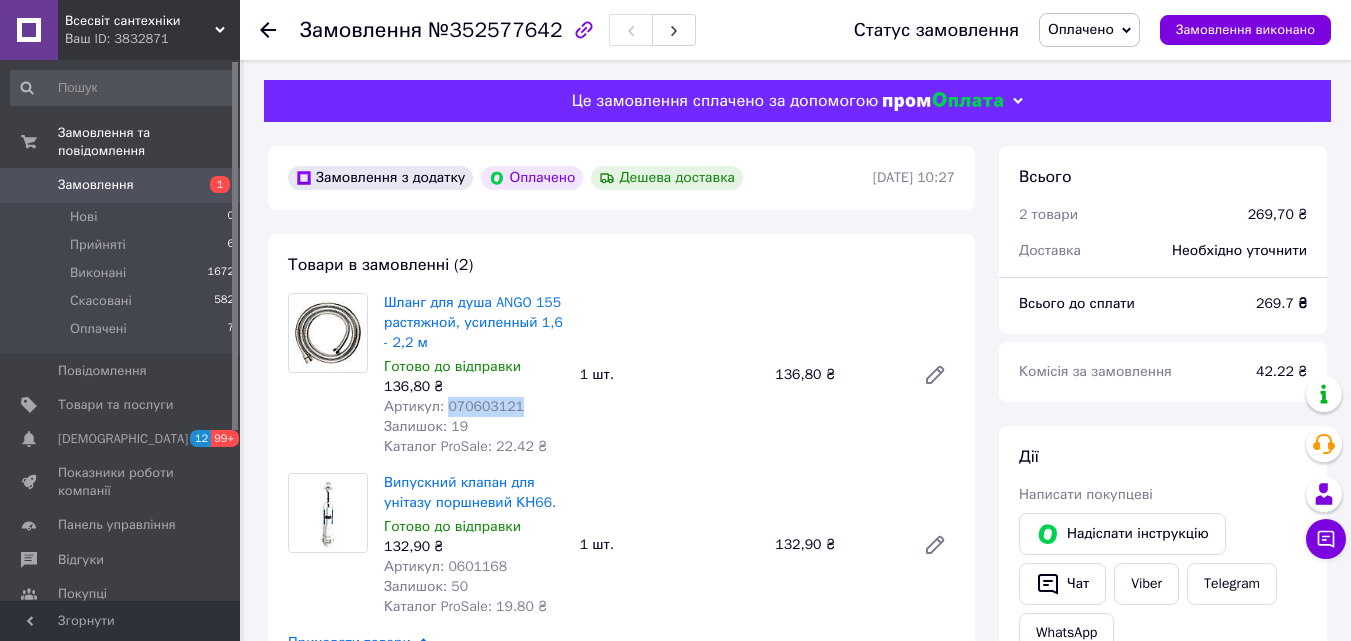 scroll, scrollTop: 200, scrollLeft: 0, axis: vertical 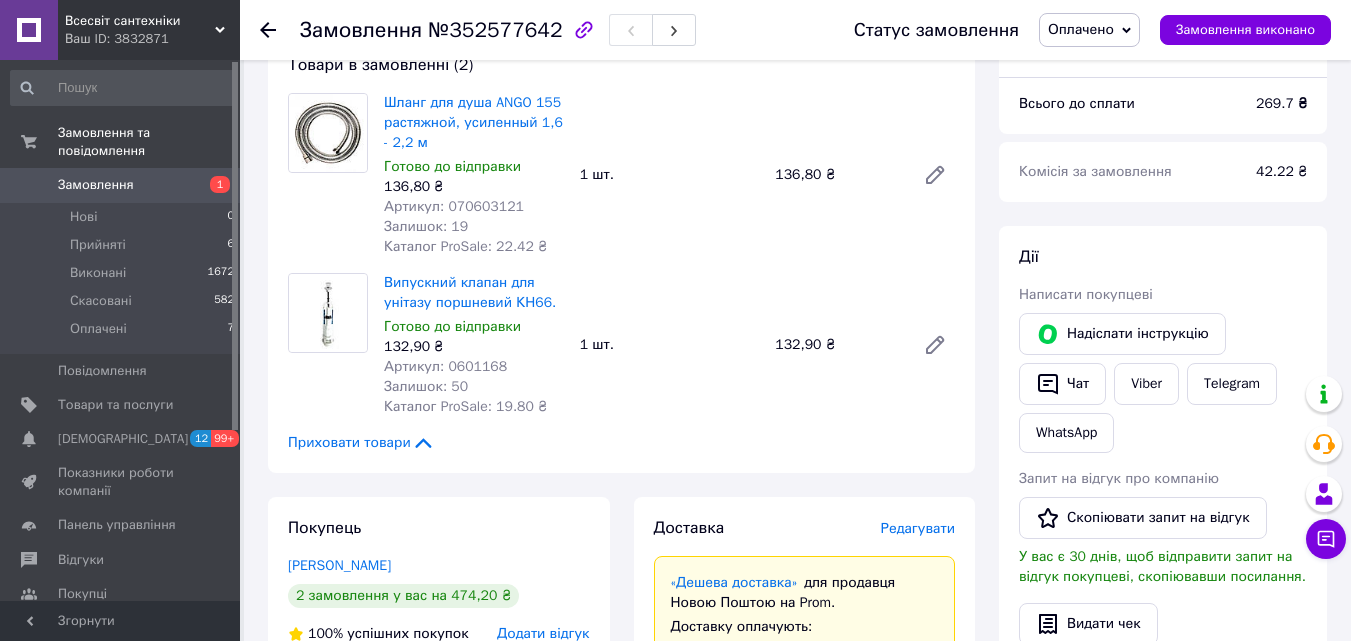 click on "Артикул: 0601168" at bounding box center [445, 366] 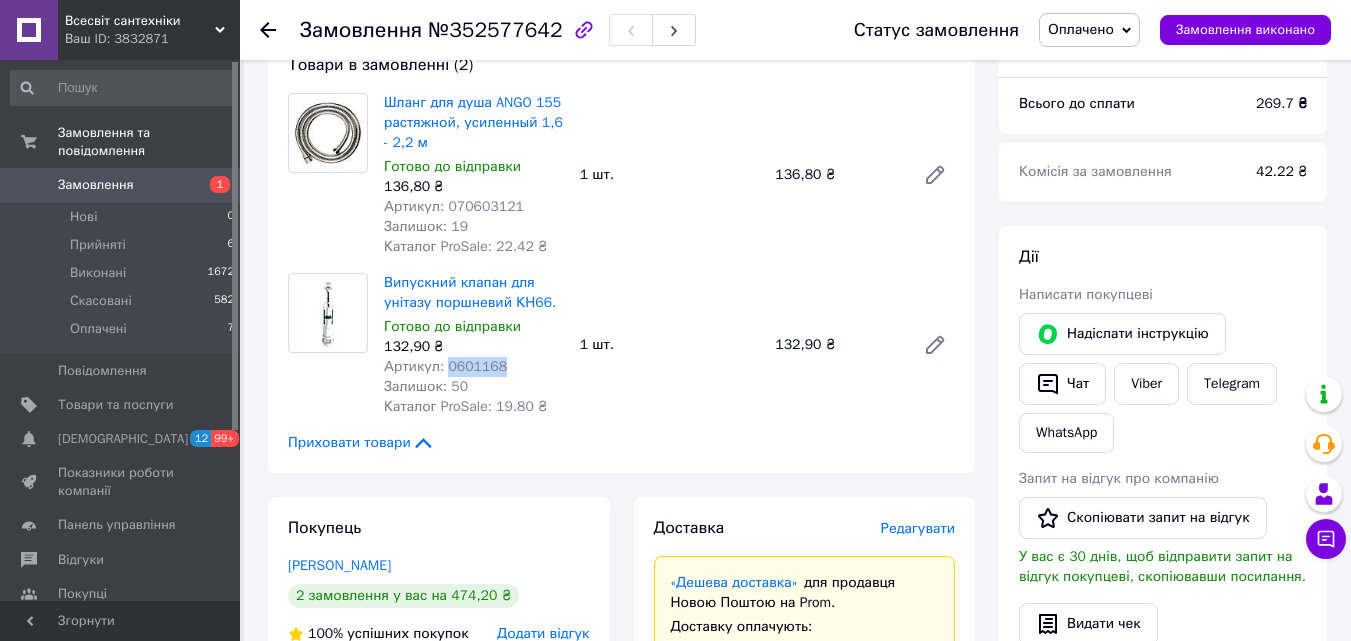 click on "Артикул: 0601168" at bounding box center [445, 366] 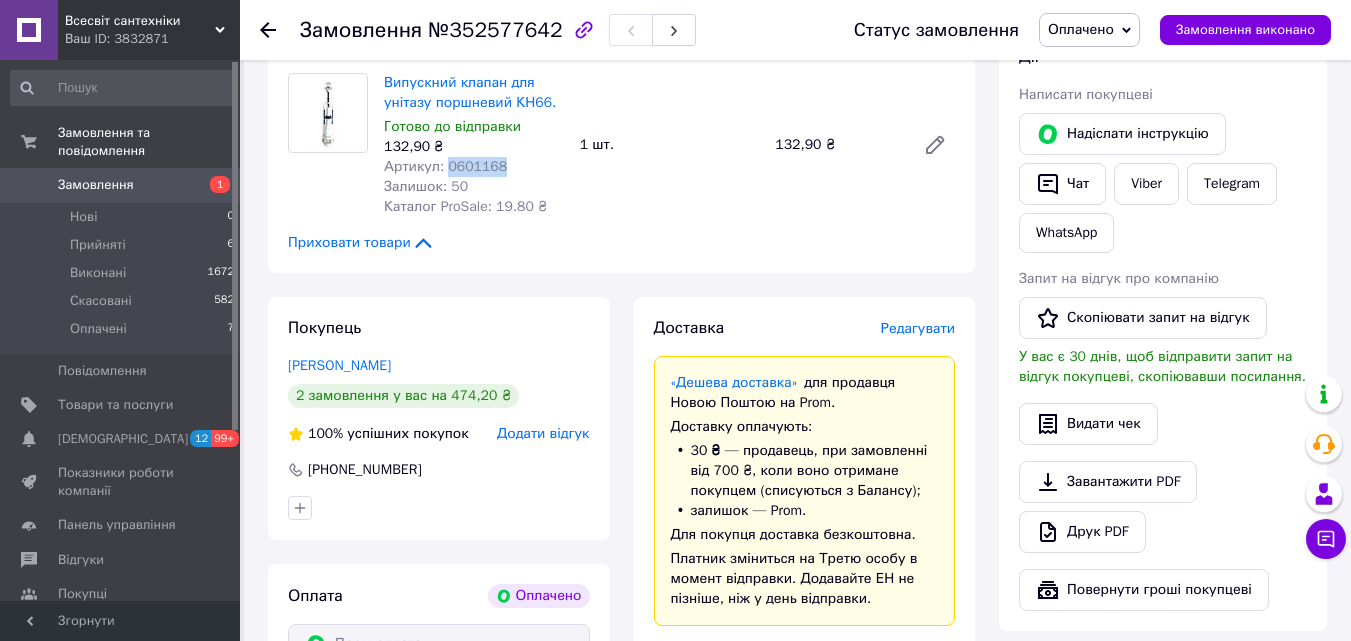 scroll, scrollTop: 800, scrollLeft: 0, axis: vertical 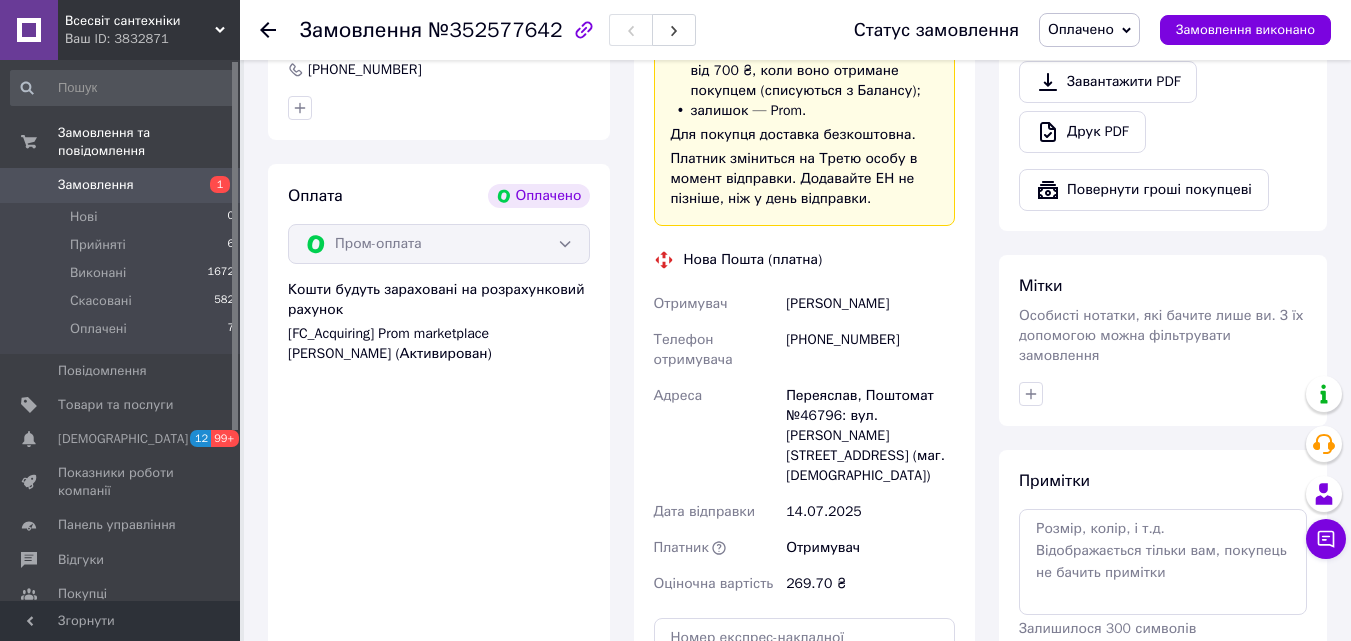 click 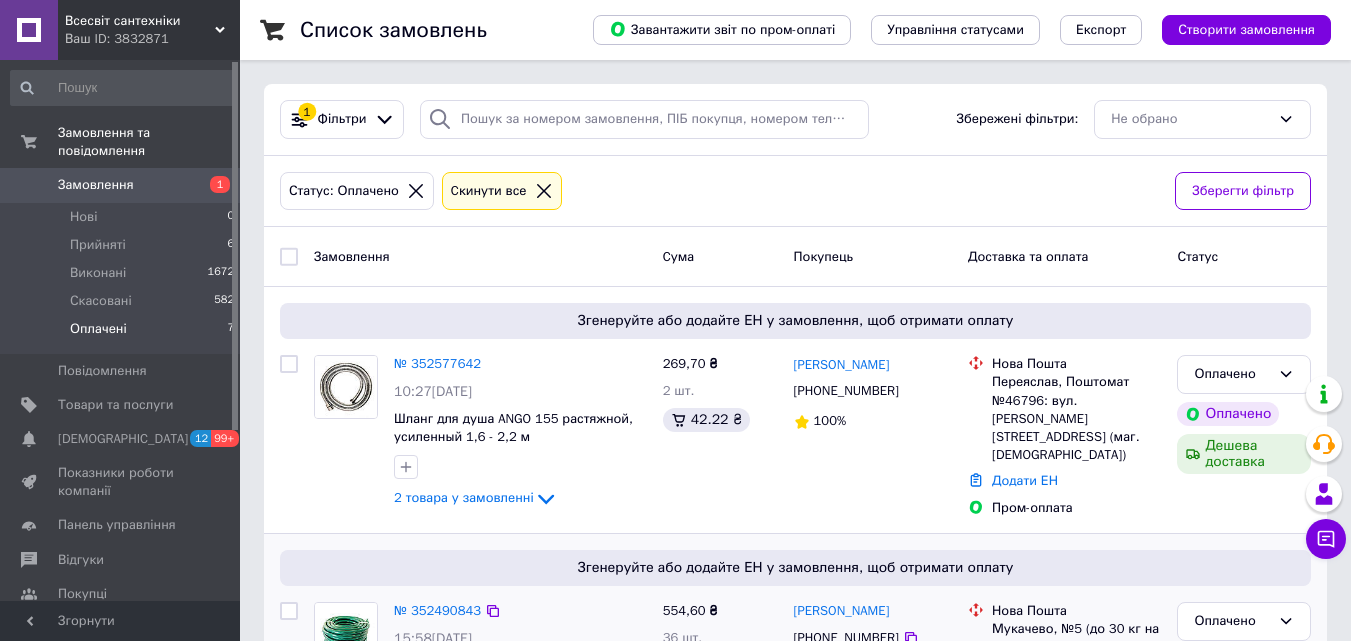 scroll, scrollTop: 200, scrollLeft: 0, axis: vertical 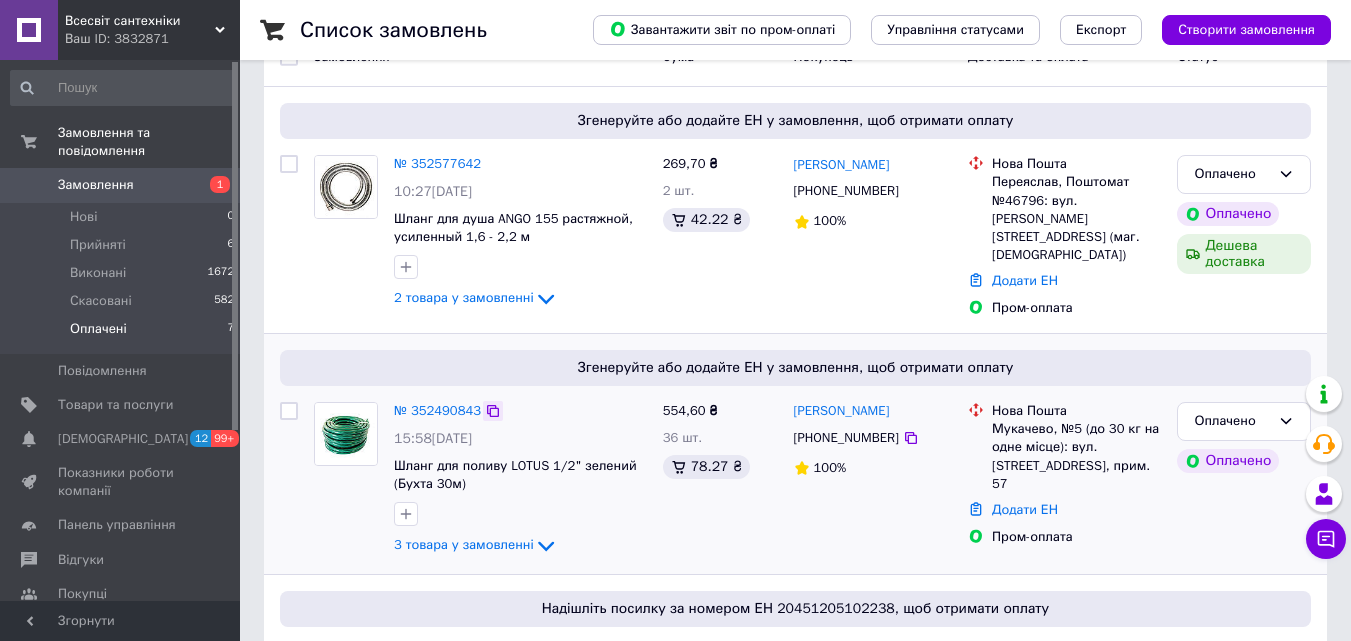click 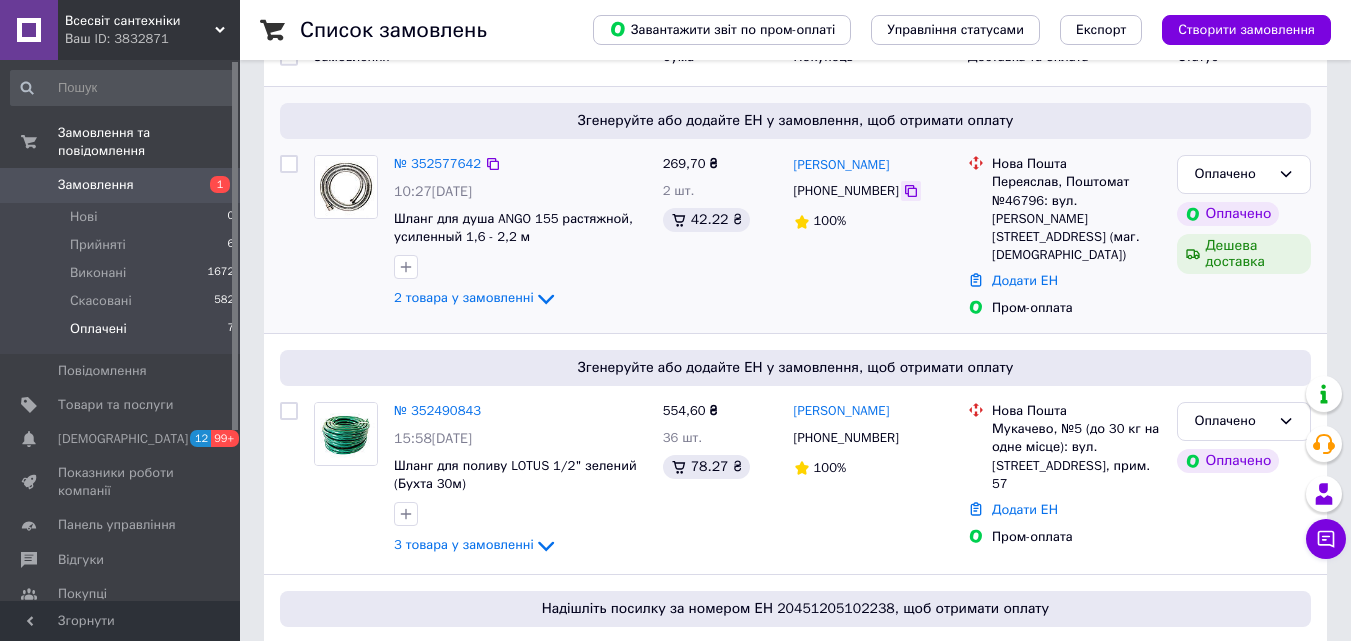click 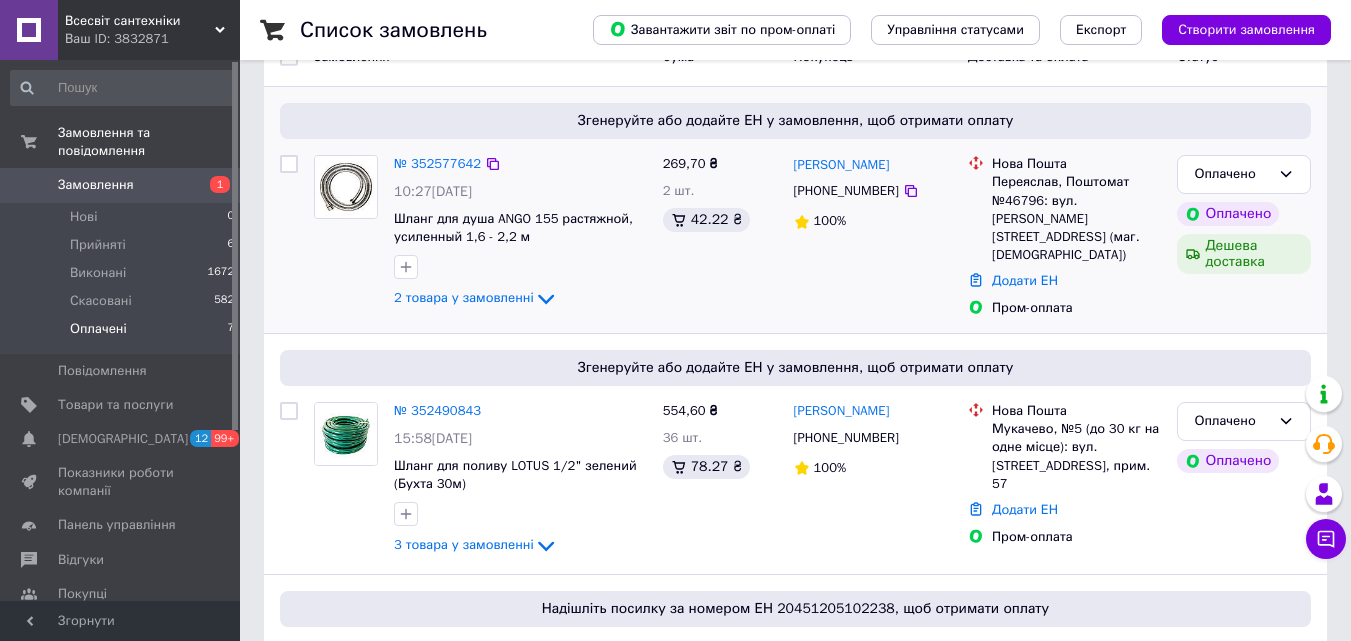 drag, startPoint x: 939, startPoint y: 164, endPoint x: 790, endPoint y: 168, distance: 149.05368 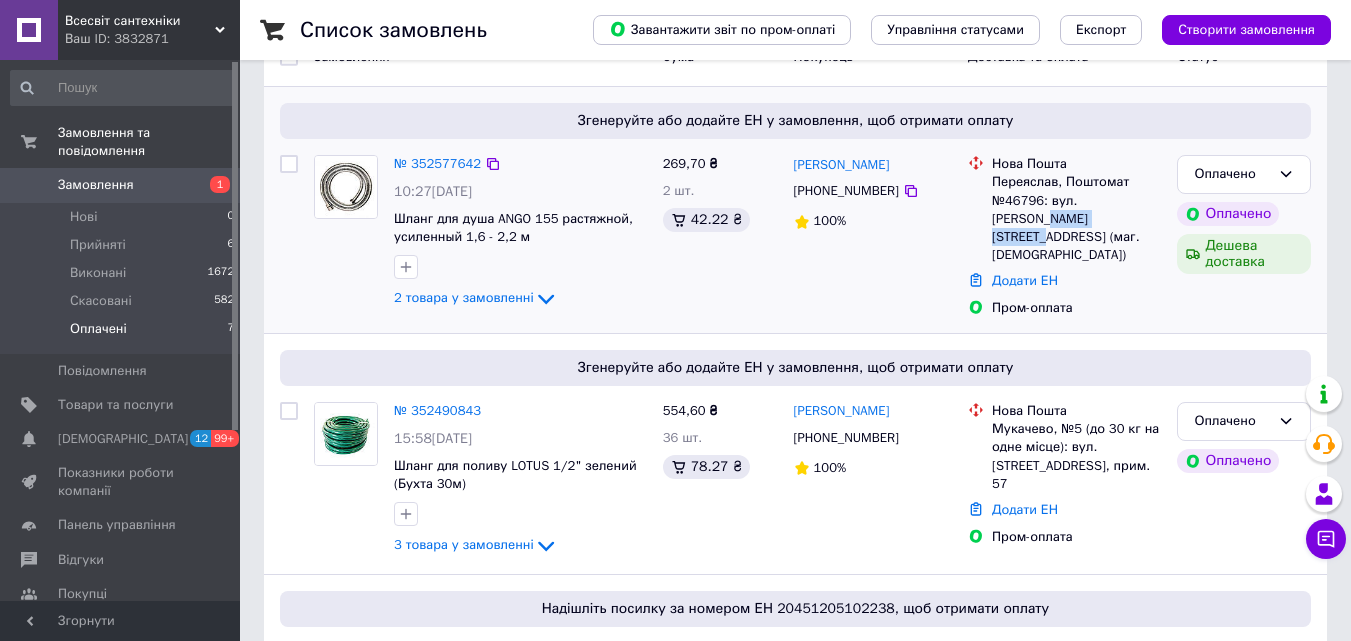click on "Переяслав, Поштомат №46796: вул. [PERSON_NAME][STREET_ADDRESS] (маг. [DEMOGRAPHIC_DATA])" at bounding box center [1076, 218] 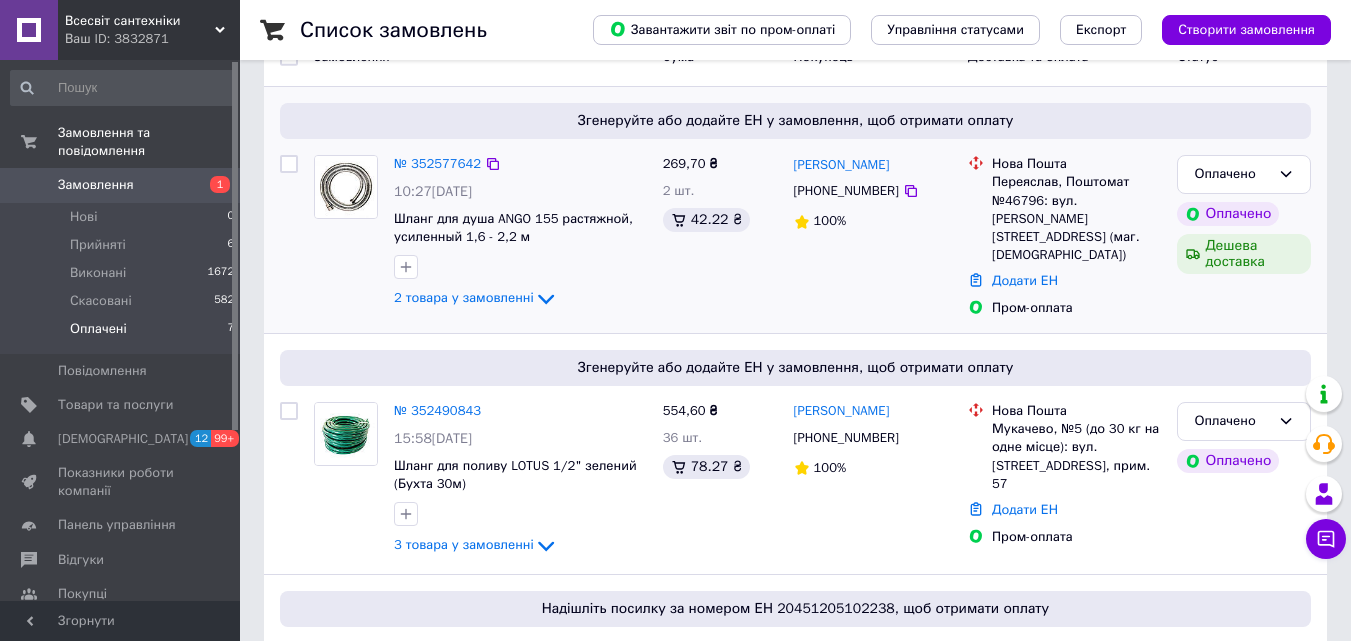 click on "Переяслав, Поштомат №46796: вул. [PERSON_NAME][STREET_ADDRESS] (маг. [DEMOGRAPHIC_DATA])" at bounding box center (1076, 218) 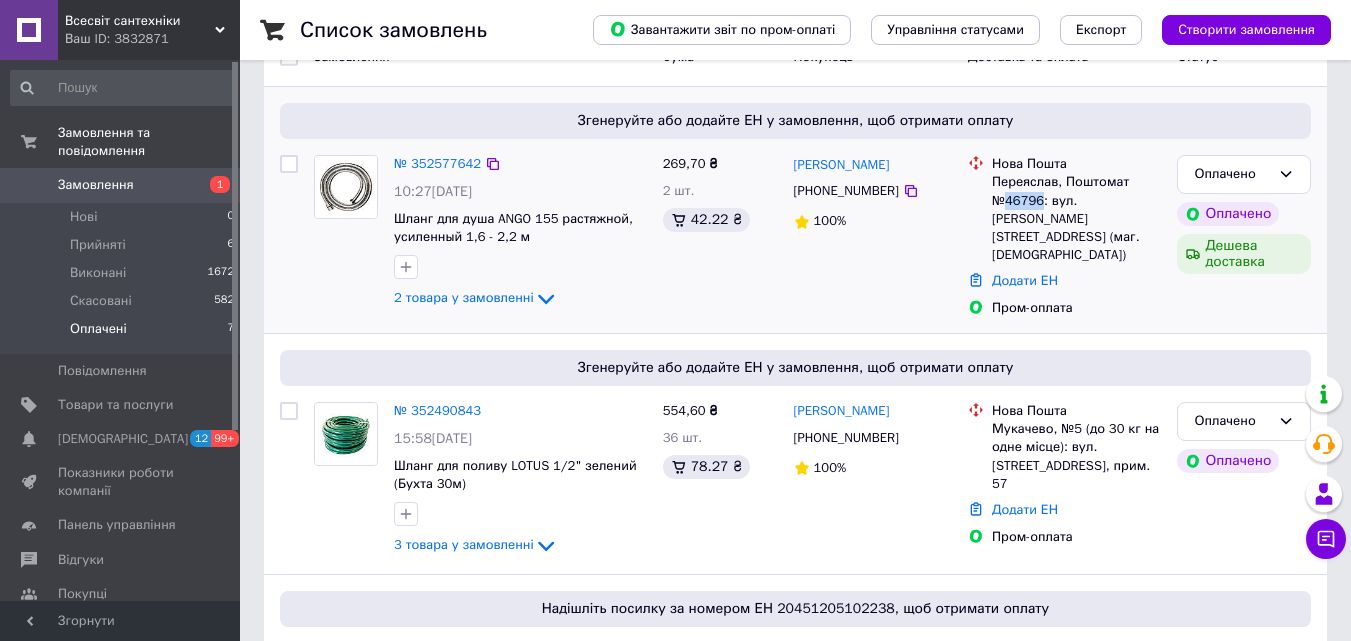 click on "Переяслав, Поштомат №46796: вул. [PERSON_NAME][STREET_ADDRESS] (маг. [DEMOGRAPHIC_DATA])" at bounding box center (1076, 218) 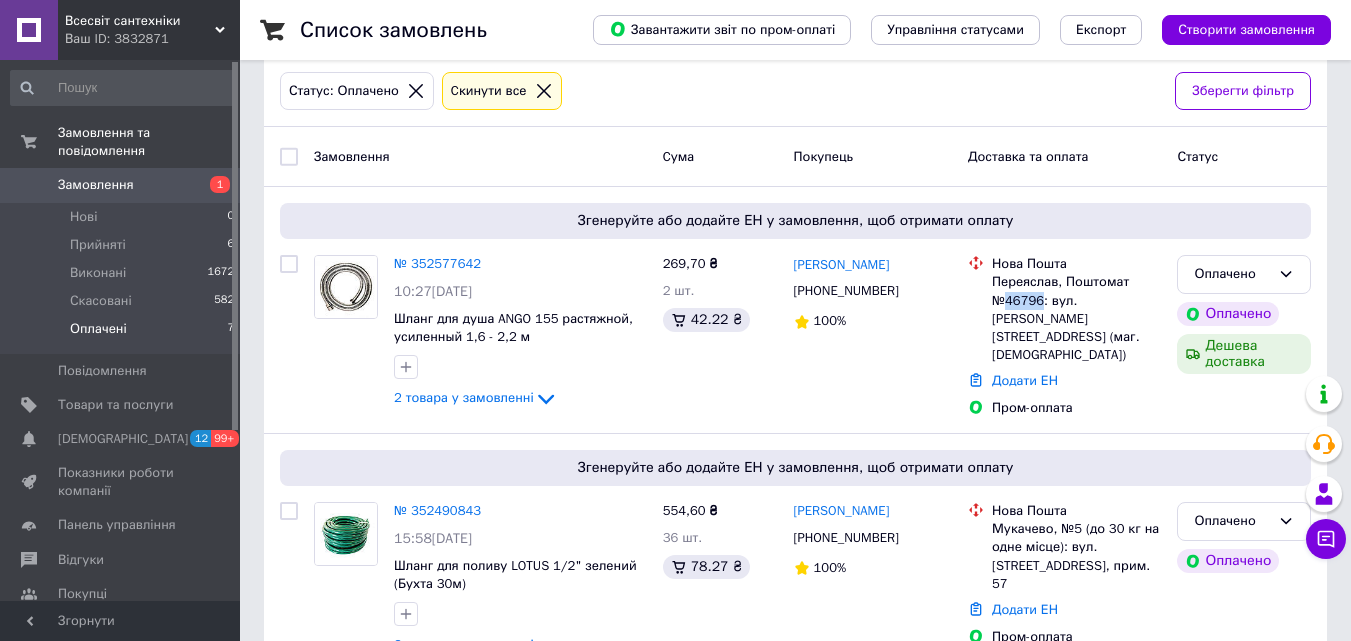 scroll, scrollTop: 0, scrollLeft: 0, axis: both 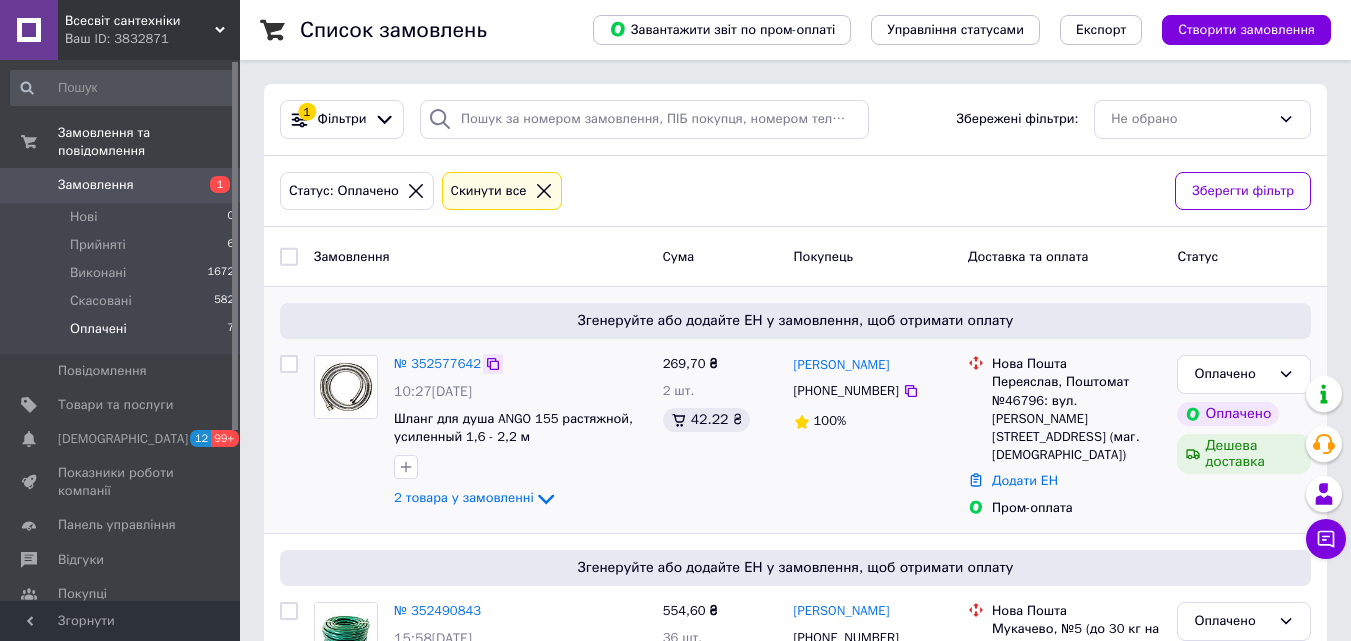 click 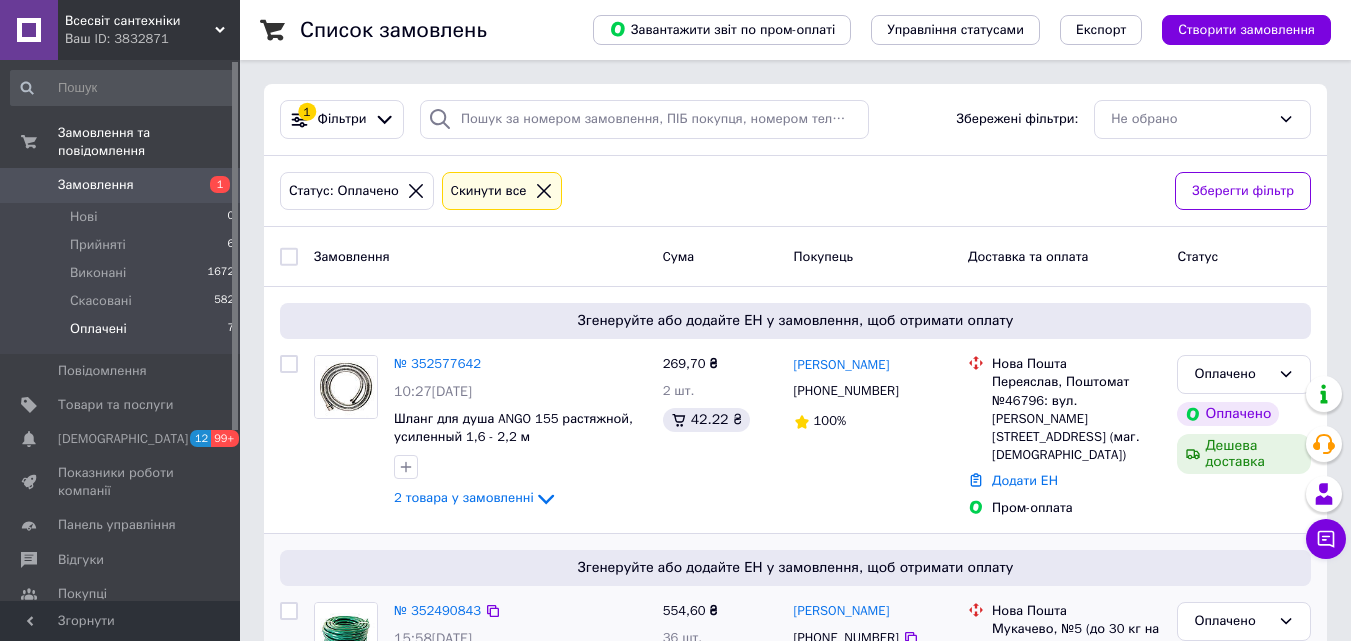 scroll, scrollTop: 200, scrollLeft: 0, axis: vertical 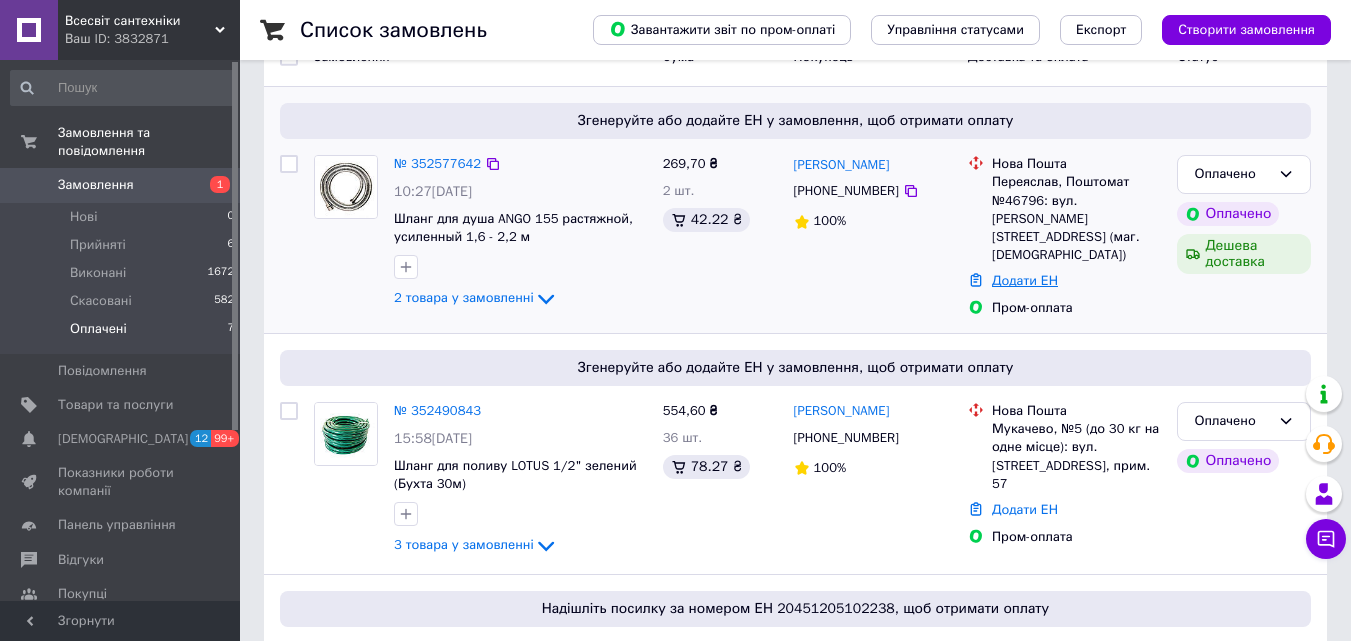 click on "Додати ЕН" at bounding box center [1025, 280] 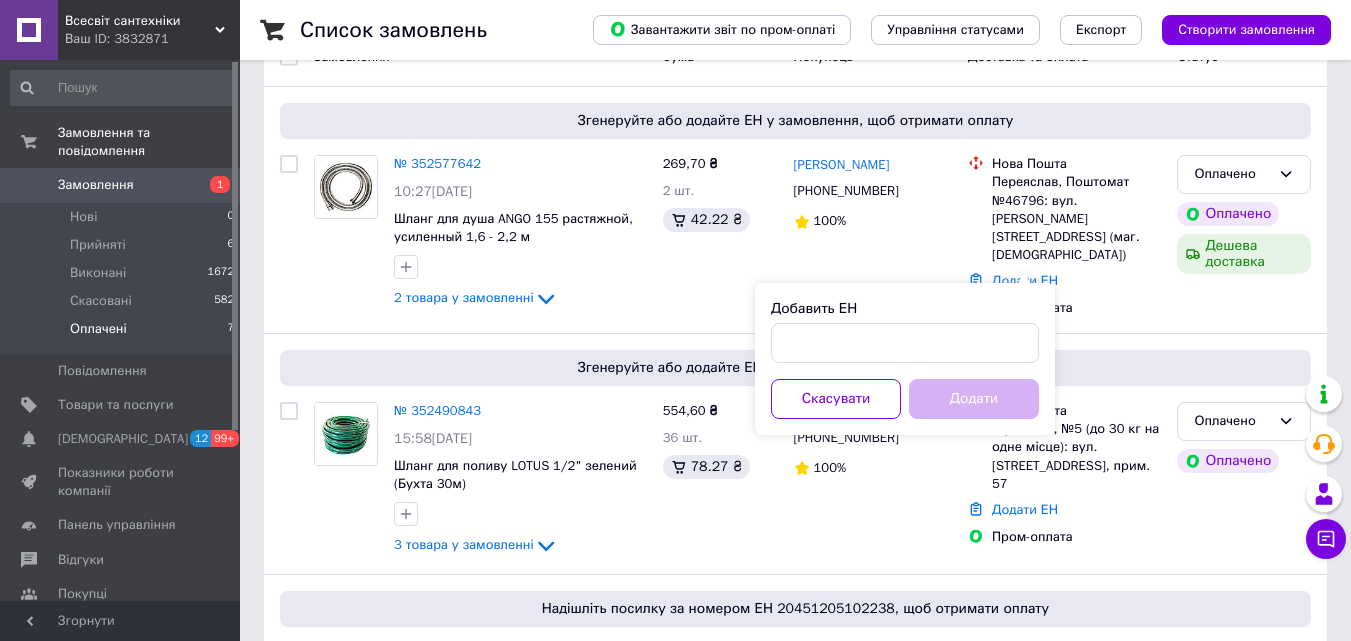 drag, startPoint x: 908, startPoint y: 371, endPoint x: 888, endPoint y: 349, distance: 29.732138 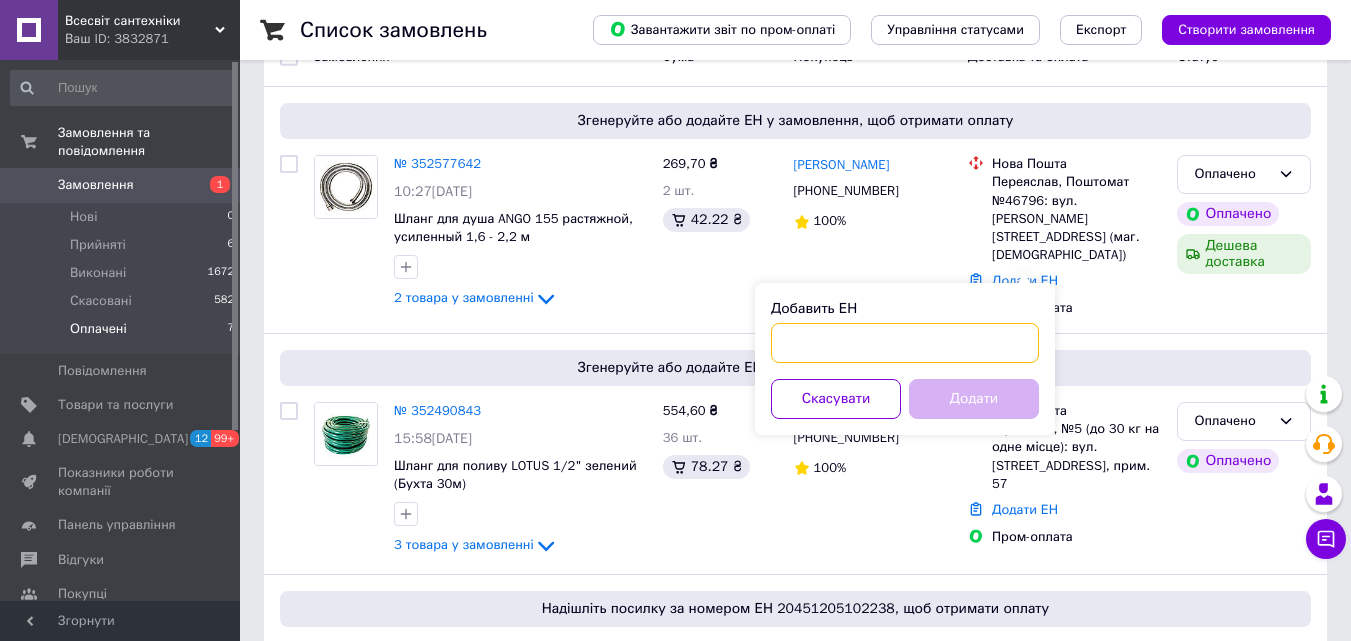 click on "Добавить ЕН" at bounding box center [905, 343] 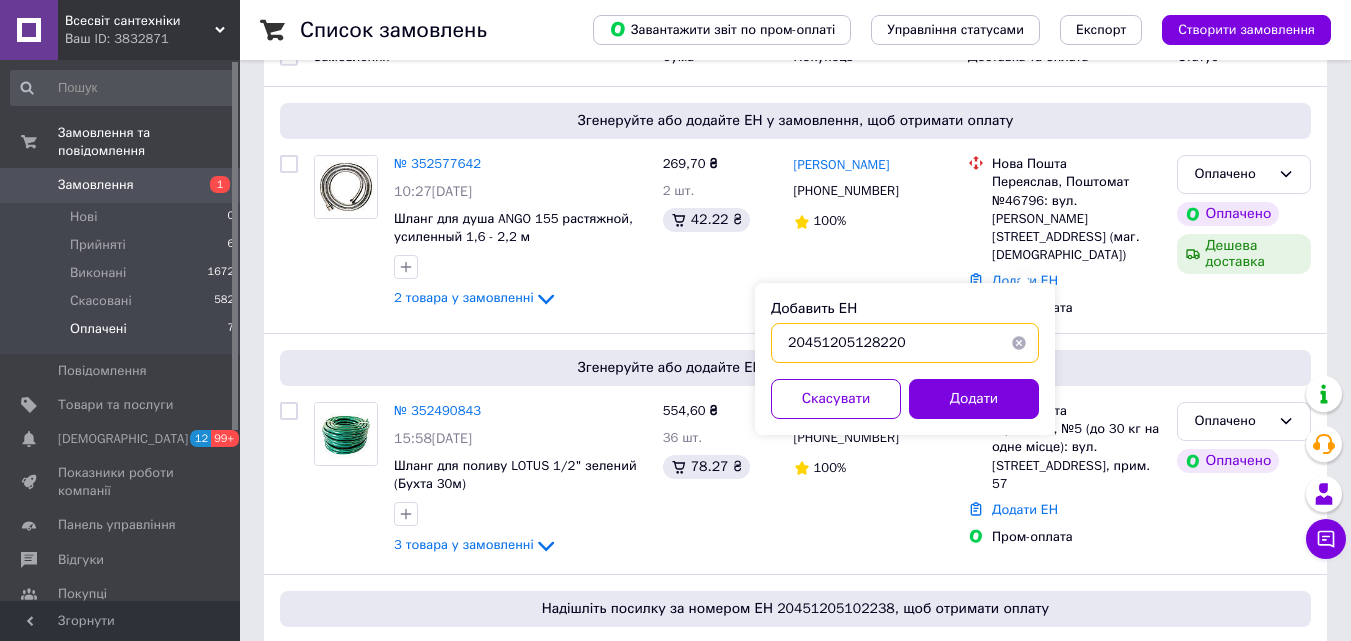 type on "20451205128220" 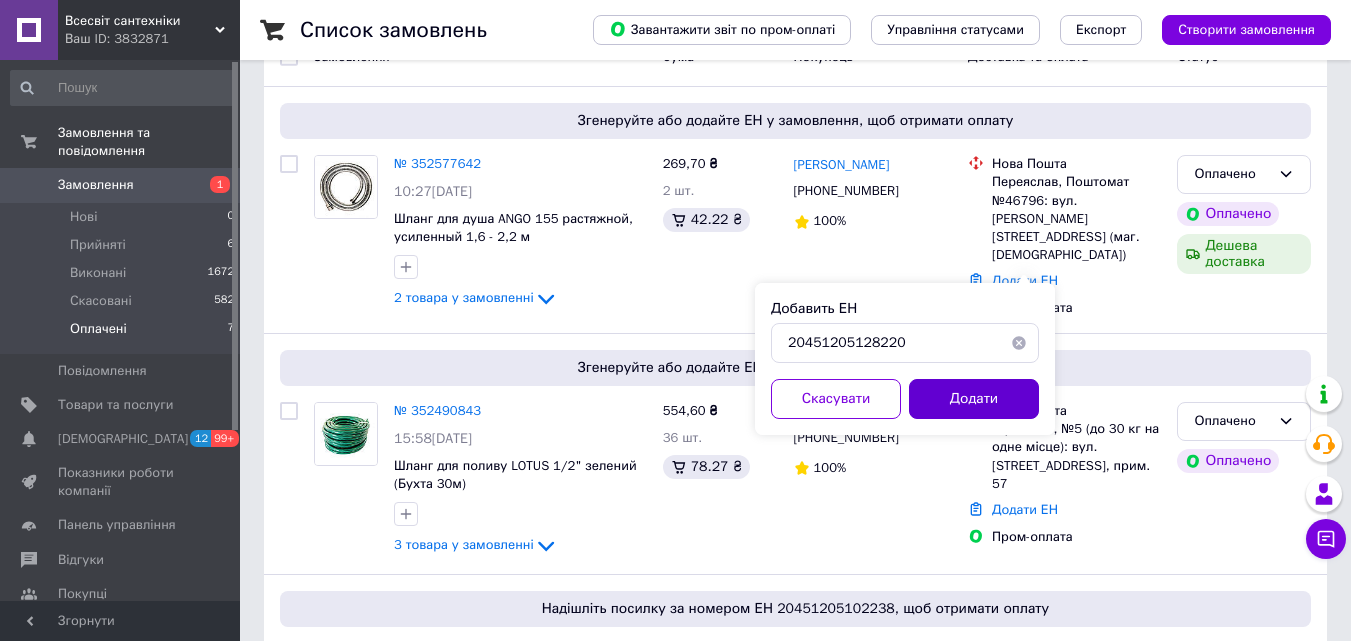 drag, startPoint x: 997, startPoint y: 429, endPoint x: 968, endPoint y: 400, distance: 41.01219 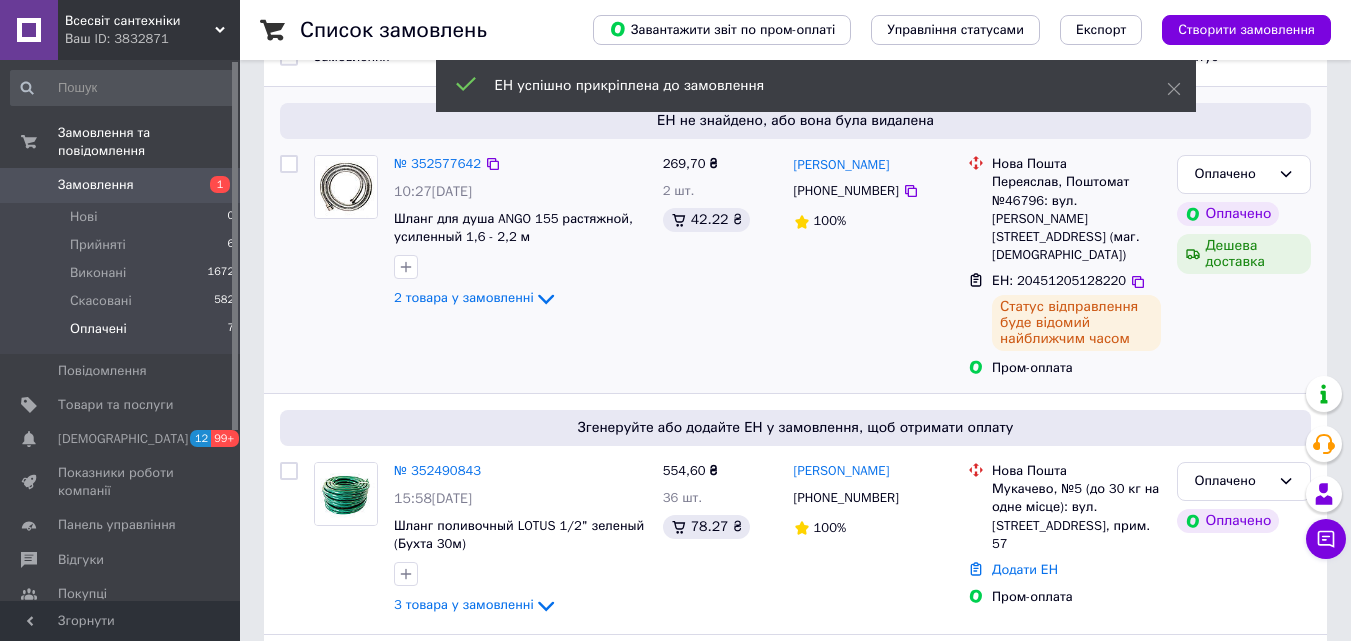 scroll, scrollTop: 0, scrollLeft: 0, axis: both 